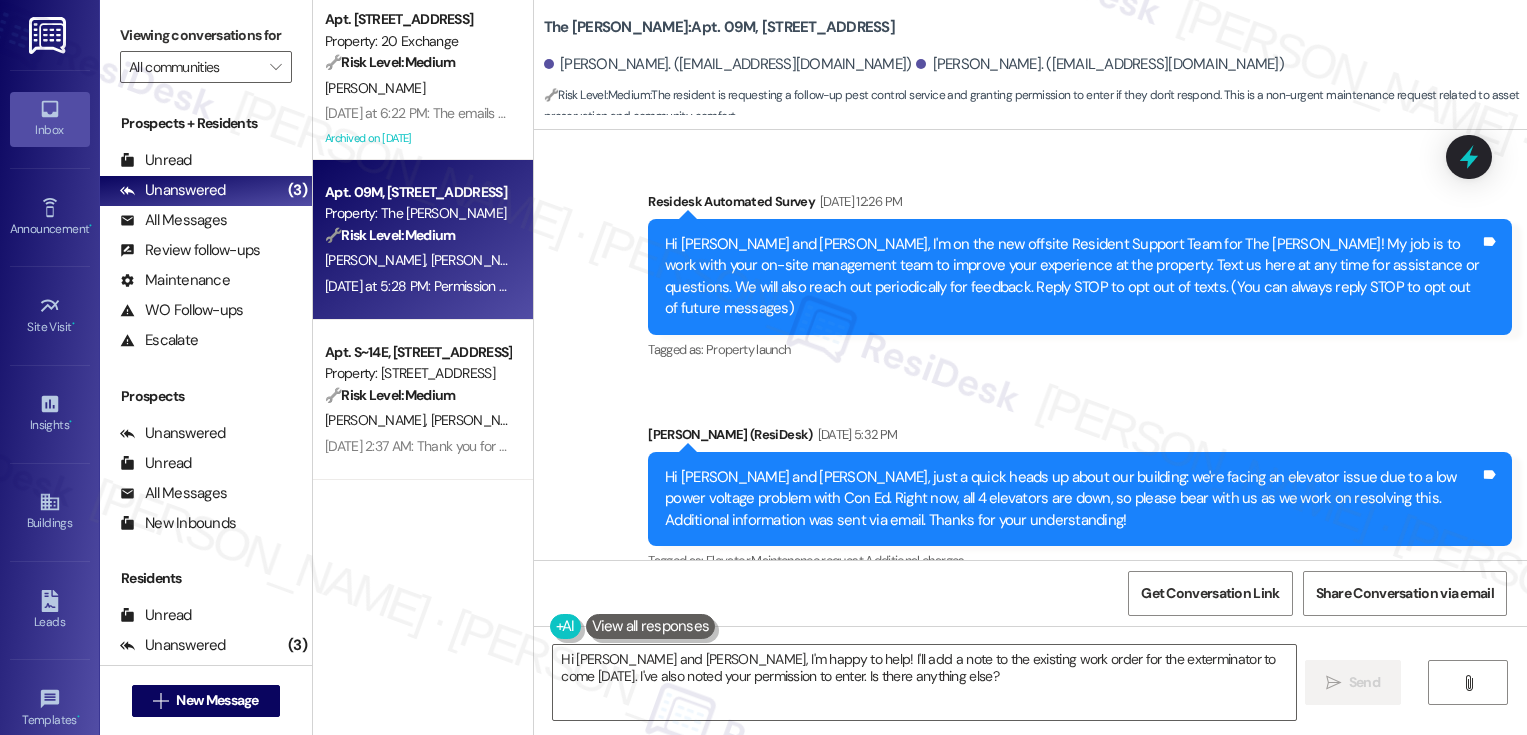 scroll, scrollTop: 0, scrollLeft: 0, axis: both 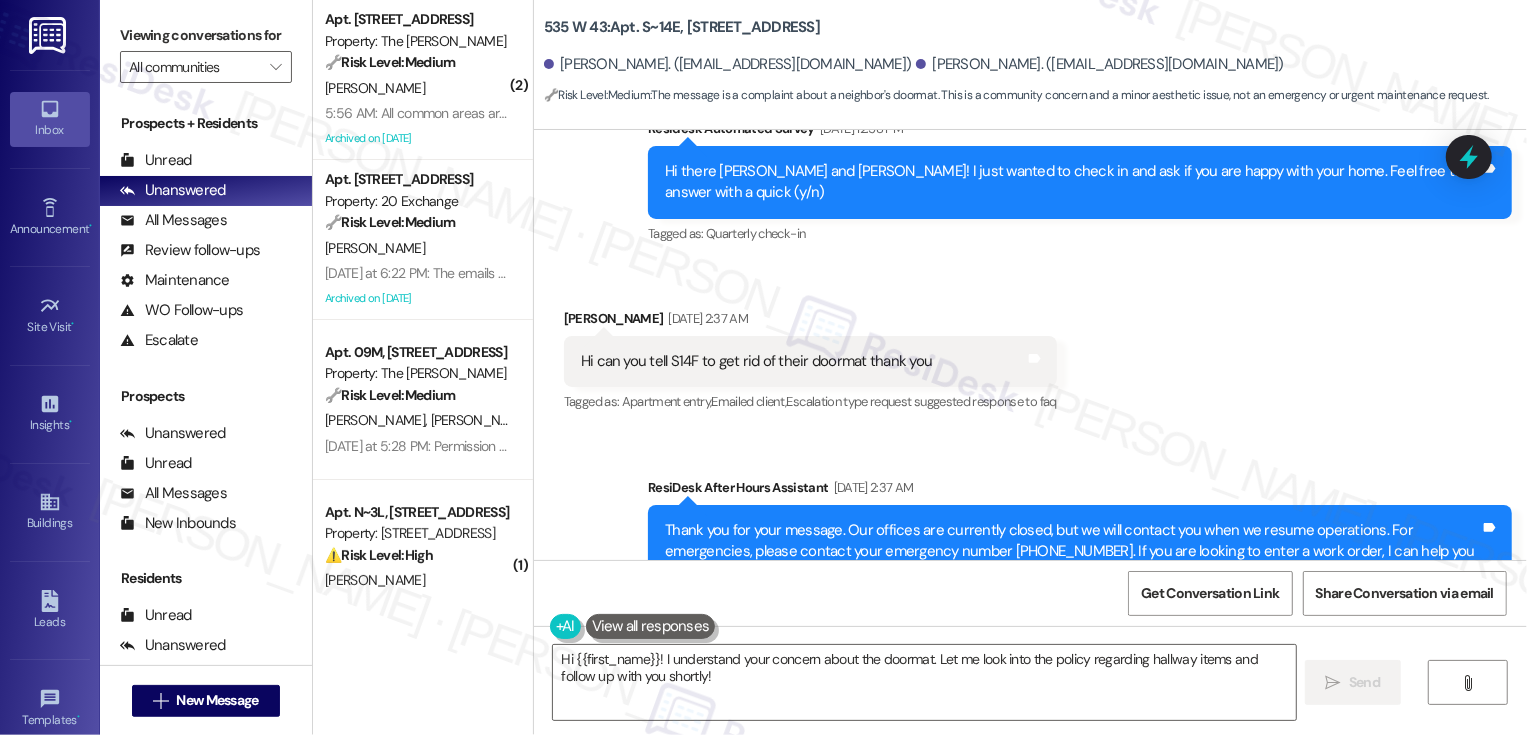 click on "[PERSON_NAME] [DATE] 2:37 AM" at bounding box center (810, 322) 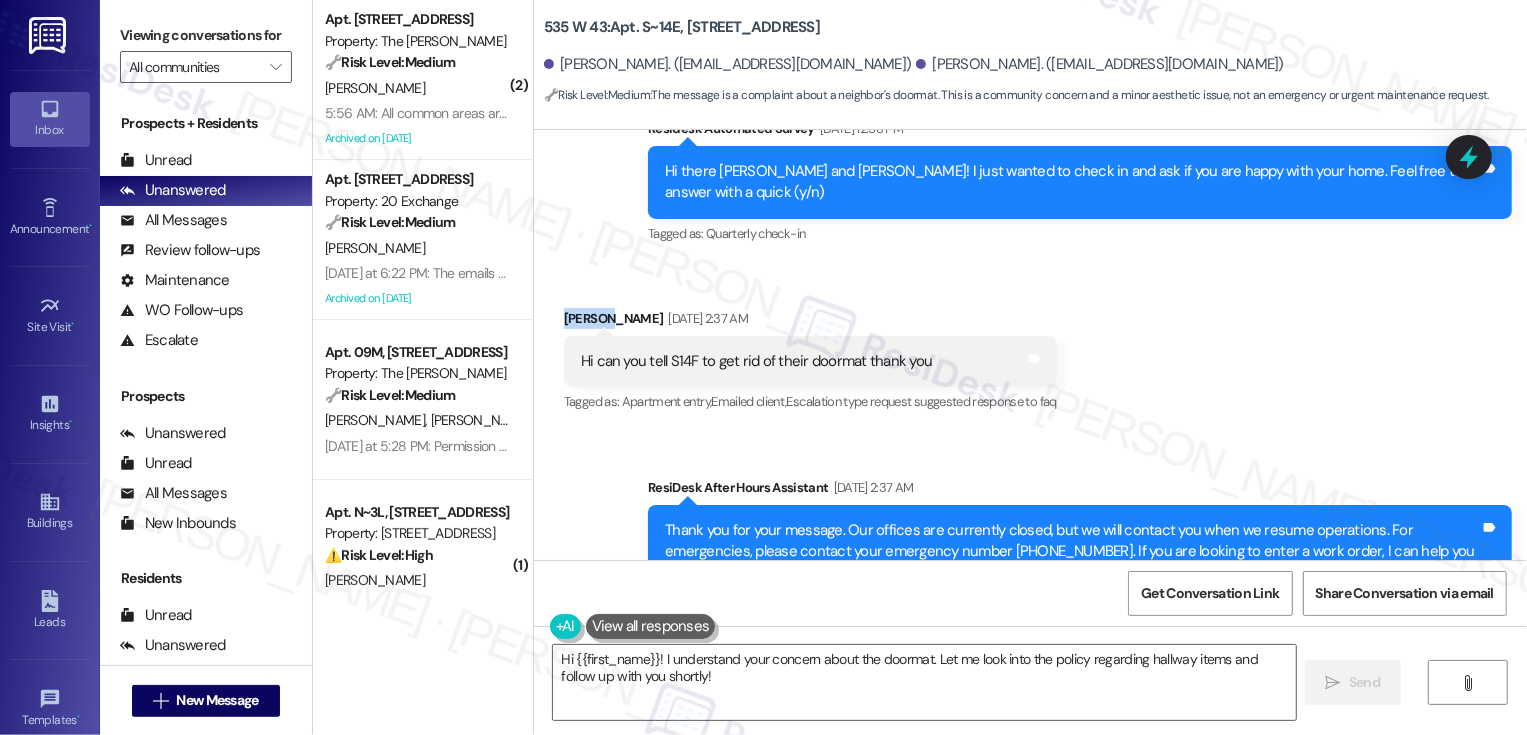 copy on "[PERSON_NAME]" 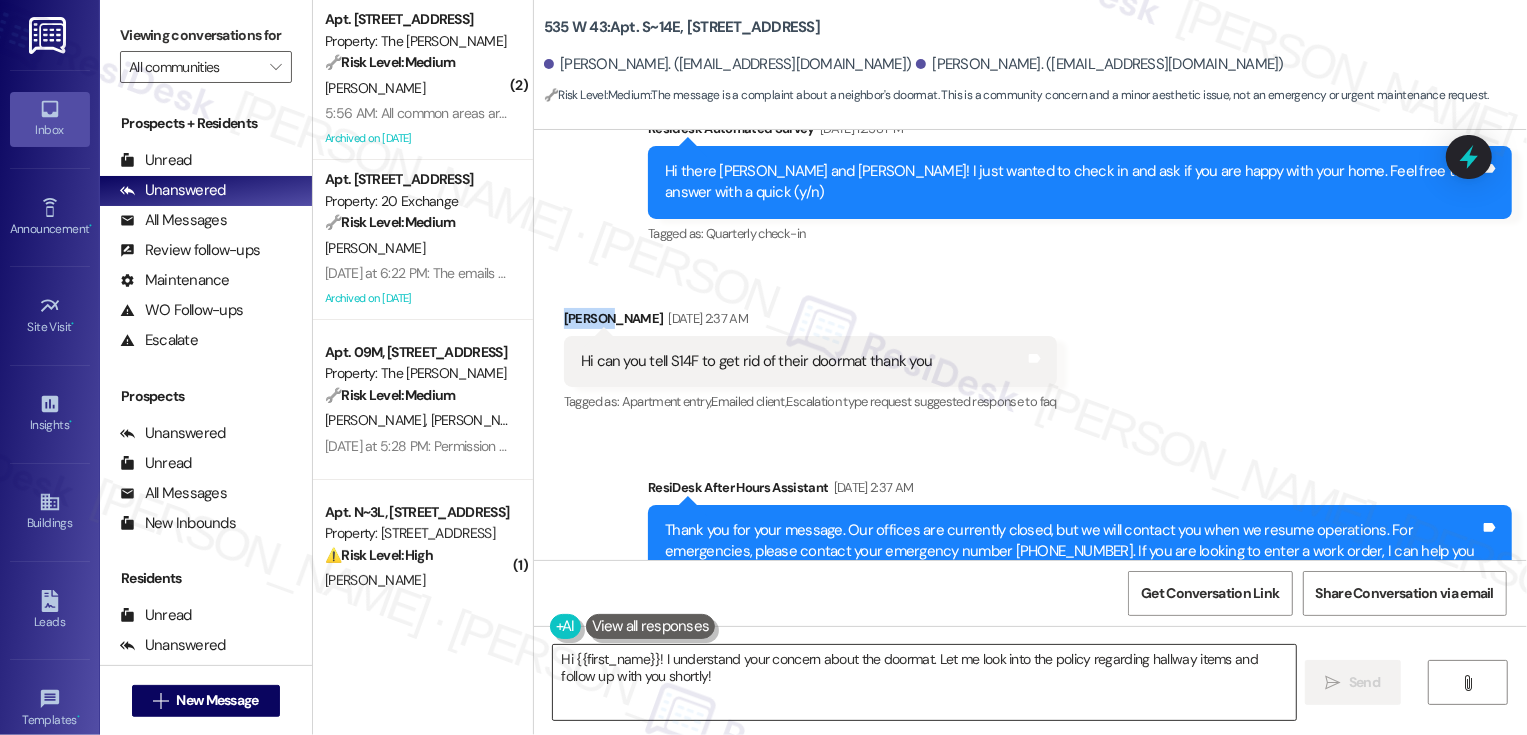 click on "Hi {{first_name}}! I understand your concern about the doormat. Let me look into the policy regarding hallway items and follow up with you shortly!" at bounding box center (924, 682) 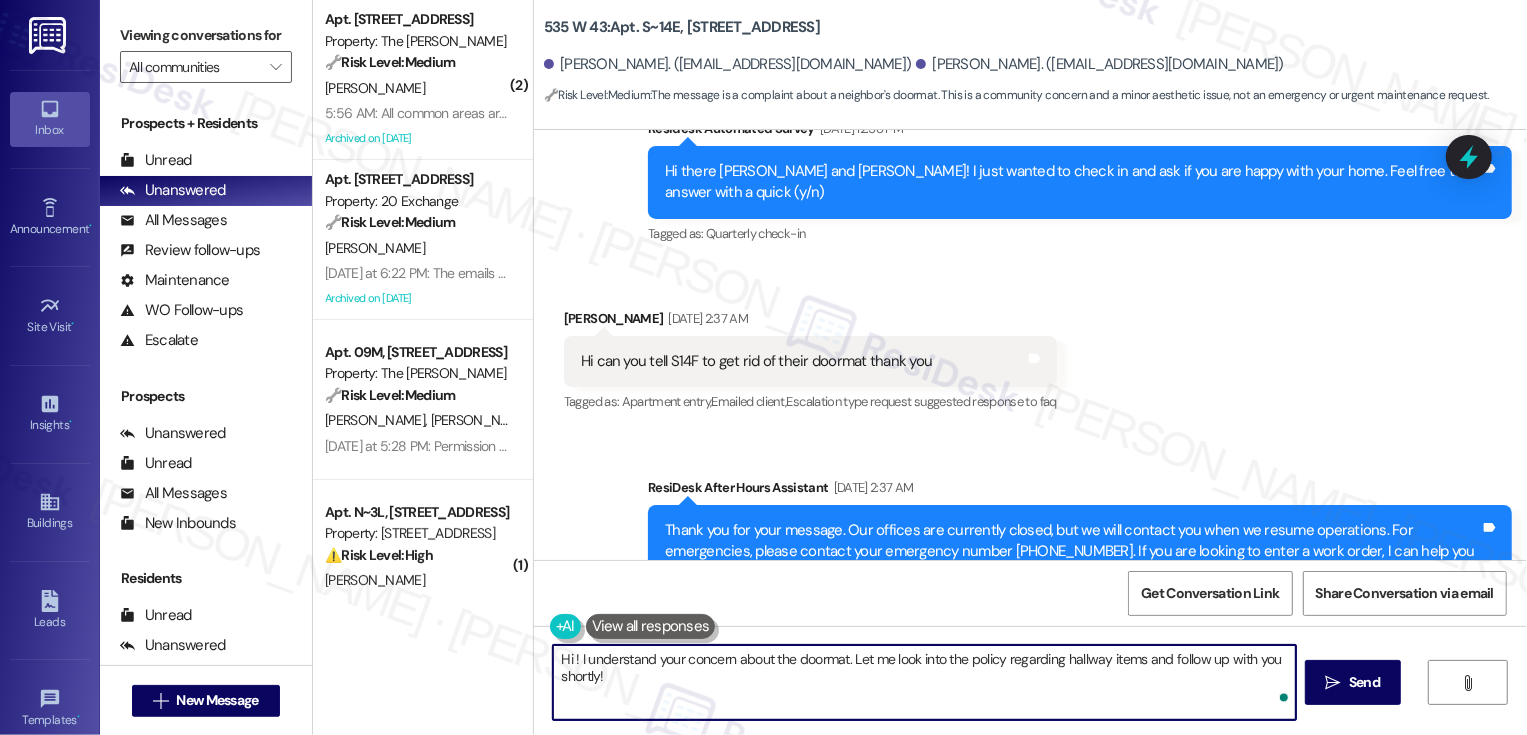 paste on "[PERSON_NAME]" 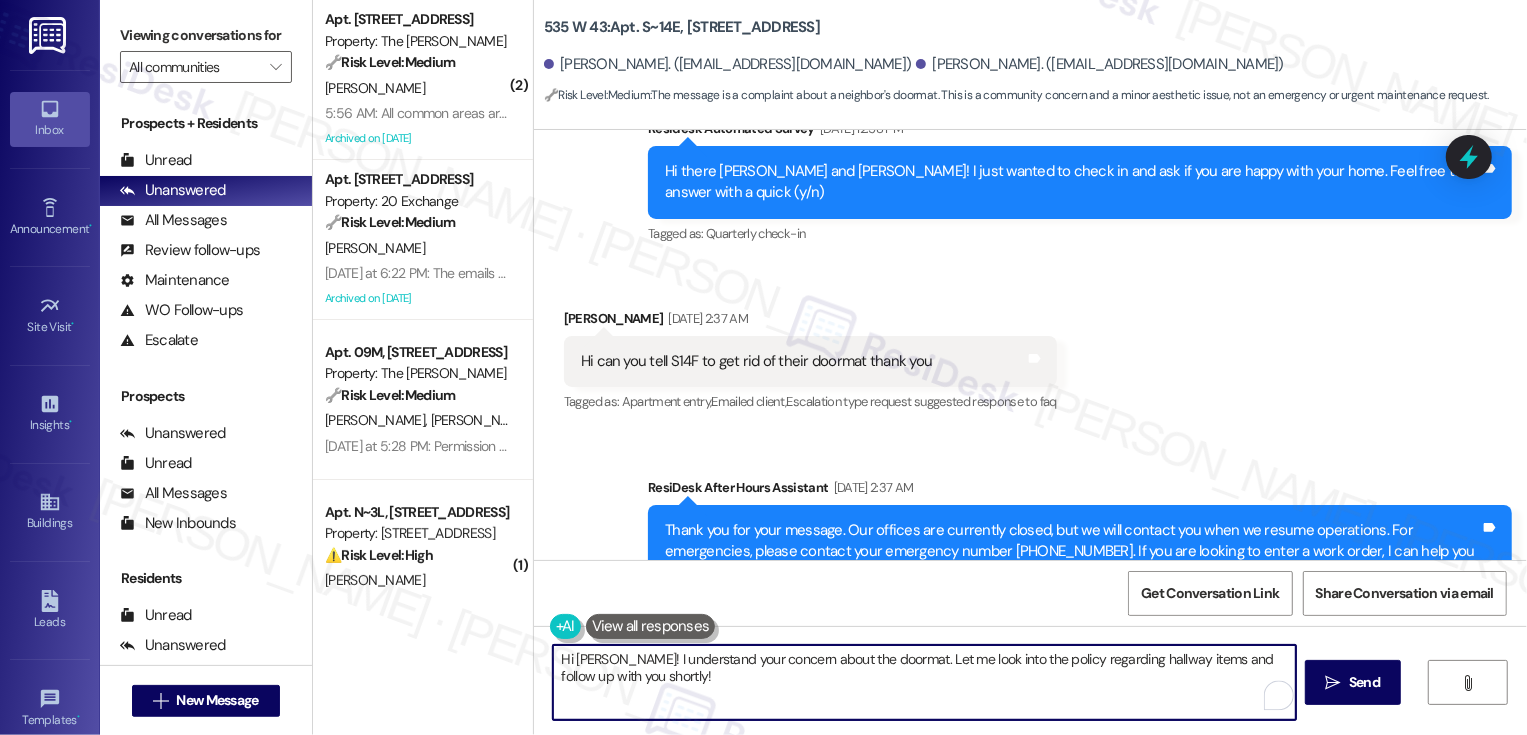 drag, startPoint x: 614, startPoint y: 660, endPoint x: 736, endPoint y: 714, distance: 133.41664 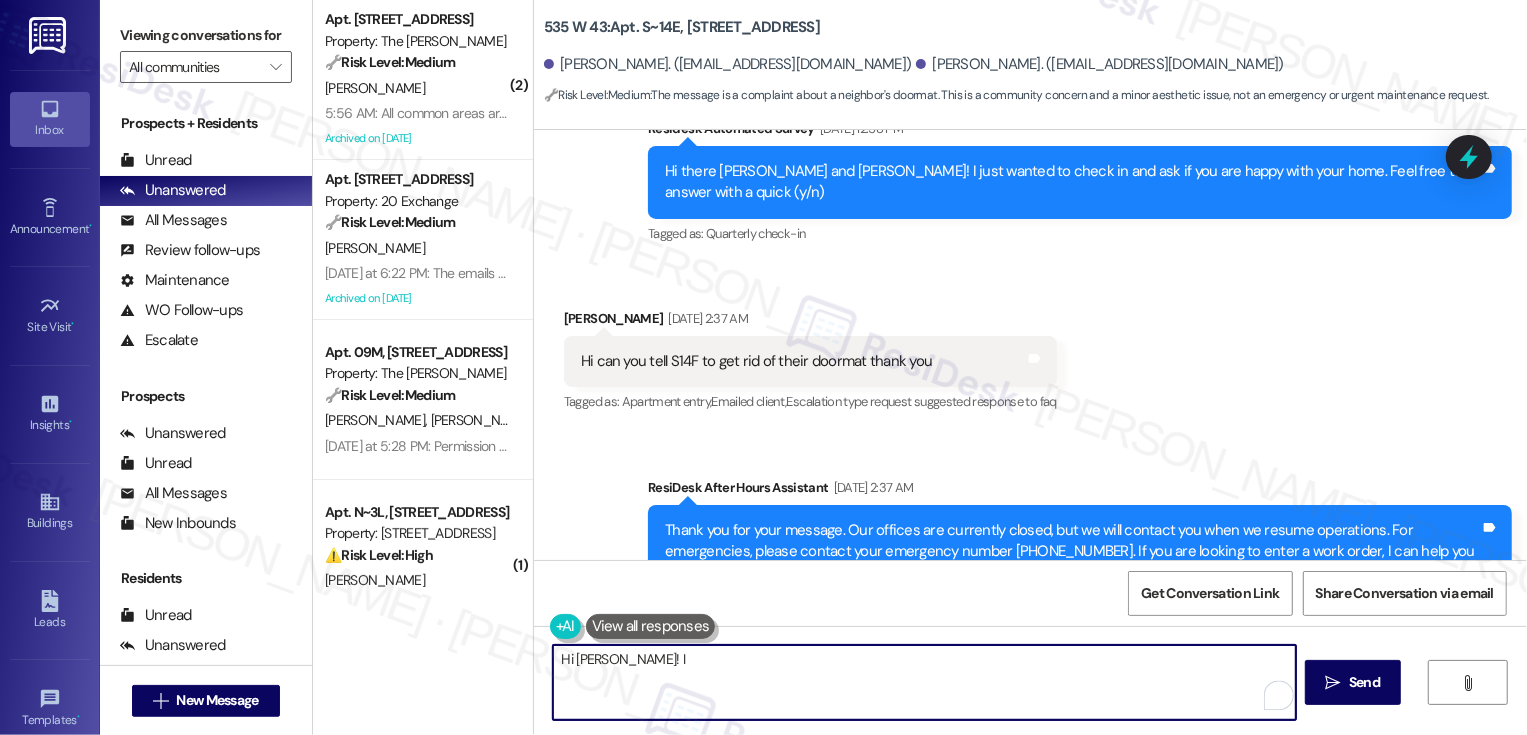 scroll, scrollTop: 733, scrollLeft: 0, axis: vertical 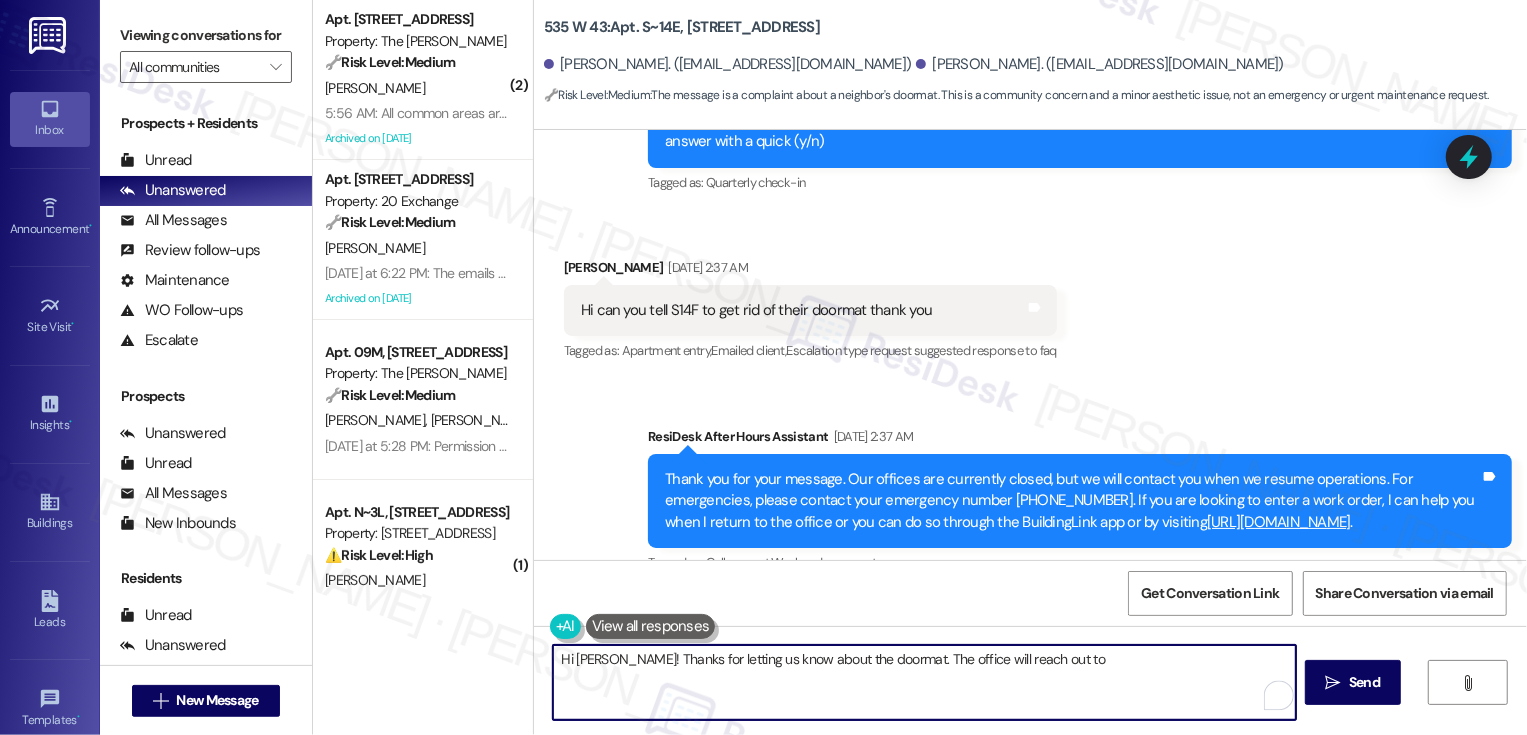 click on "Hi can you tell S14F to get rid of their doormat thank you" at bounding box center (757, 310) 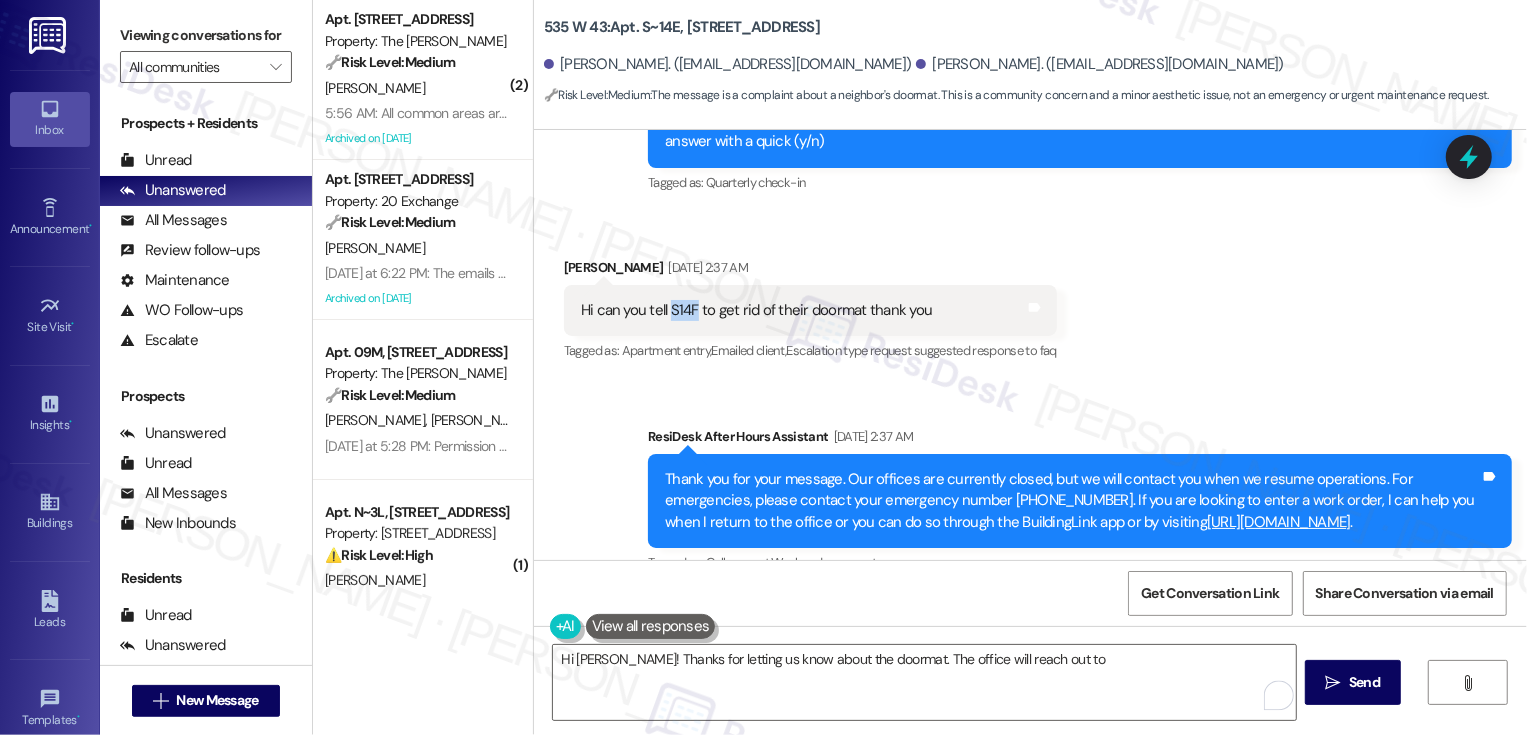 copy on "S14F" 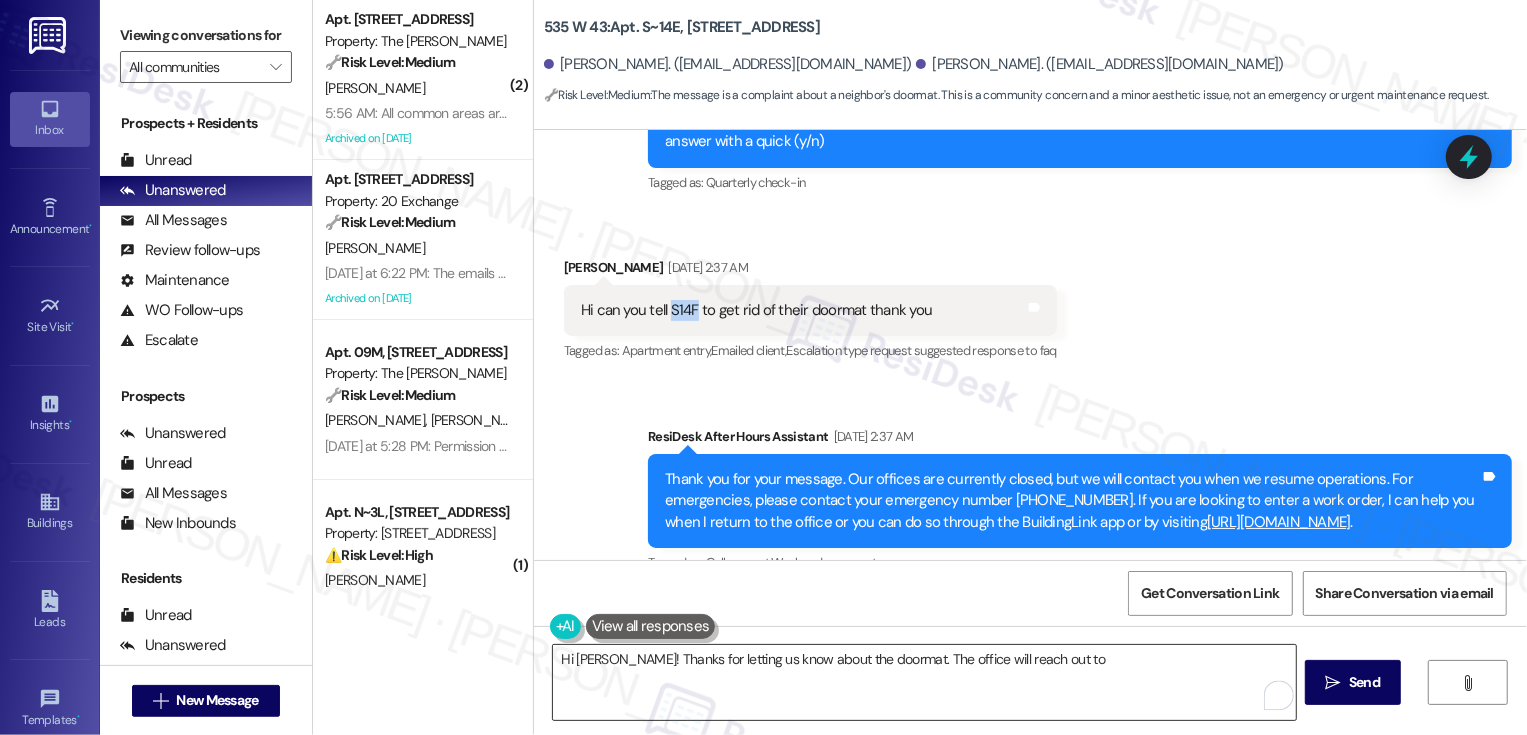 click on "Hi [PERSON_NAME]! Thanks for letting us know about the doormat. The office will reach out to" at bounding box center [924, 682] 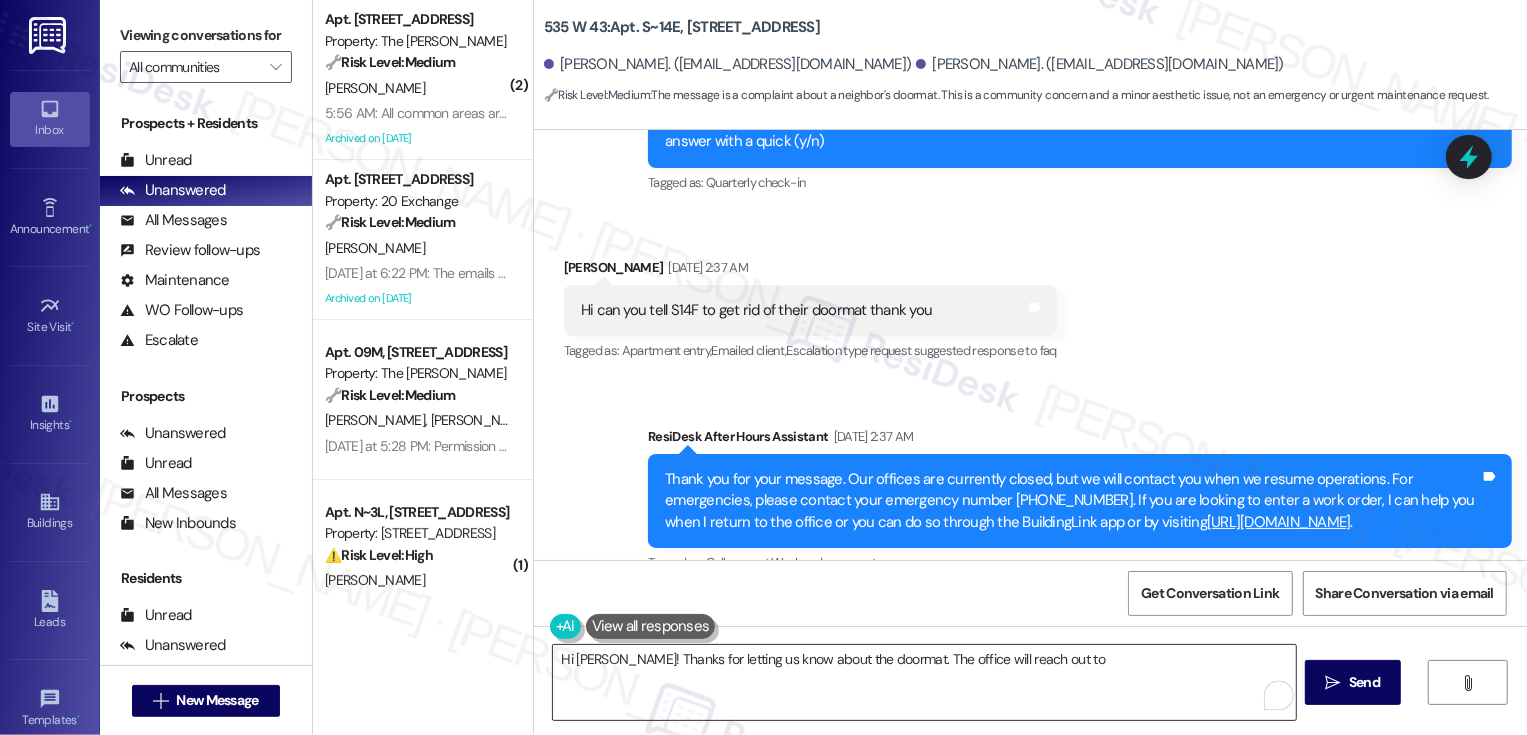 paste on "S14F" 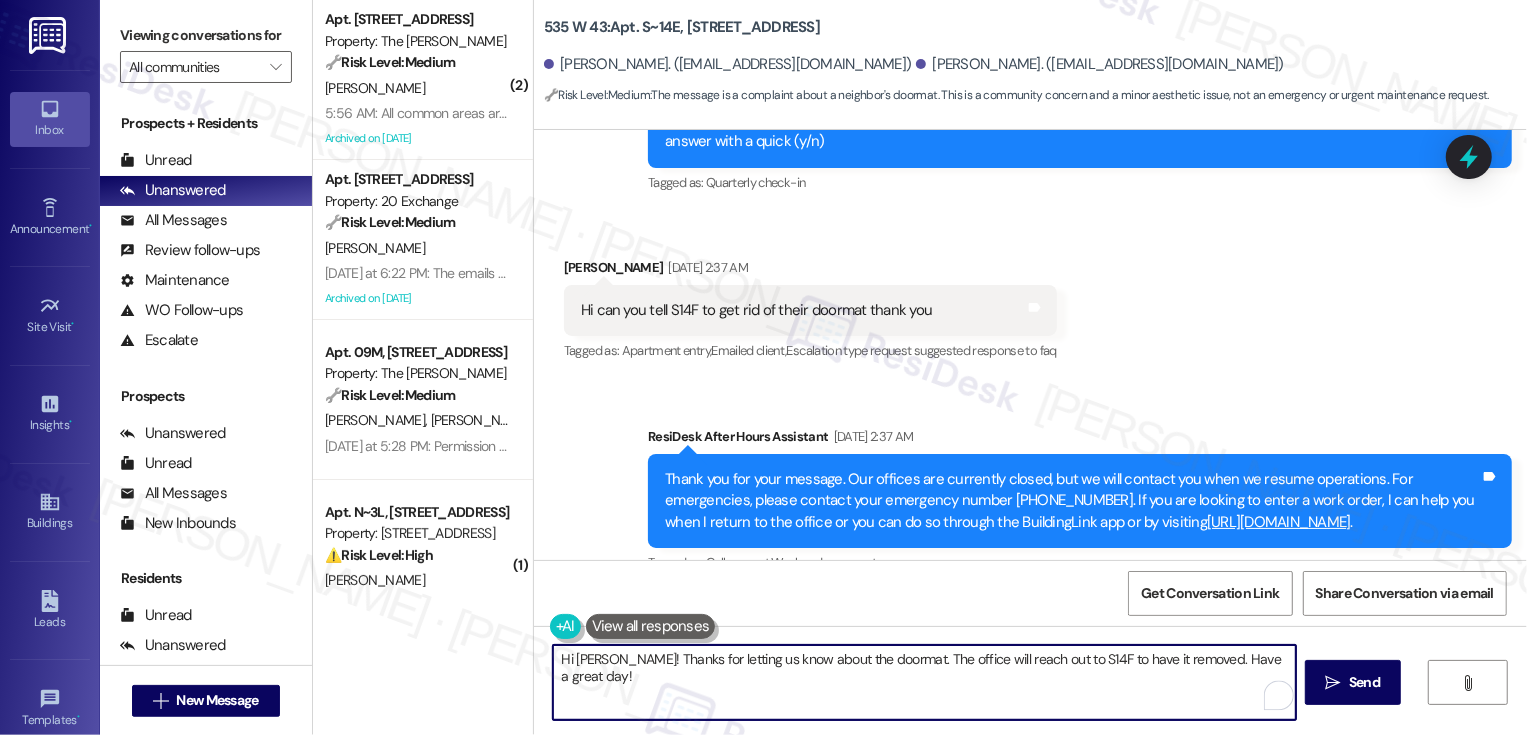 scroll, scrollTop: 733, scrollLeft: 0, axis: vertical 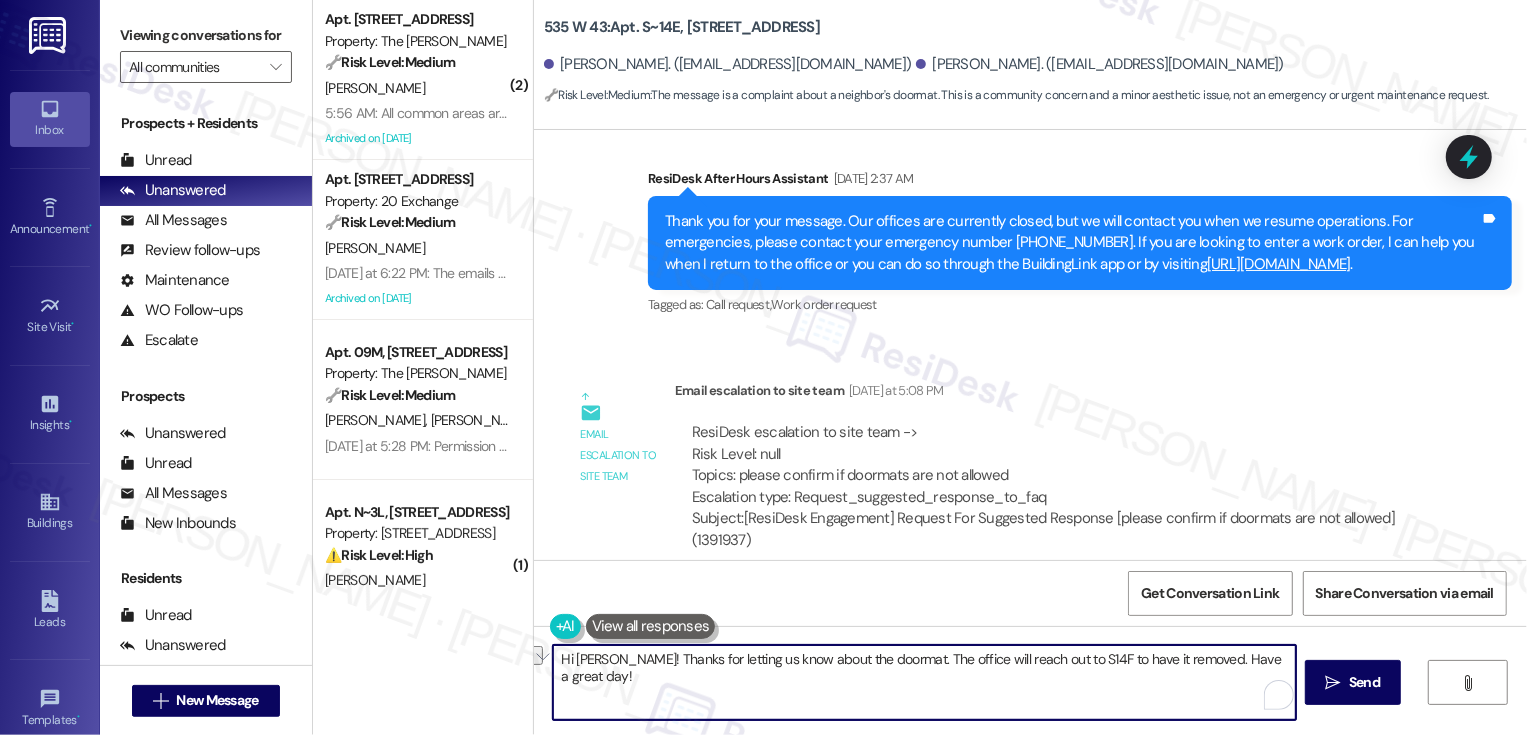 click on "Hi [PERSON_NAME]! Thanks for letting us know about the doormat. The office will reach out to S14F to have it removed. Have a great day!" at bounding box center [924, 682] 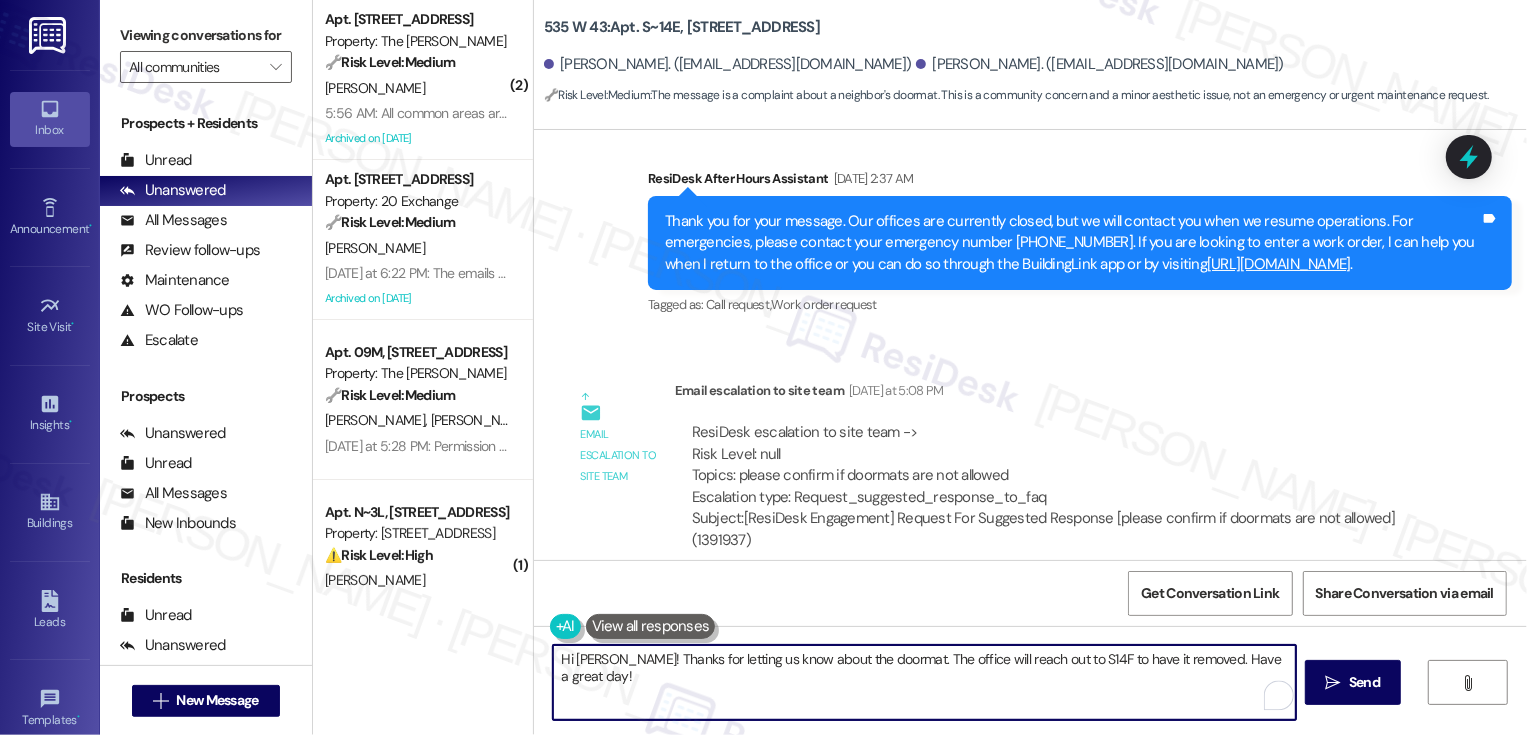 click on "Hi [PERSON_NAME]! Thanks for letting us know about the doormat. The office will reach out to S14F to have it removed. Have a great day!" at bounding box center (924, 682) 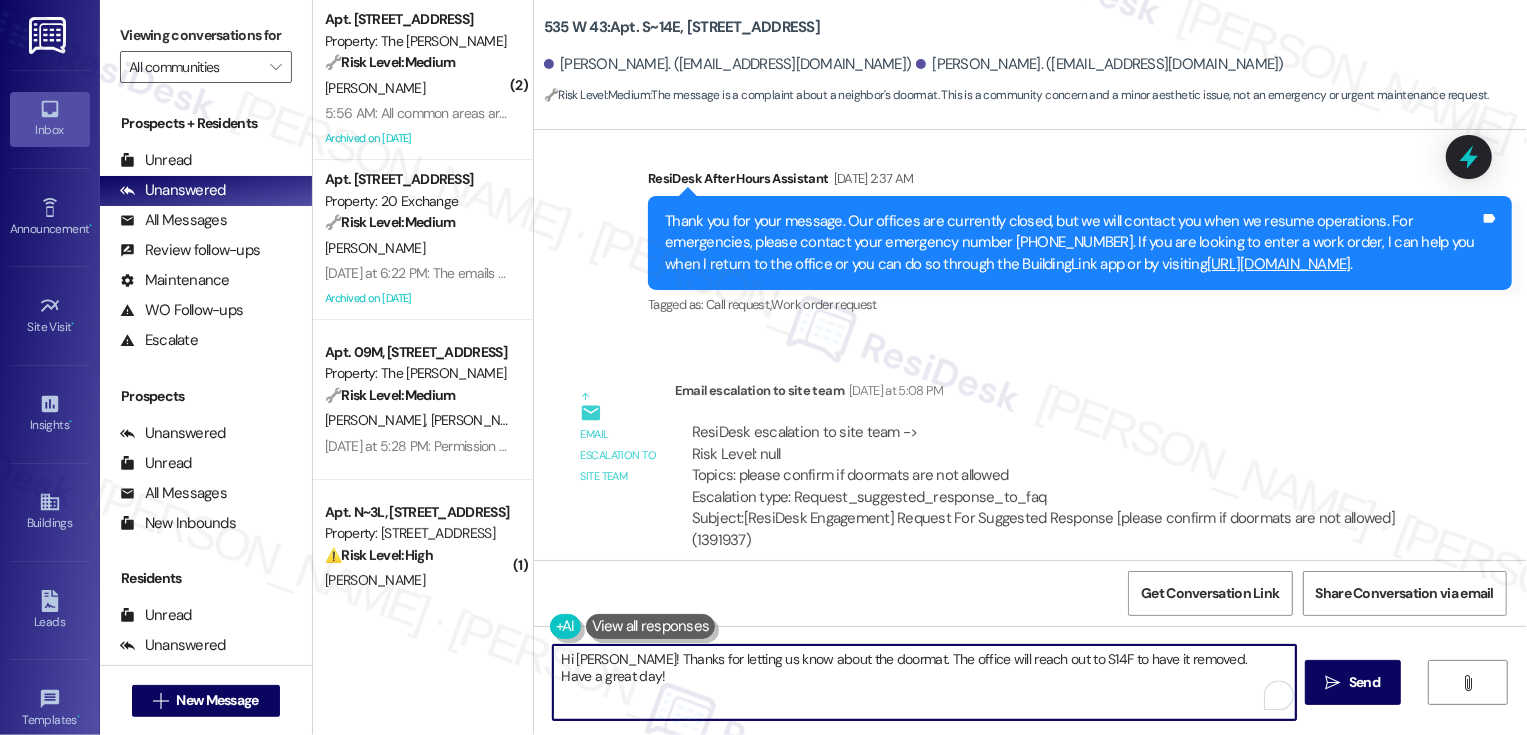 type on "Hi [PERSON_NAME]! Thanks for letting us know about the doormat. The office will reach out to S14F to have it removed.
Have a great day!" 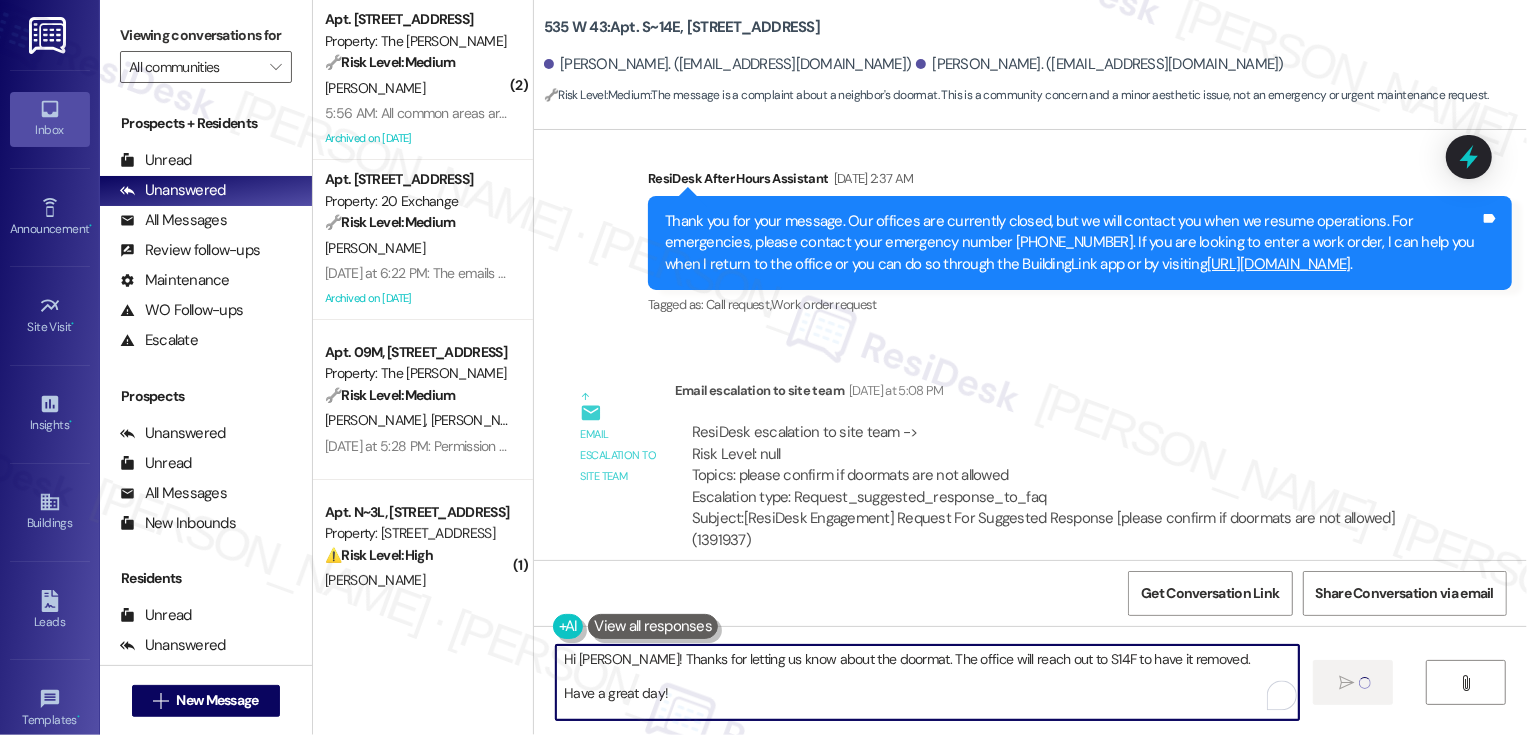 type 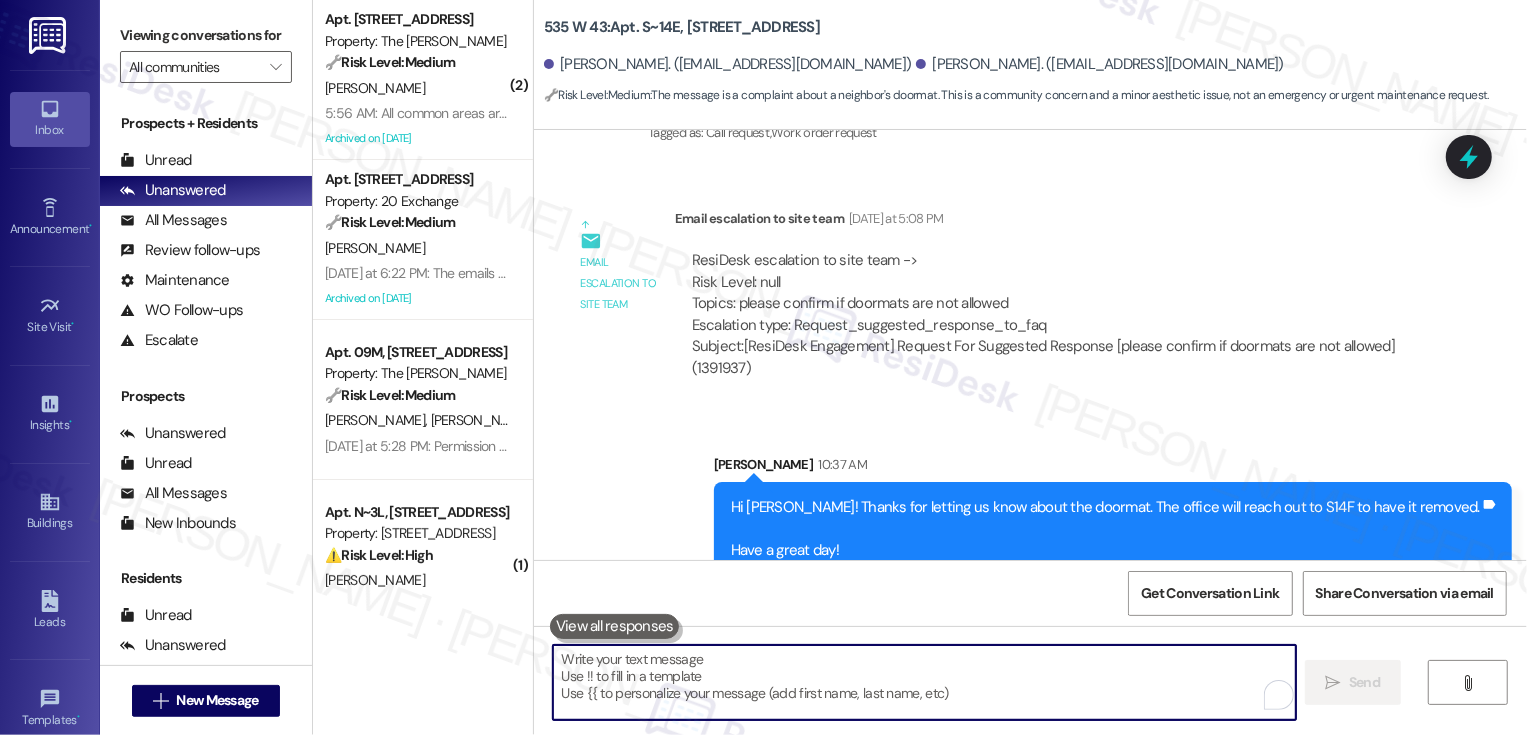 scroll, scrollTop: 915, scrollLeft: 0, axis: vertical 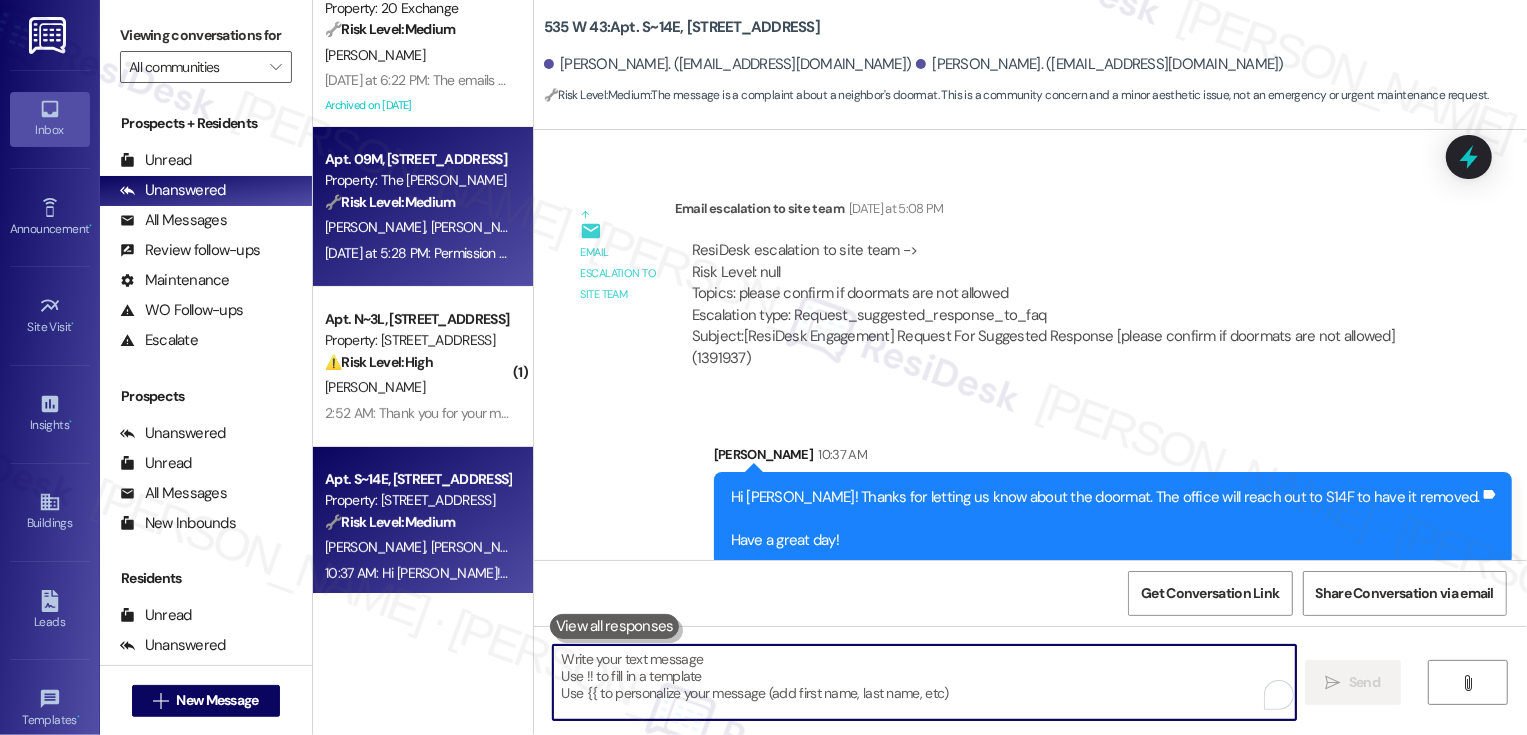 click on "[PERSON_NAME] [PERSON_NAME]" at bounding box center [417, 227] 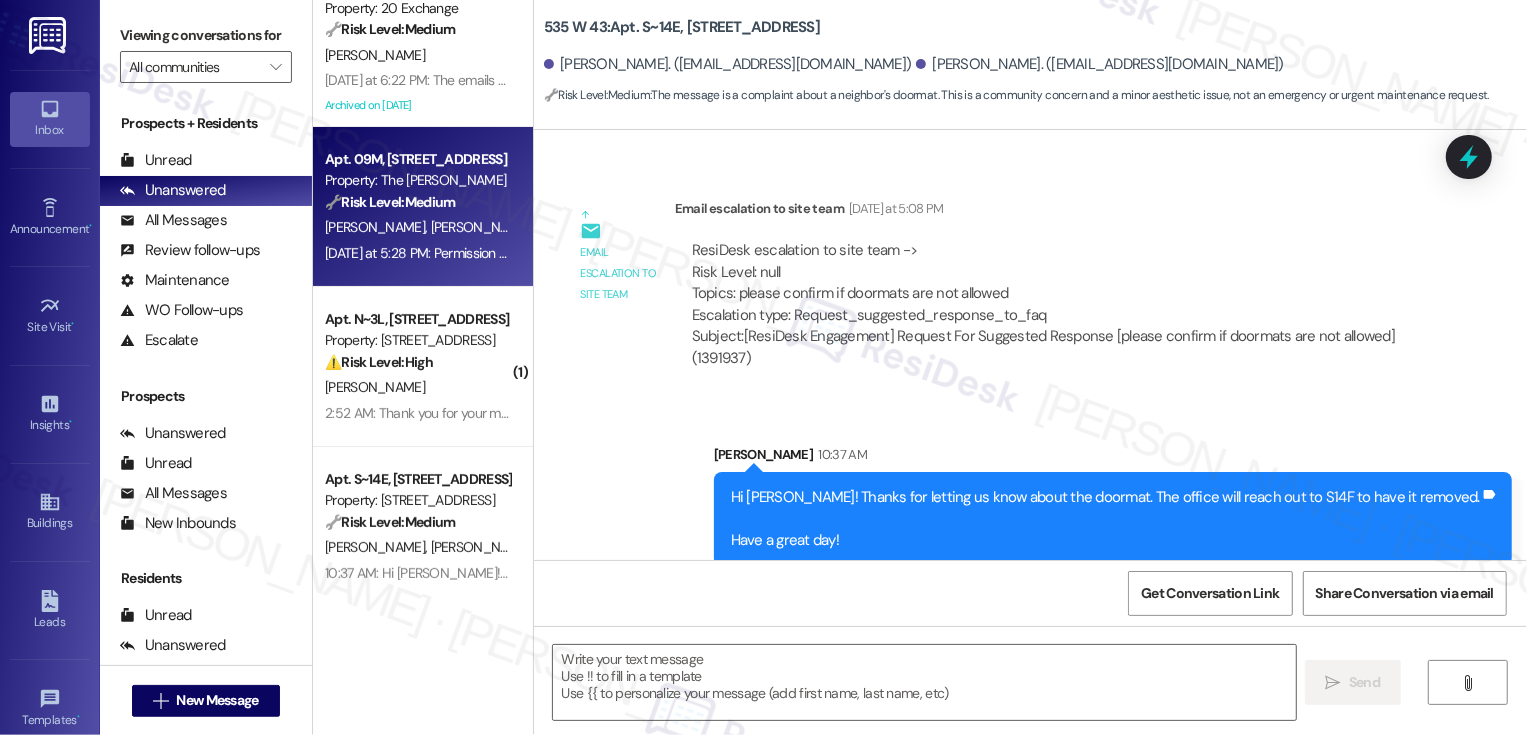 click on "[PERSON_NAME] [PERSON_NAME]" at bounding box center [417, 227] 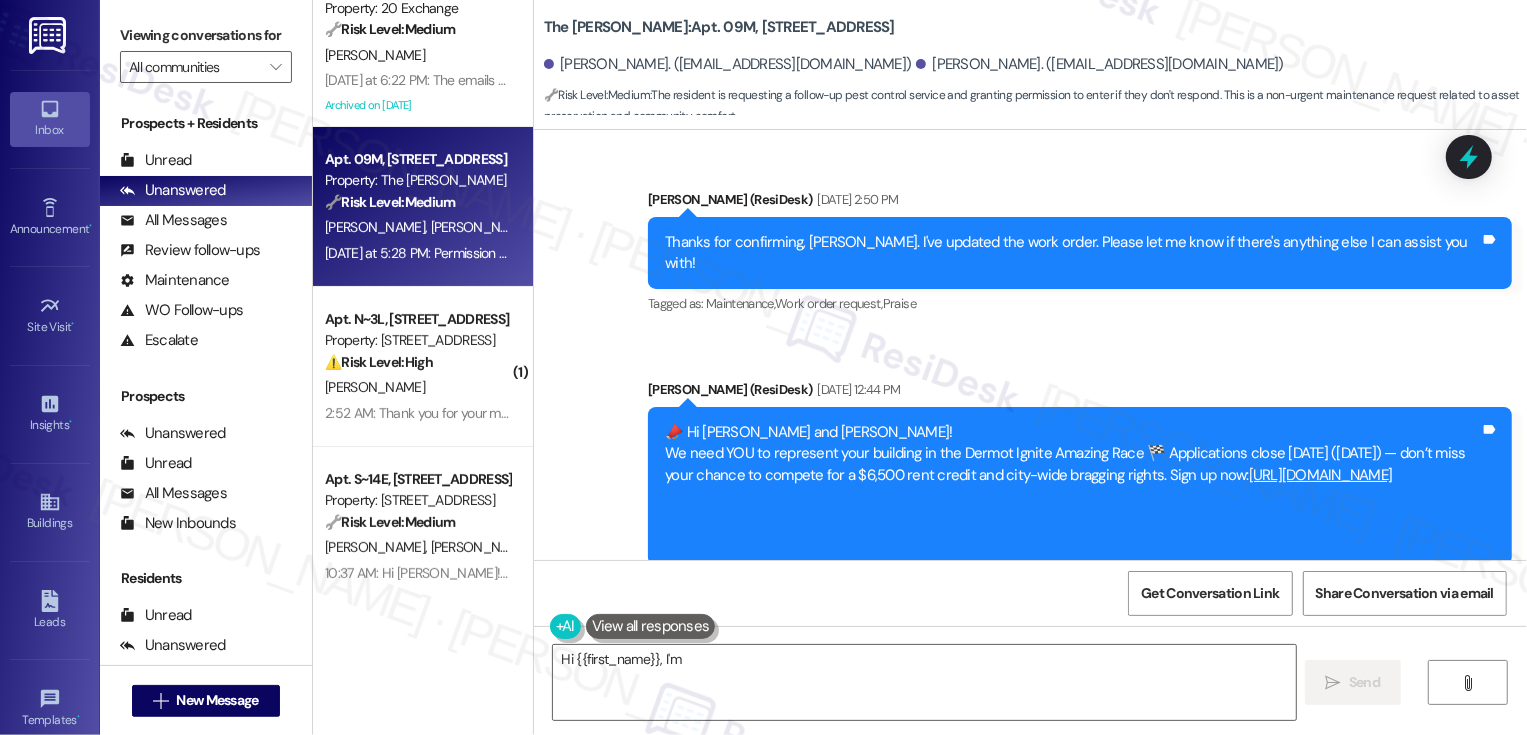 scroll, scrollTop: 21544, scrollLeft: 0, axis: vertical 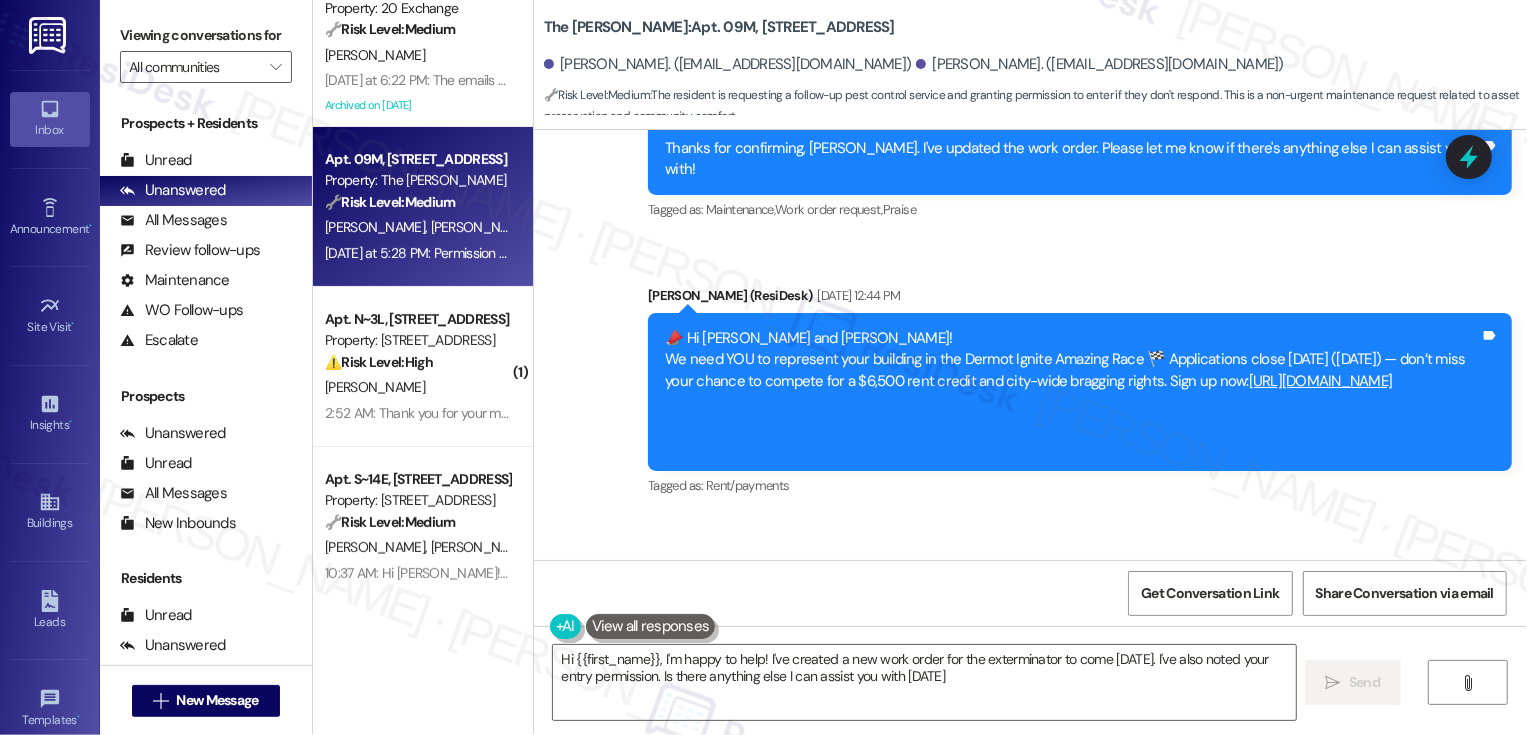 type on "Hi {{first_name}}, I'm happy to help! I've created a new work order for the exterminator to come [DATE]. I've also noted your entry permission. Is there anything else I can assist you with [DATE]?" 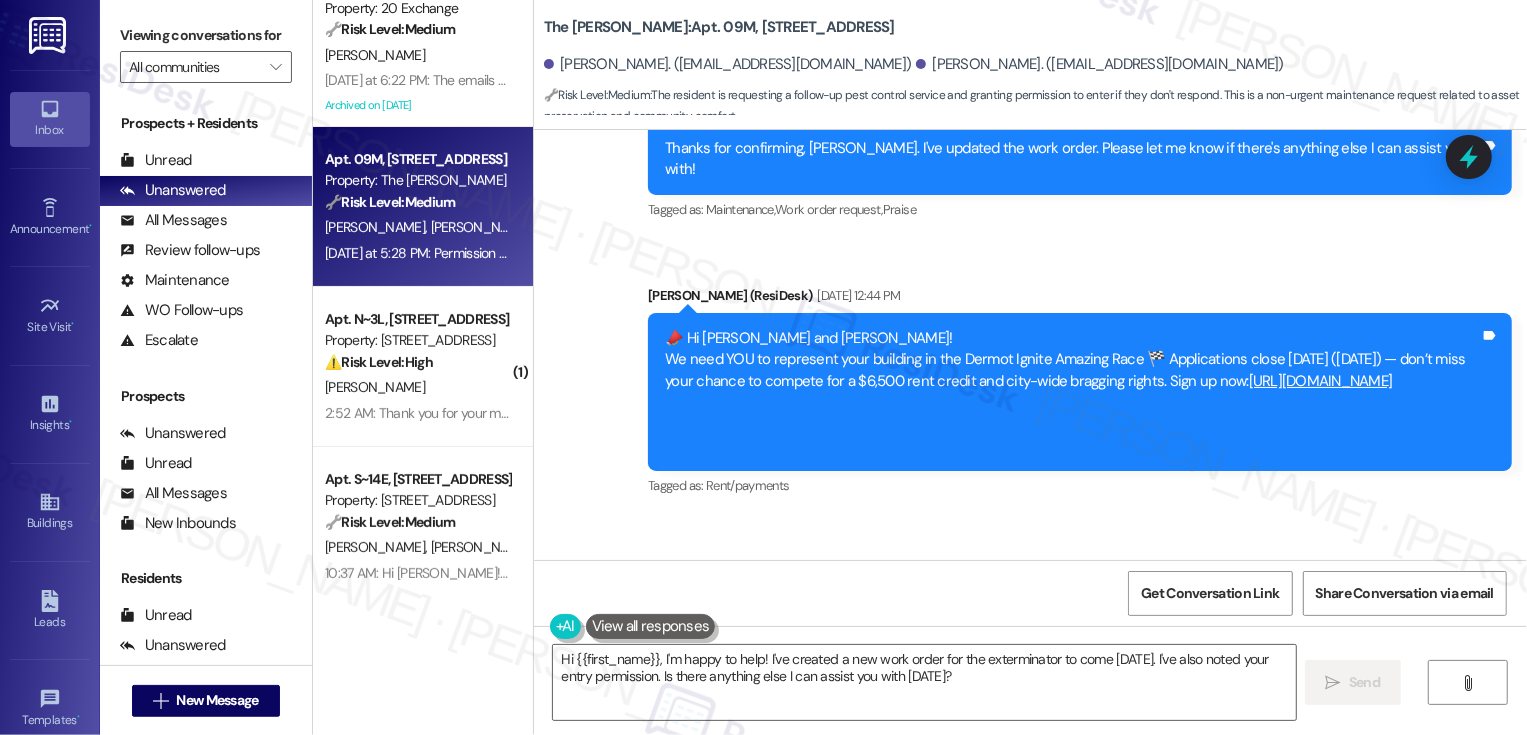 drag, startPoint x: 549, startPoint y: 247, endPoint x: 623, endPoint y: 243, distance: 74.10803 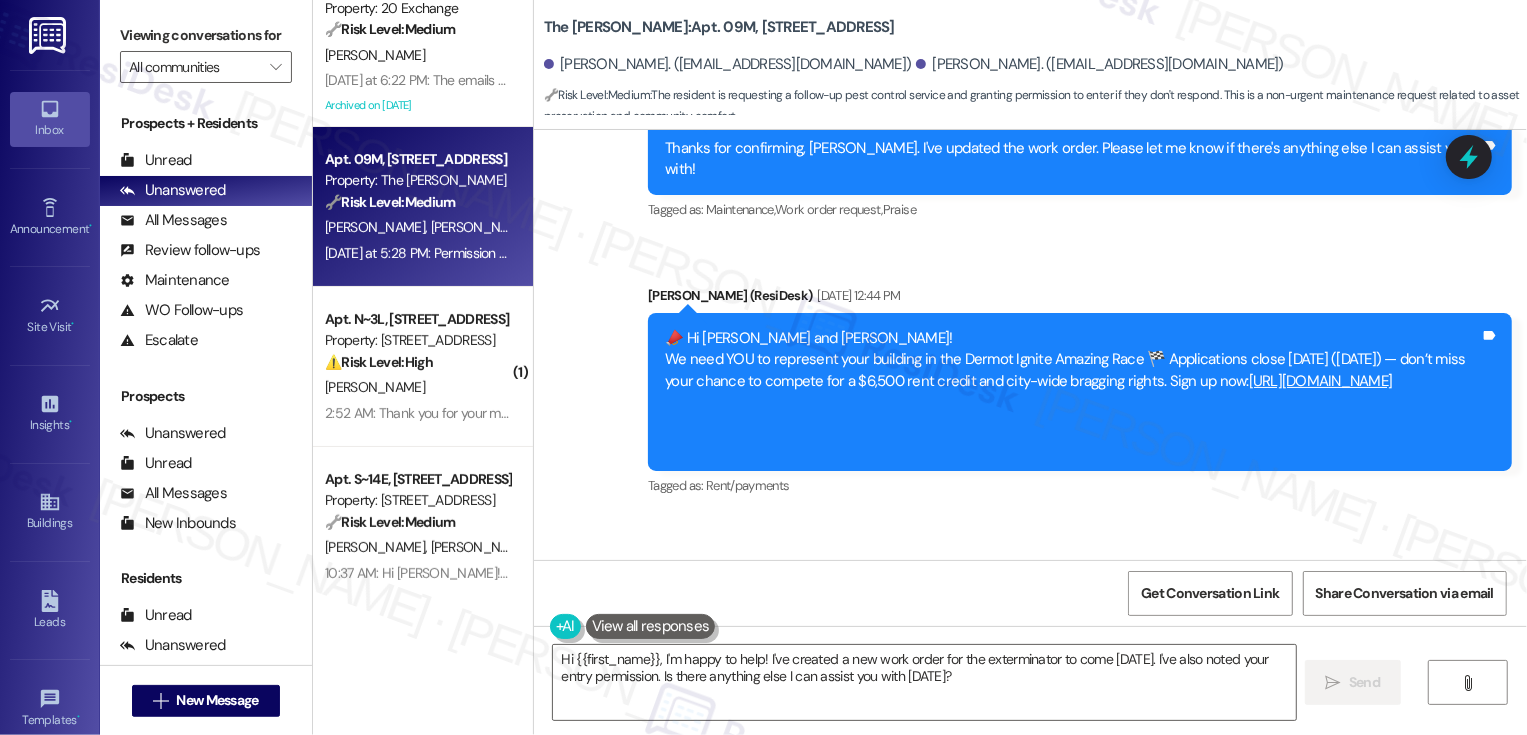 drag, startPoint x: 567, startPoint y: 433, endPoint x: 914, endPoint y: 438, distance: 347.036 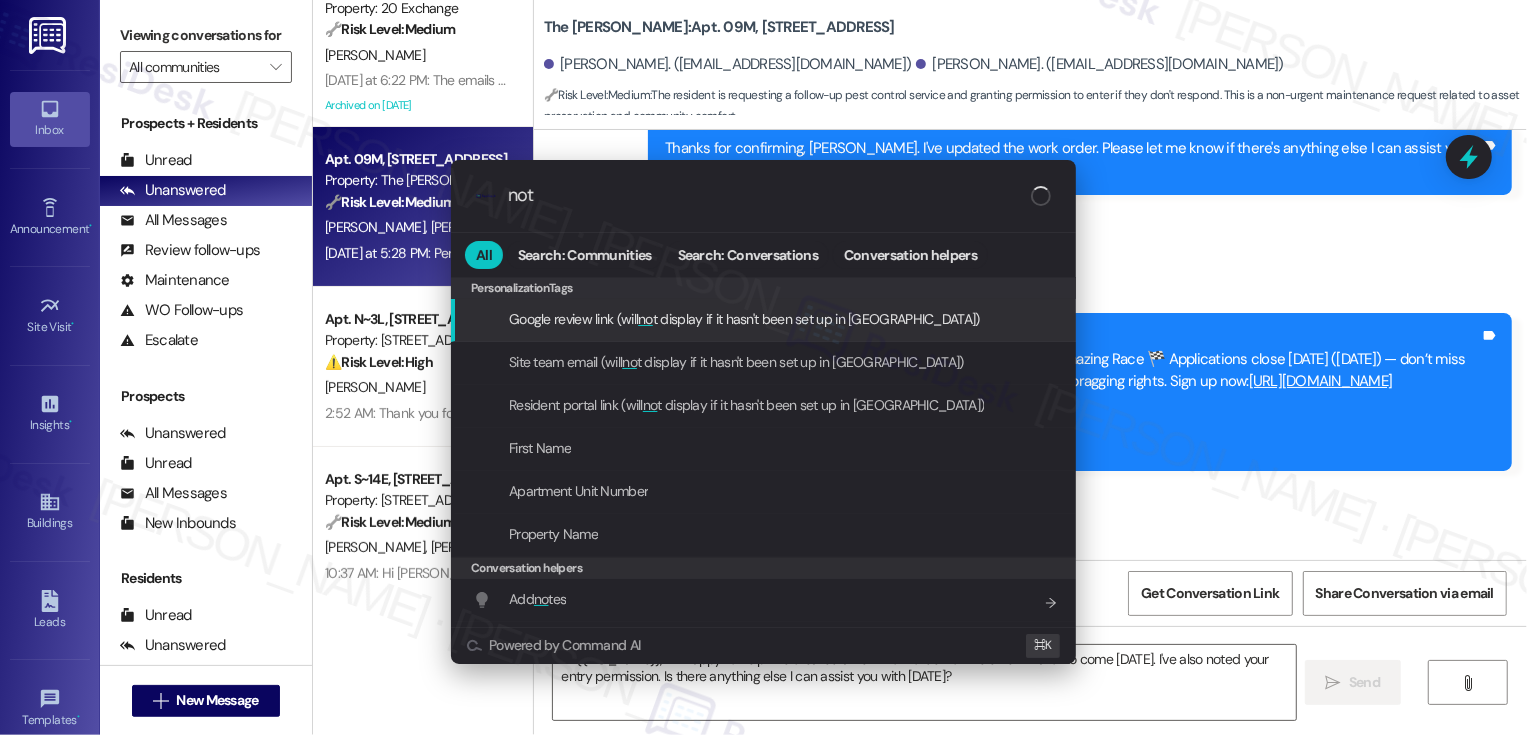 type on "note" 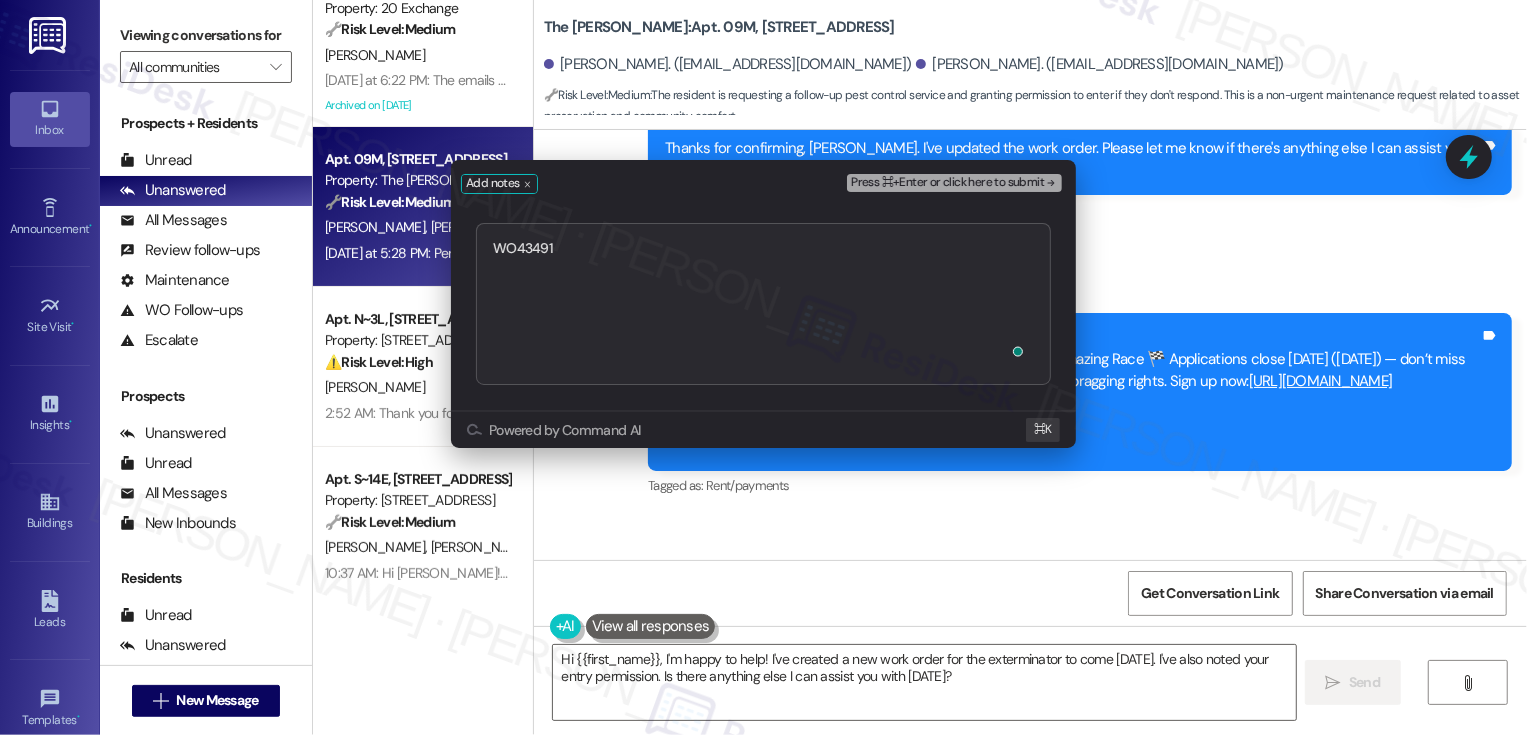 type on "WO 43491" 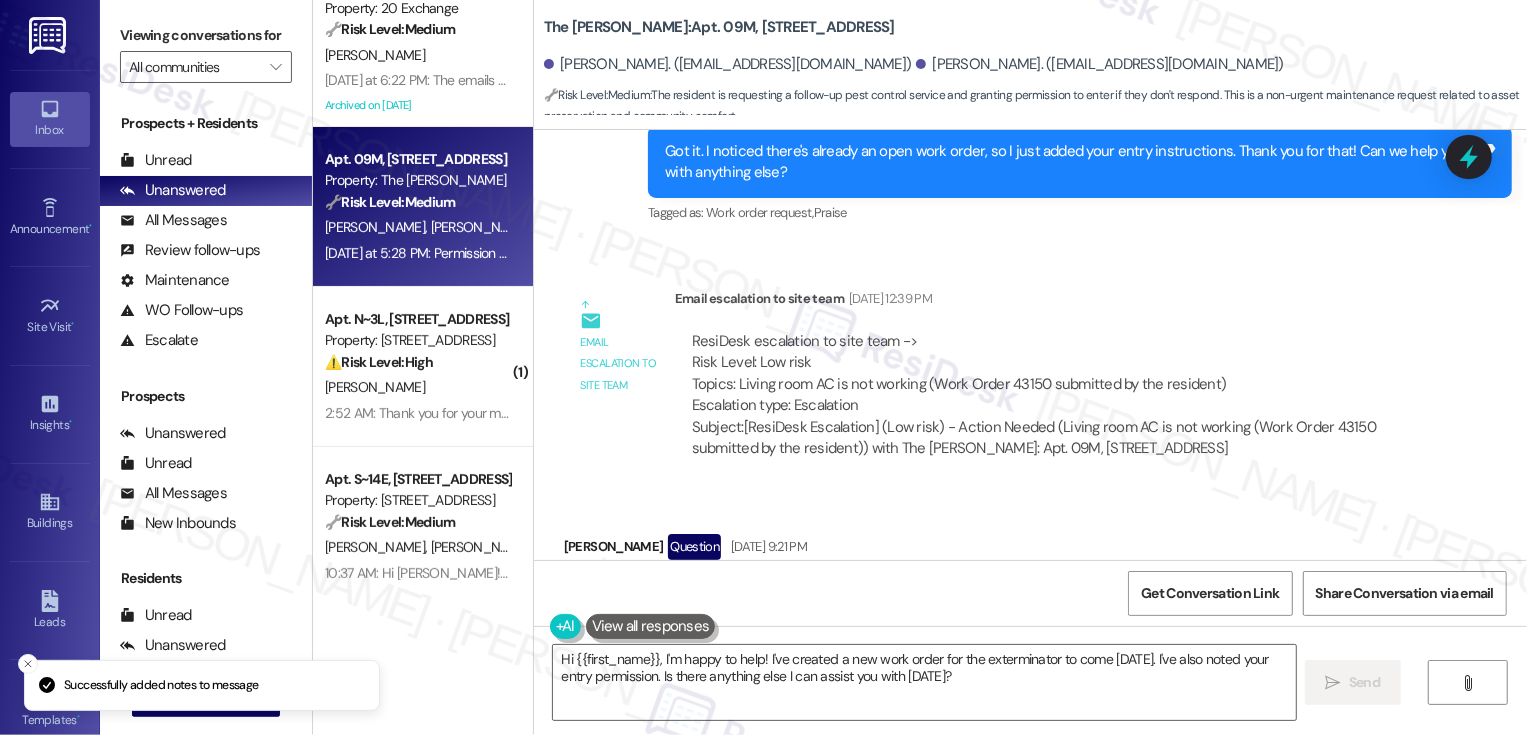 scroll, scrollTop: 19981, scrollLeft: 0, axis: vertical 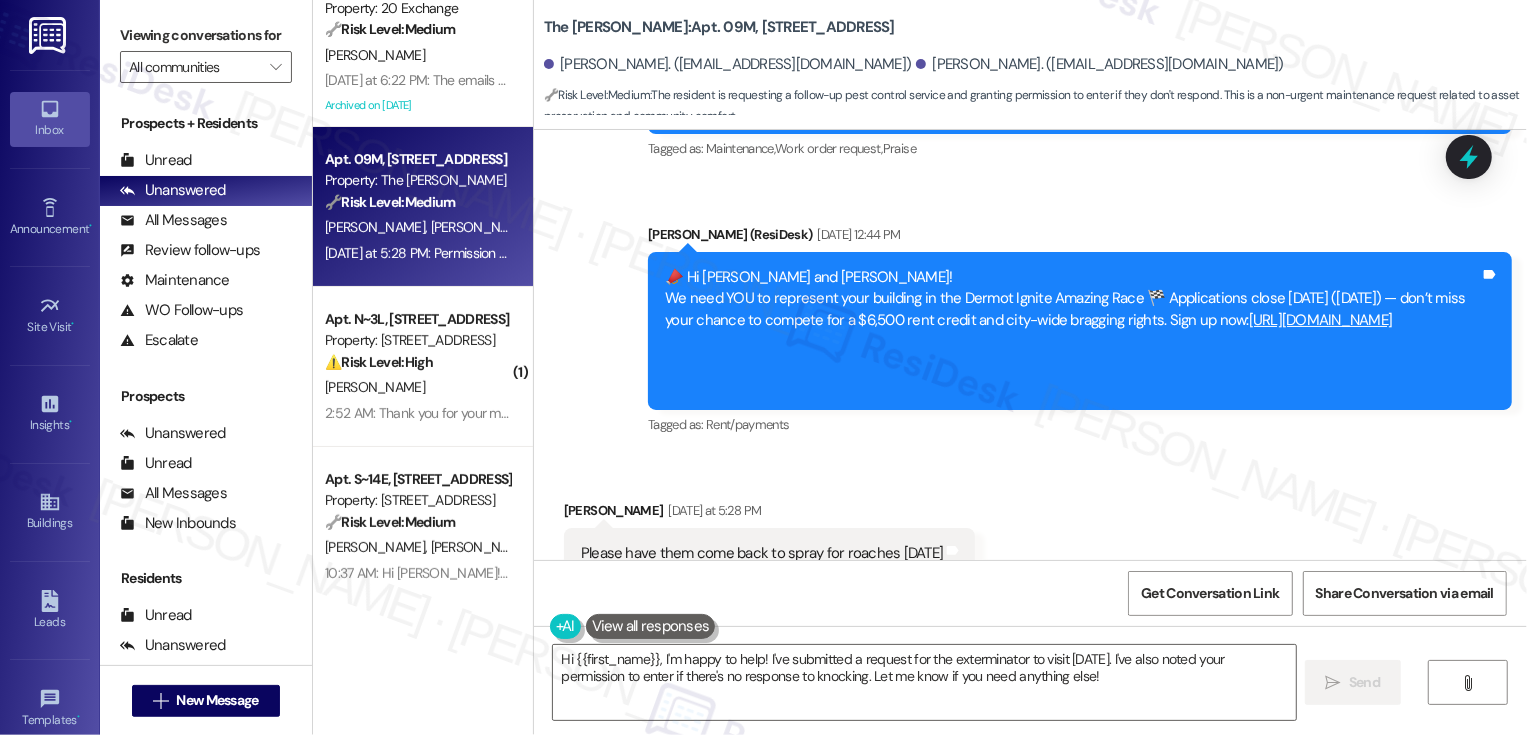 click on "[PERSON_NAME] [DATE] at 5:28 PM" at bounding box center (770, 514) 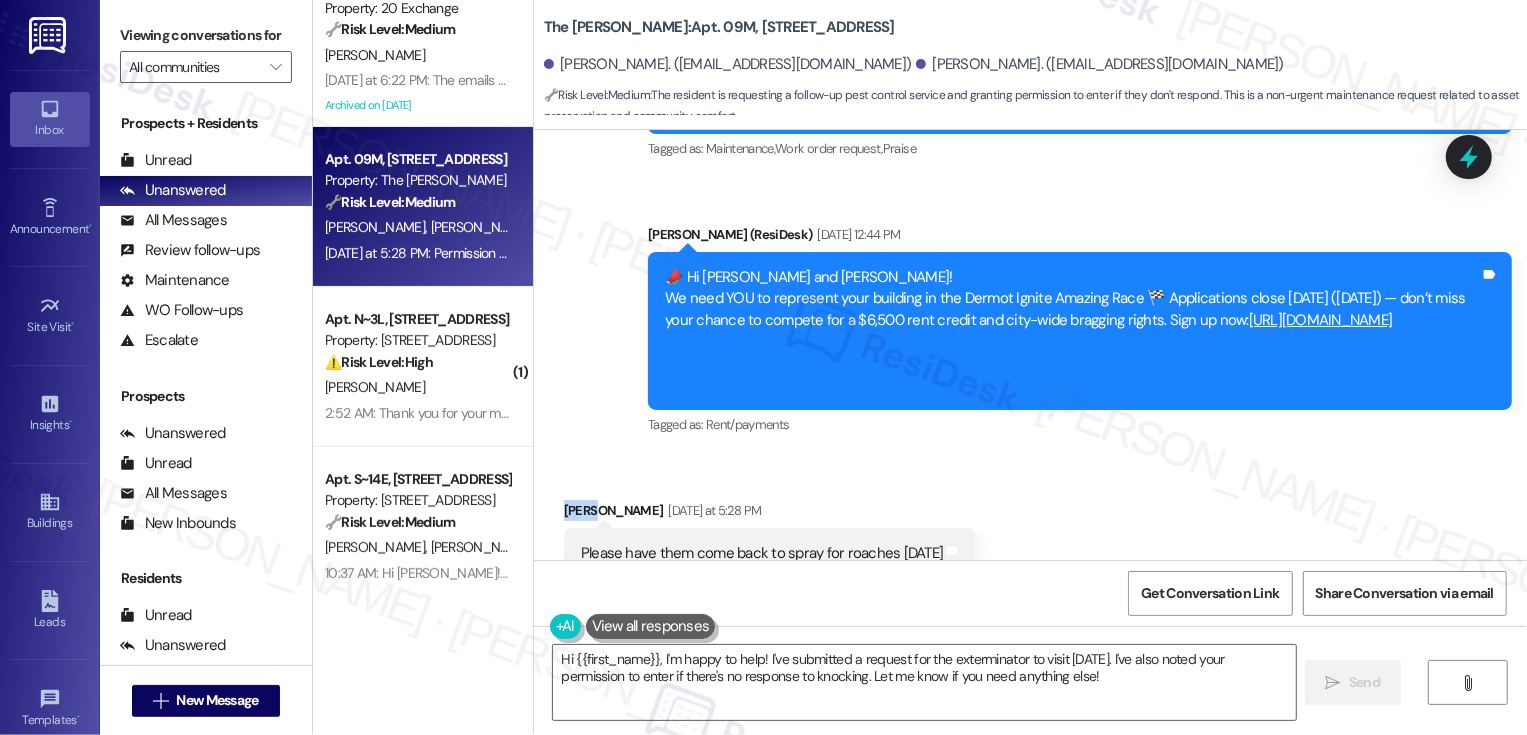 copy on "[PERSON_NAME]" 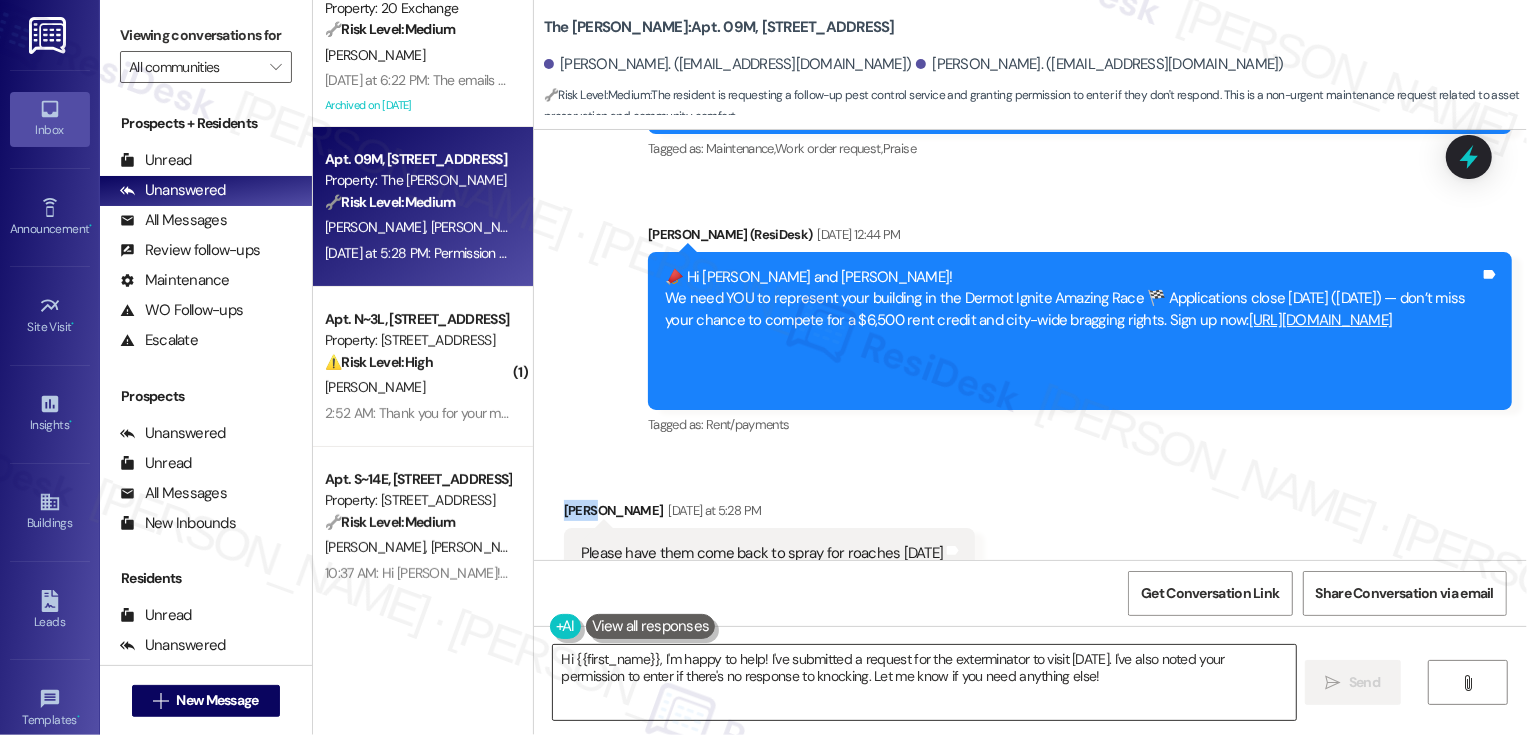 click on "Hi {{first_name}}, I'm happy to help! I've submitted a request for the exterminator to visit [DATE]. I've also noted your permission to enter if there's no response to knocking. Let me know if you need anything else!" at bounding box center [924, 682] 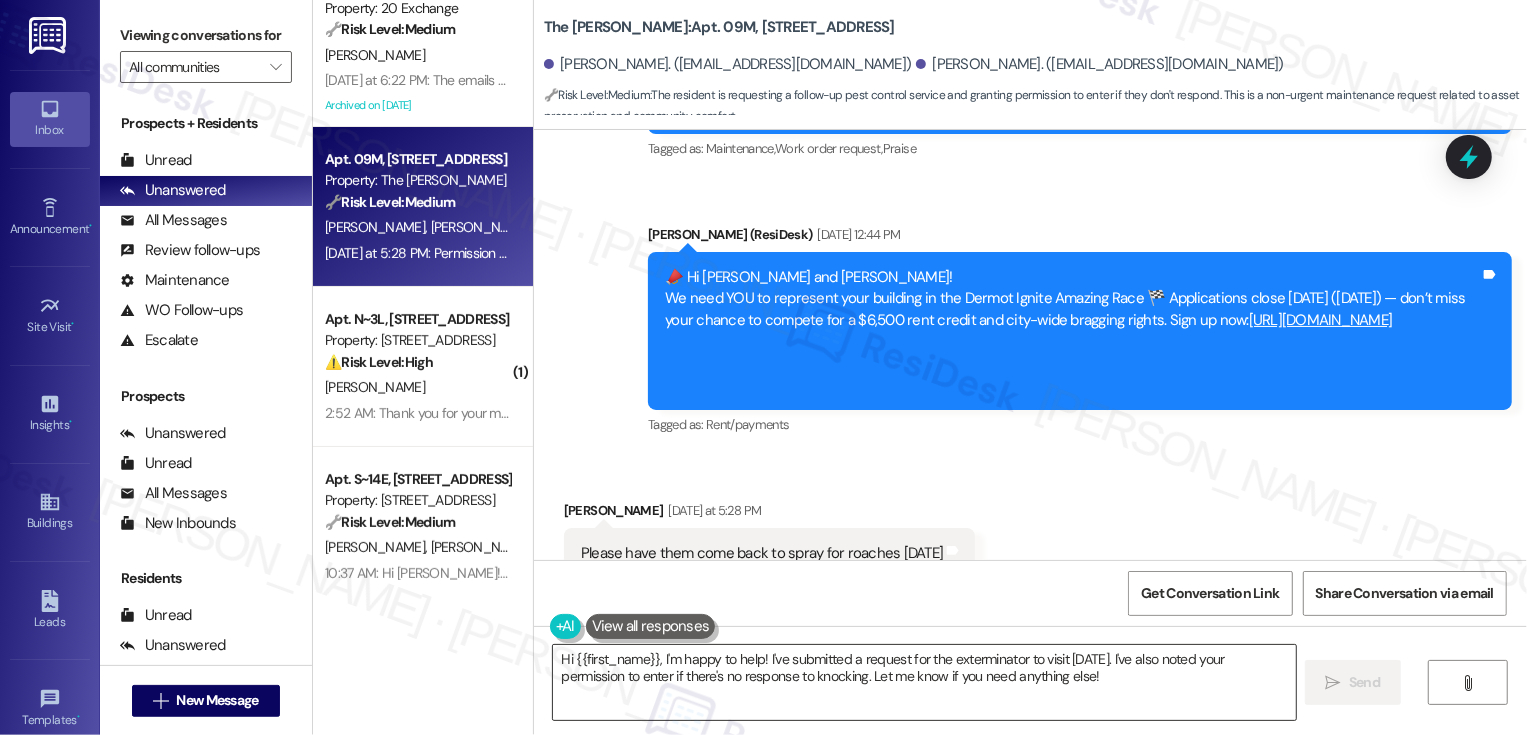 click on "Hi {{first_name}}, I'm happy to help! I've submitted a request for the exterminator to visit [DATE]. I've also noted your permission to enter if there's no response to knocking. Let me know if you need anything else!" at bounding box center [924, 682] 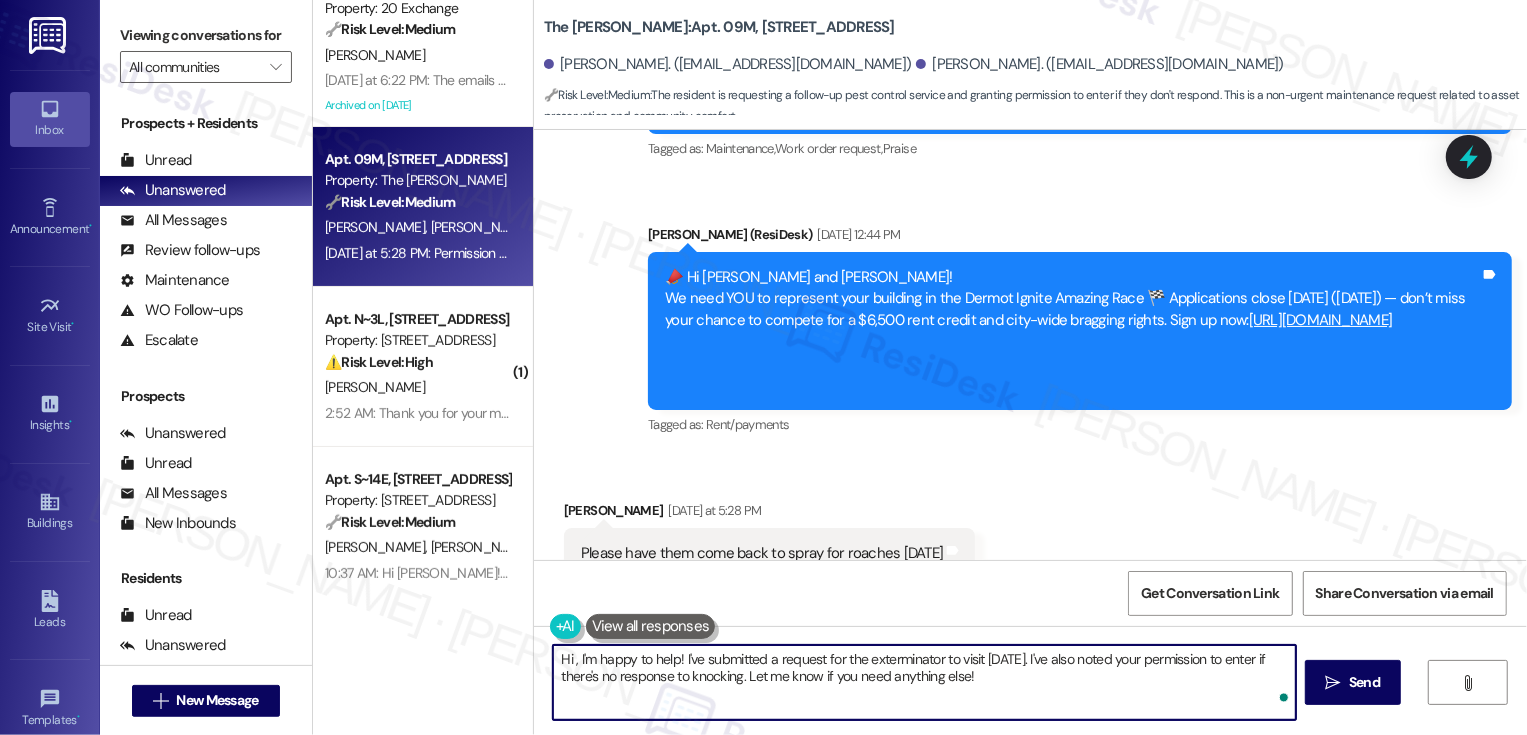 paste on "[PERSON_NAME]" 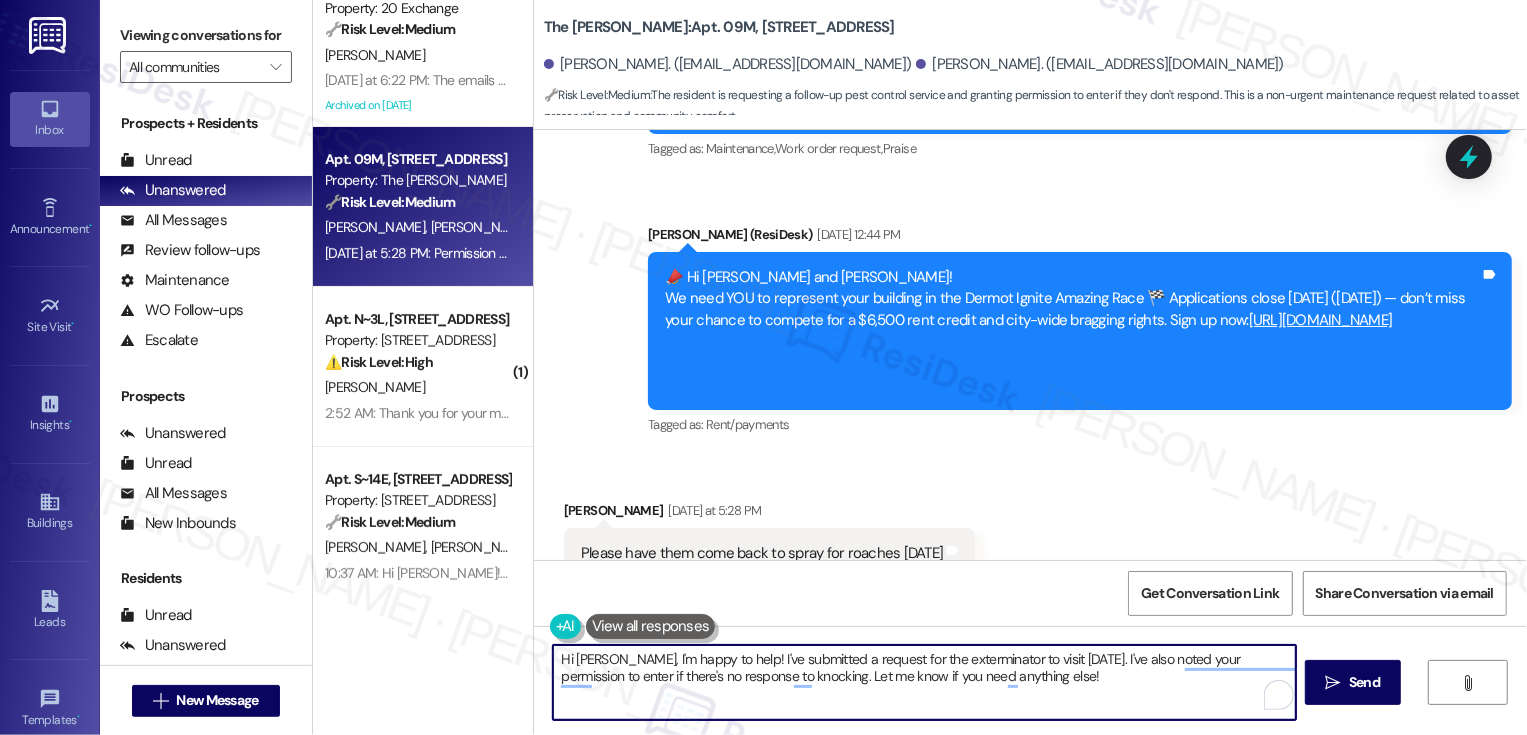 click on "Hi [PERSON_NAME], I'm happy to help! I've submitted a request for the exterminator to visit [DATE]. I've also noted your permission to enter if there's no response to knocking. Let me know if you need anything else!" at bounding box center [924, 682] 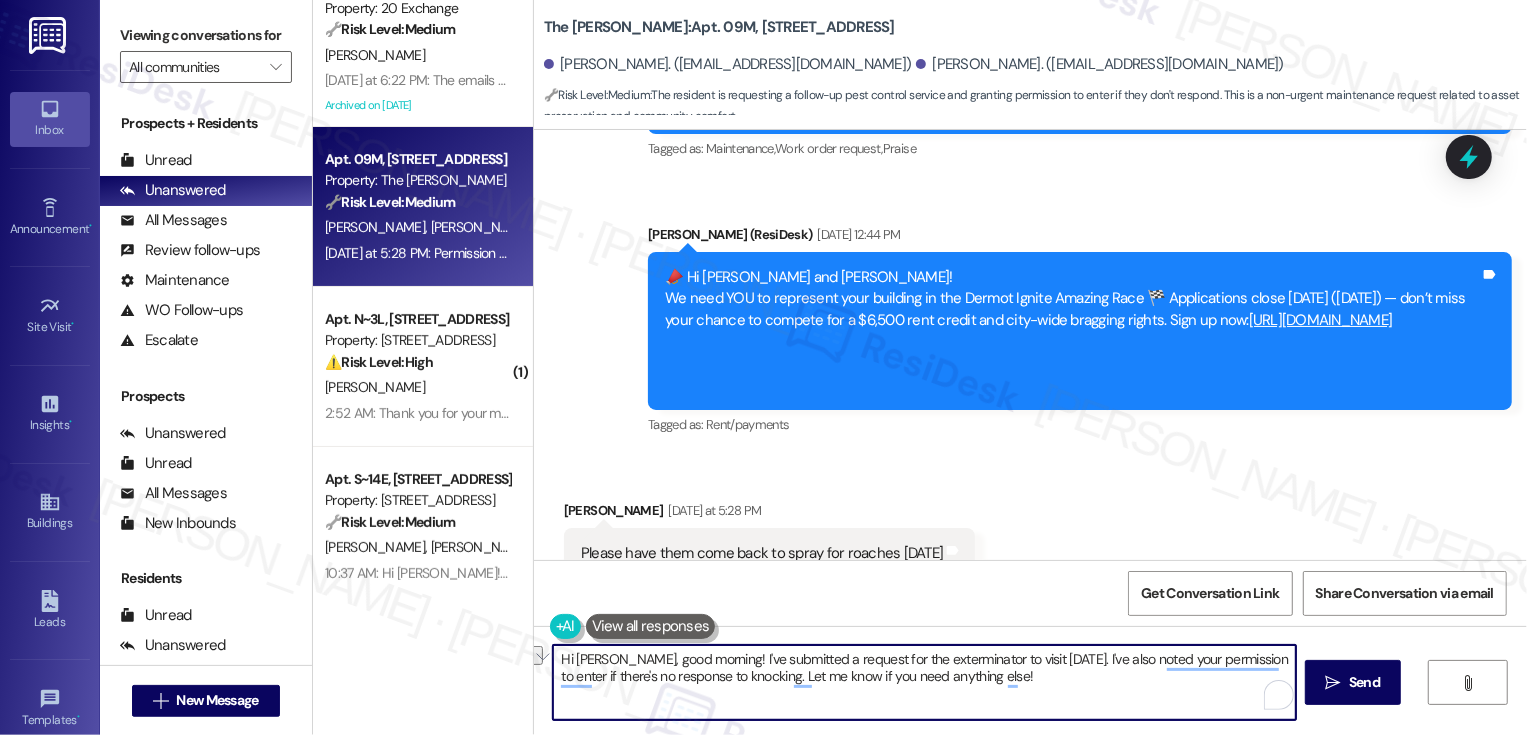 drag, startPoint x: 988, startPoint y: 657, endPoint x: 1067, endPoint y: 658, distance: 79.00633 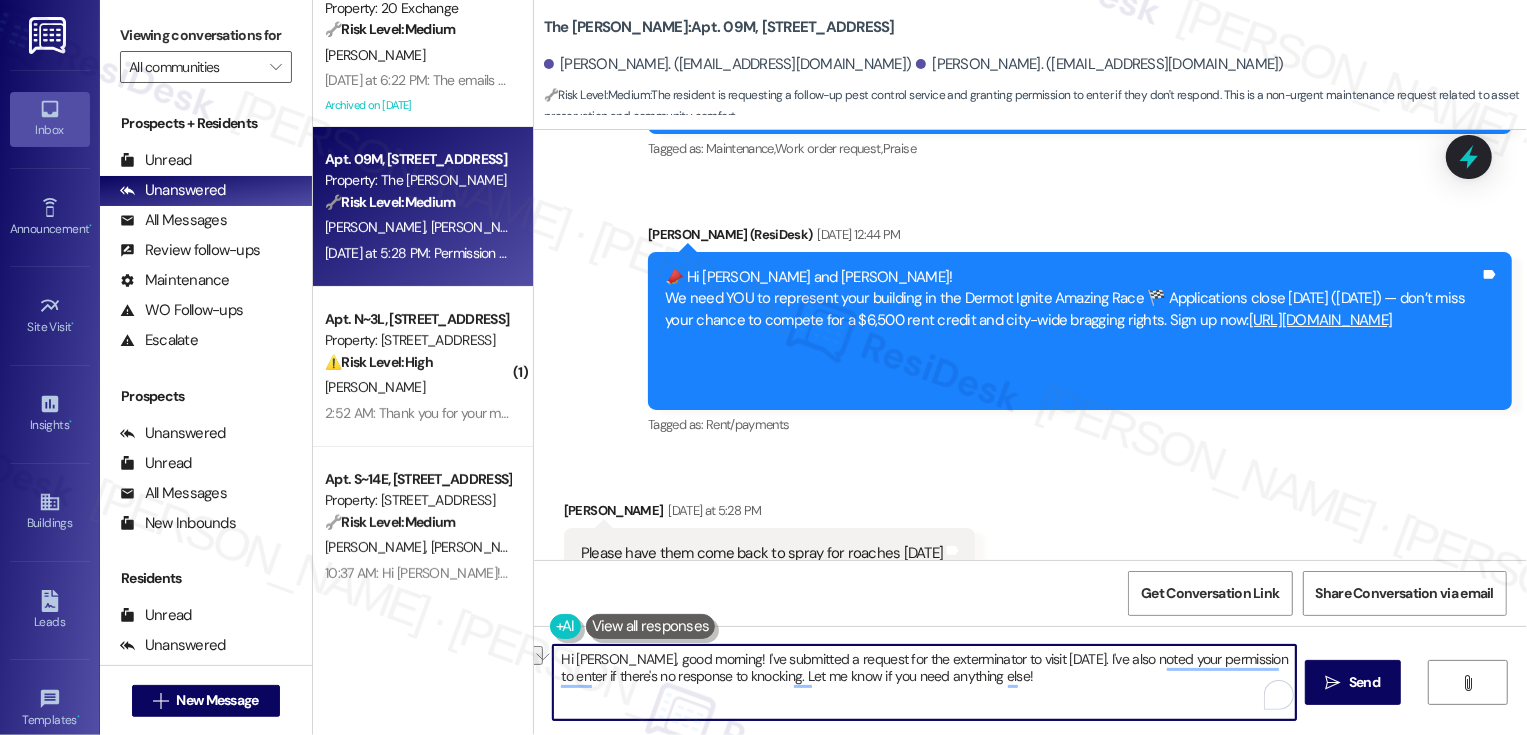 click on "Hi [PERSON_NAME], good morning! I've submitted a request for the exterminator to visit [DATE]. I've also noted your permission to enter if there's no response to knocking. Let me know if you need anything else!" at bounding box center [924, 682] 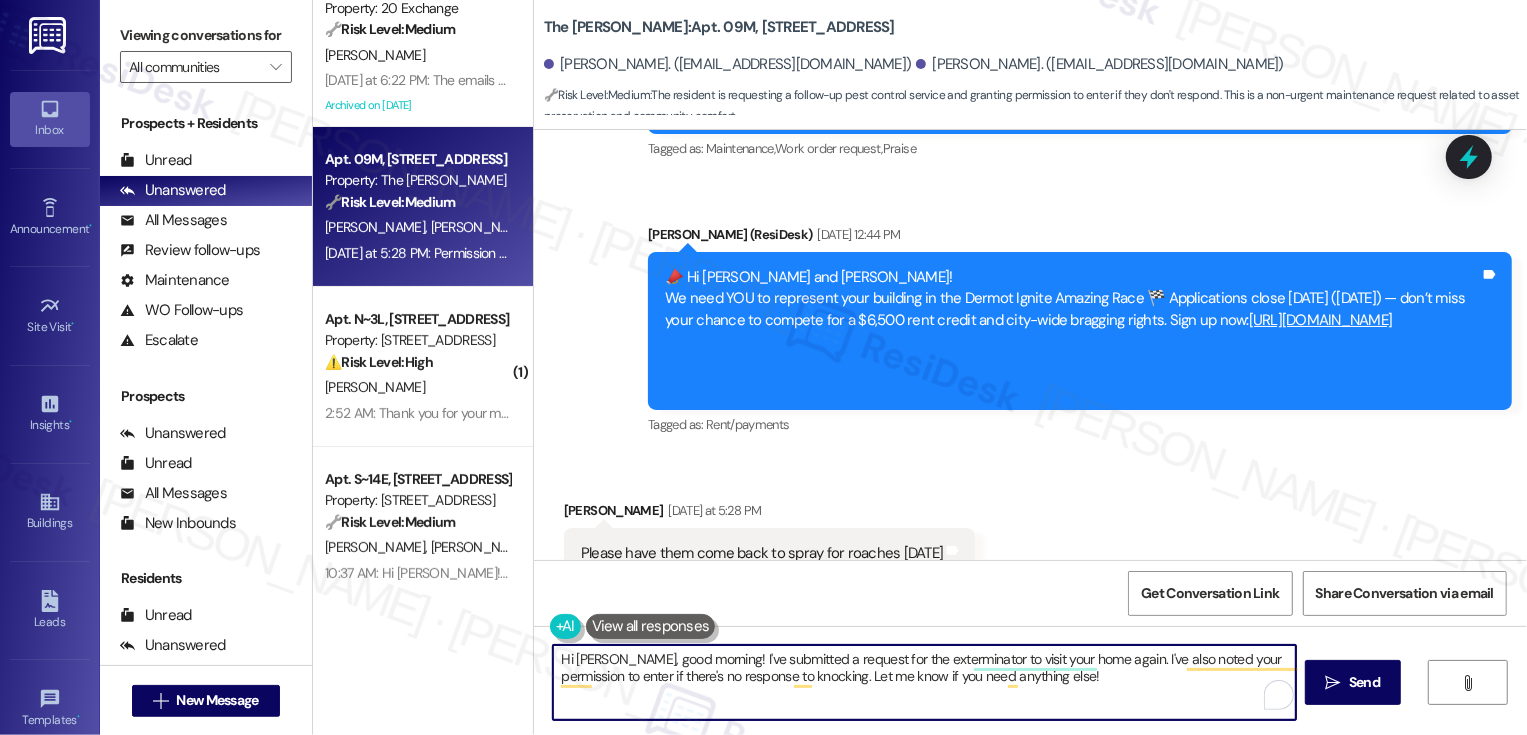 click on "Hi [PERSON_NAME], good morning! I've submitted a request for the exterminator to visit your home again. I've also noted your permission to enter if there's no response to knocking. Let me know if you need anything else!" at bounding box center [924, 682] 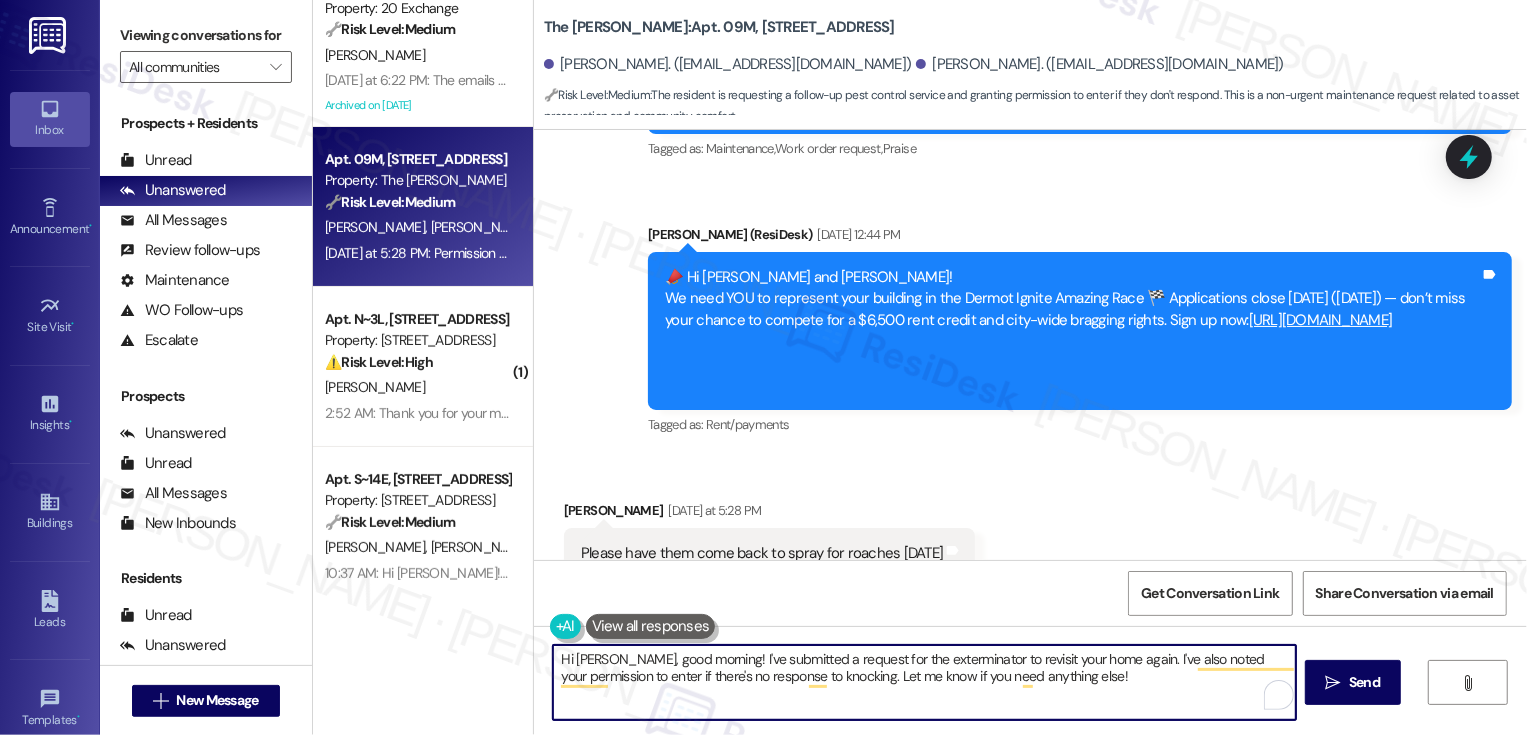 click on "Hi [PERSON_NAME], good morning! I've submitted a request for the exterminator to revisit your home again. I've also noted your permission to enter if there's no response to knocking. Let me know if you need anything else!" at bounding box center [924, 682] 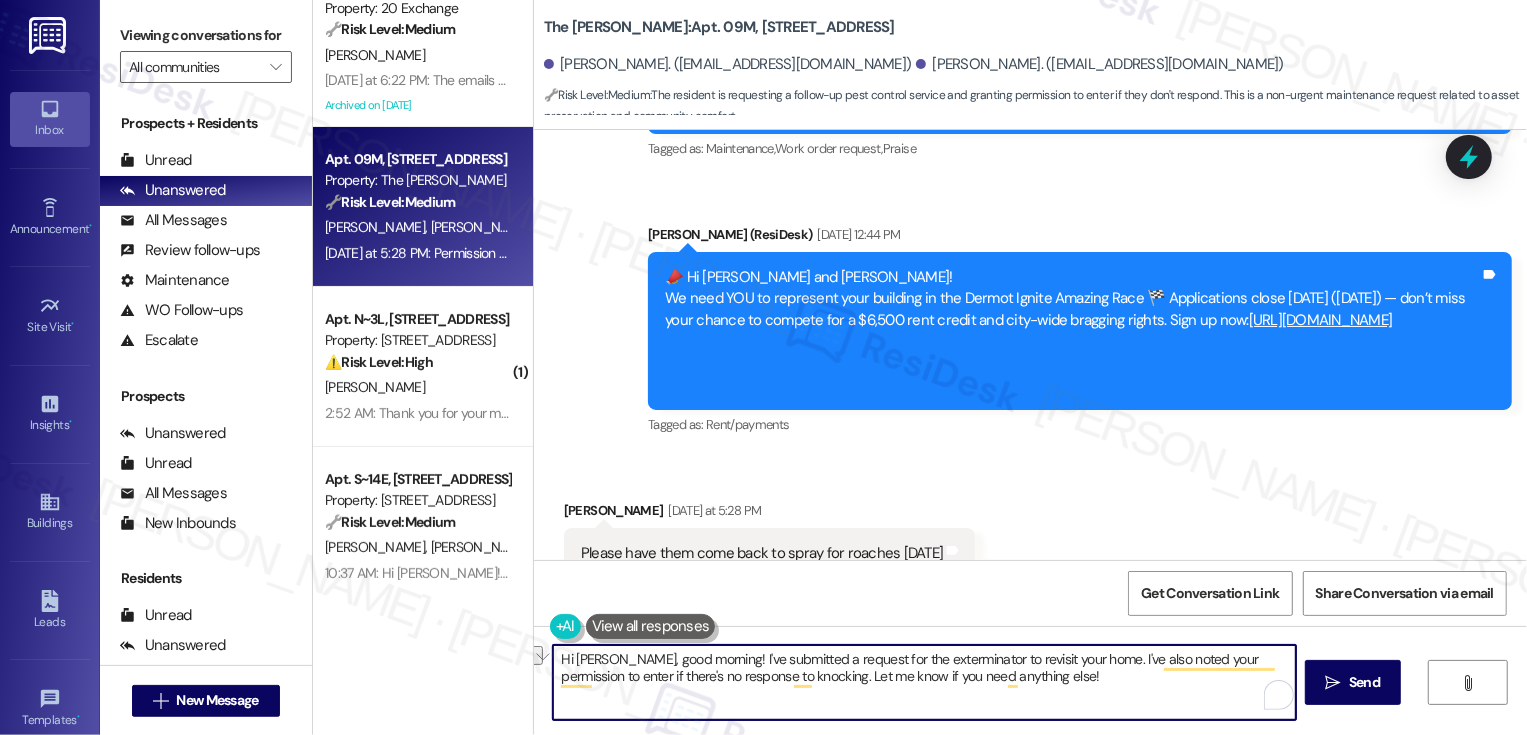 drag, startPoint x: 781, startPoint y: 675, endPoint x: 1108, endPoint y: 696, distance: 327.6736 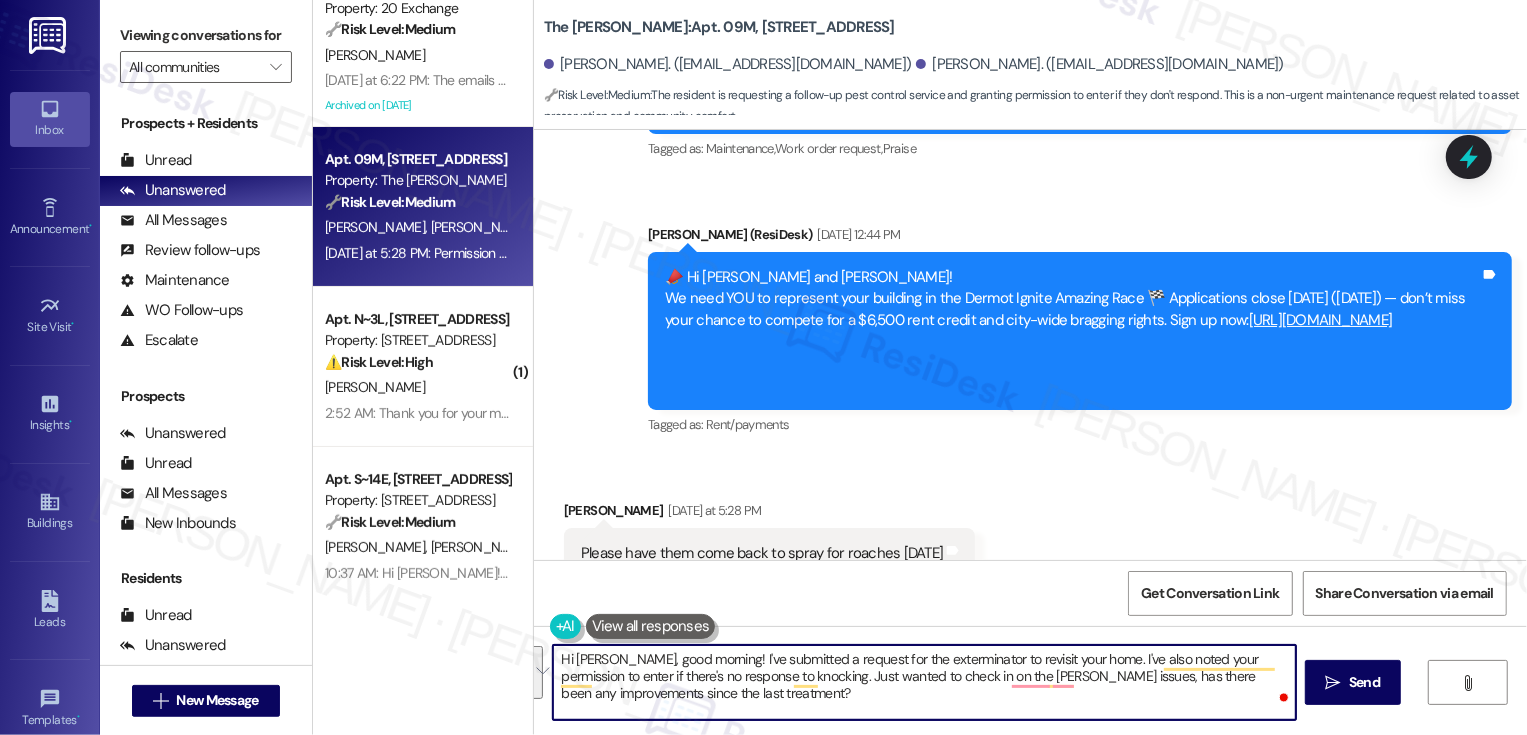 paste on "’ve submitted a request for the exterminator to revisit your home, and I’ve also noted your permission to enter if there’s no response to knocking.
Just checking in—have you noticed any improvements with the [PERSON_NAME] issue since the last treatment?" 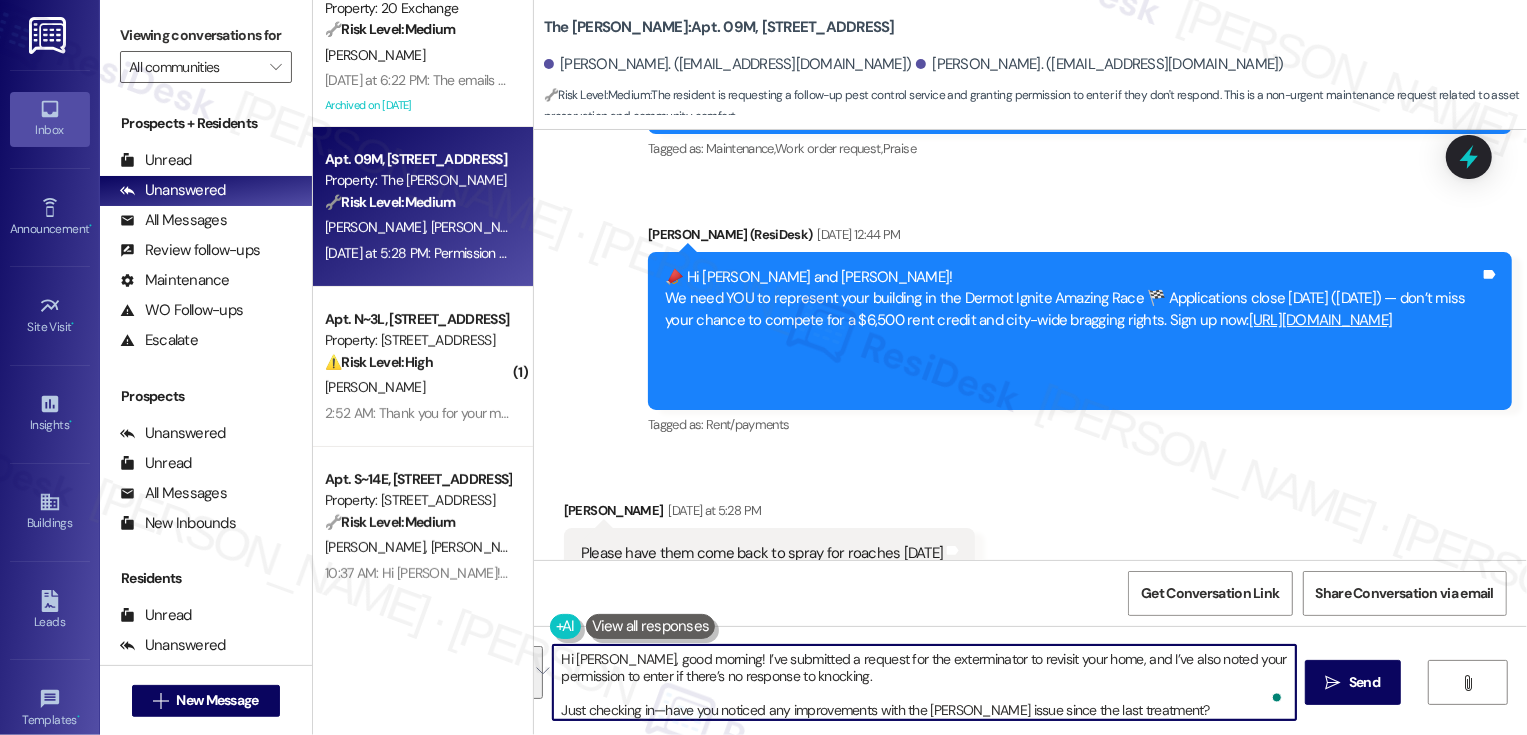 scroll, scrollTop: 34, scrollLeft: 0, axis: vertical 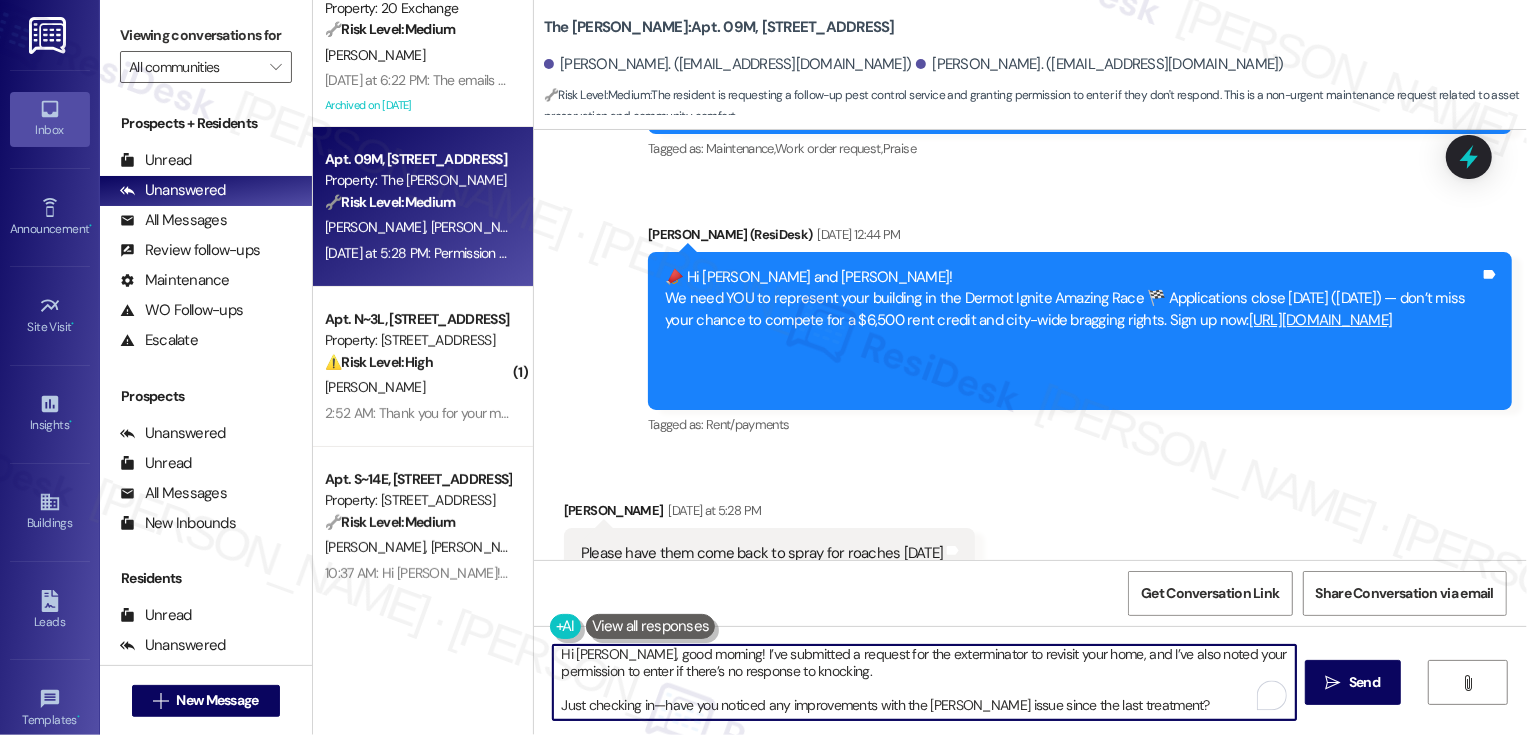 click on "Hi [PERSON_NAME], good morning! I’ve submitted a request for the exterminator to revisit your home, and I’ve also noted your permission to enter if there’s no response to knocking.
Just checking in—have you noticed any improvements with the [PERSON_NAME] issue since the last treatment?" at bounding box center [924, 682] 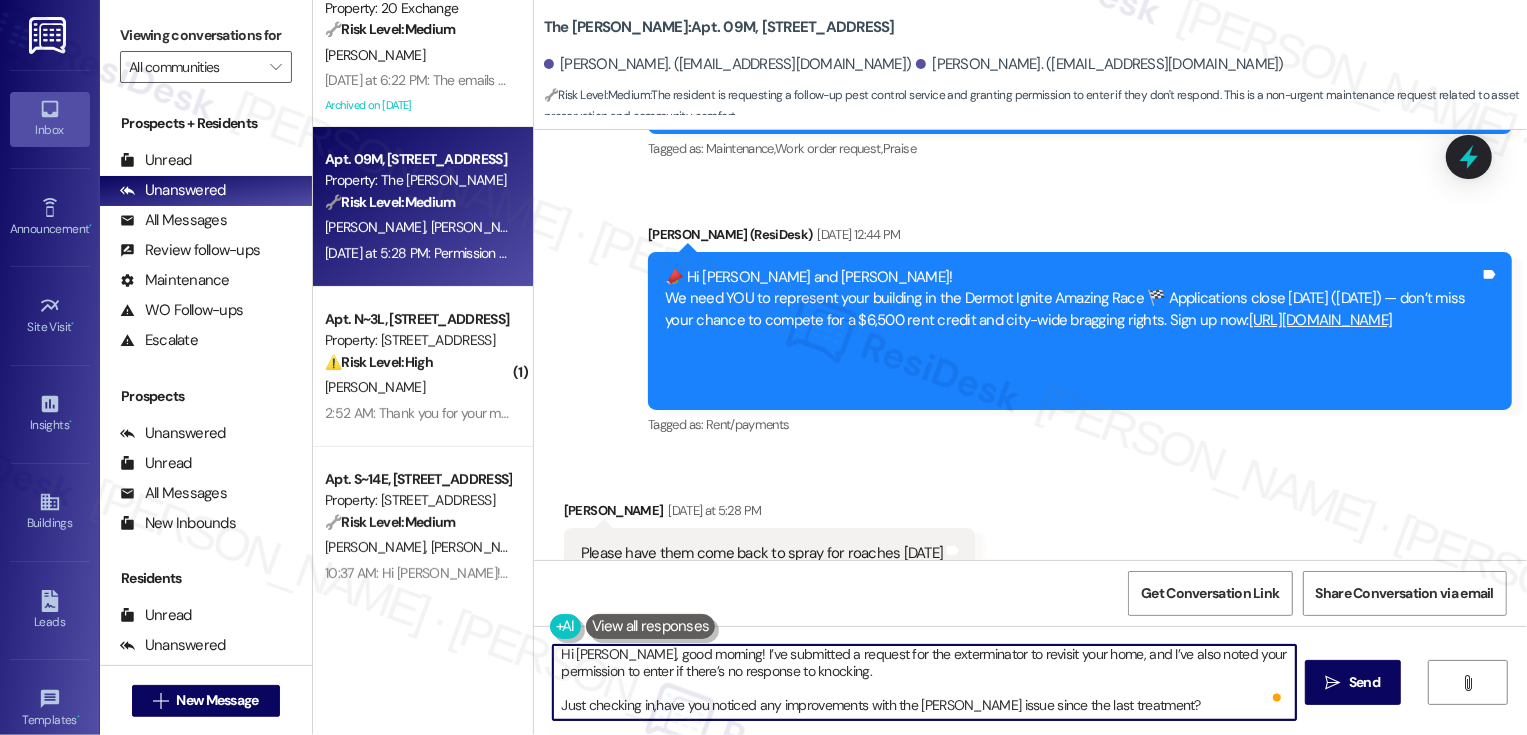 type on "Hi [PERSON_NAME], good morning! I’ve submitted a request for the exterminator to revisit your home, and I’ve also noted your permission to enter if there’s no response to knocking.
Just checking in, have you noticed any improvements with the [PERSON_NAME] issue since the last treatment?" 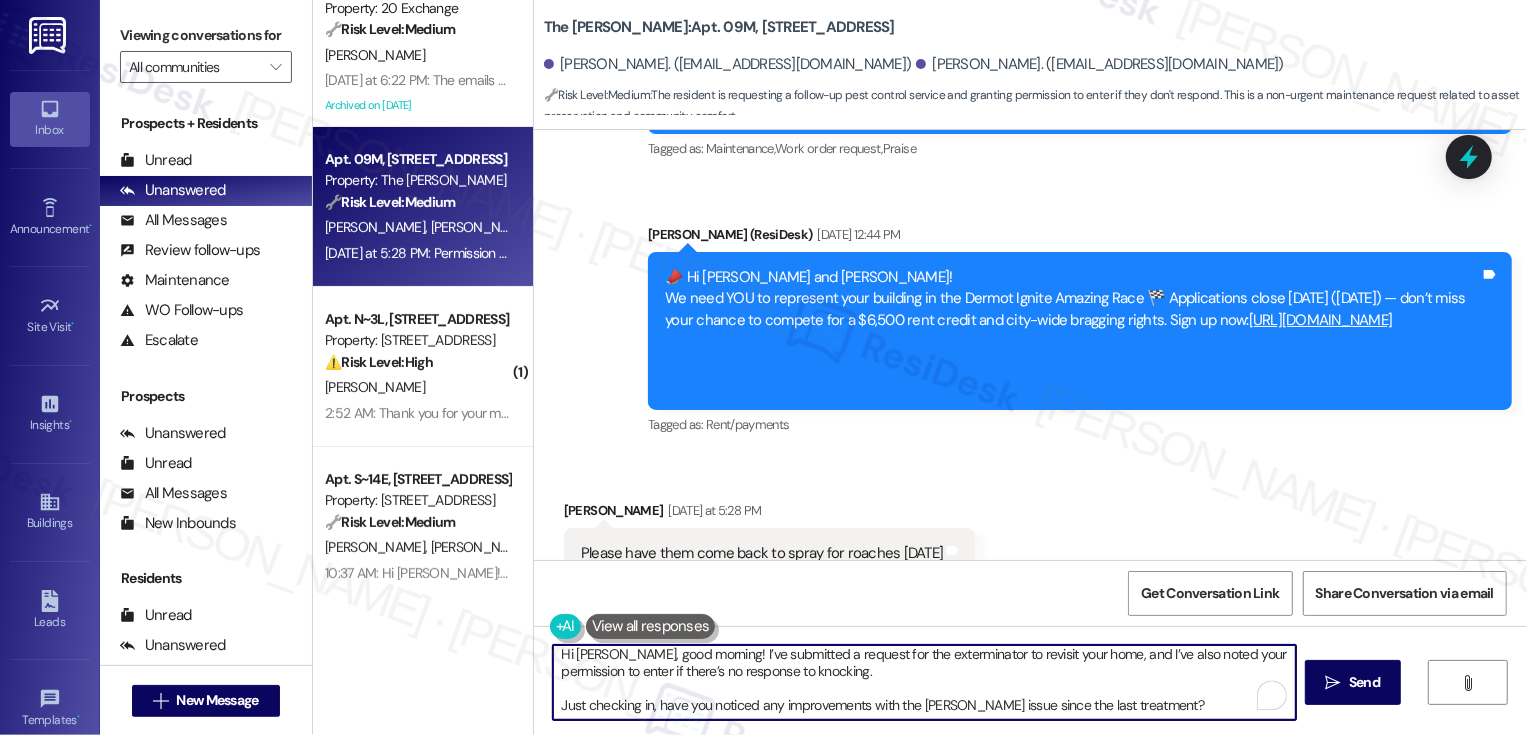 scroll, scrollTop: 0, scrollLeft: 0, axis: both 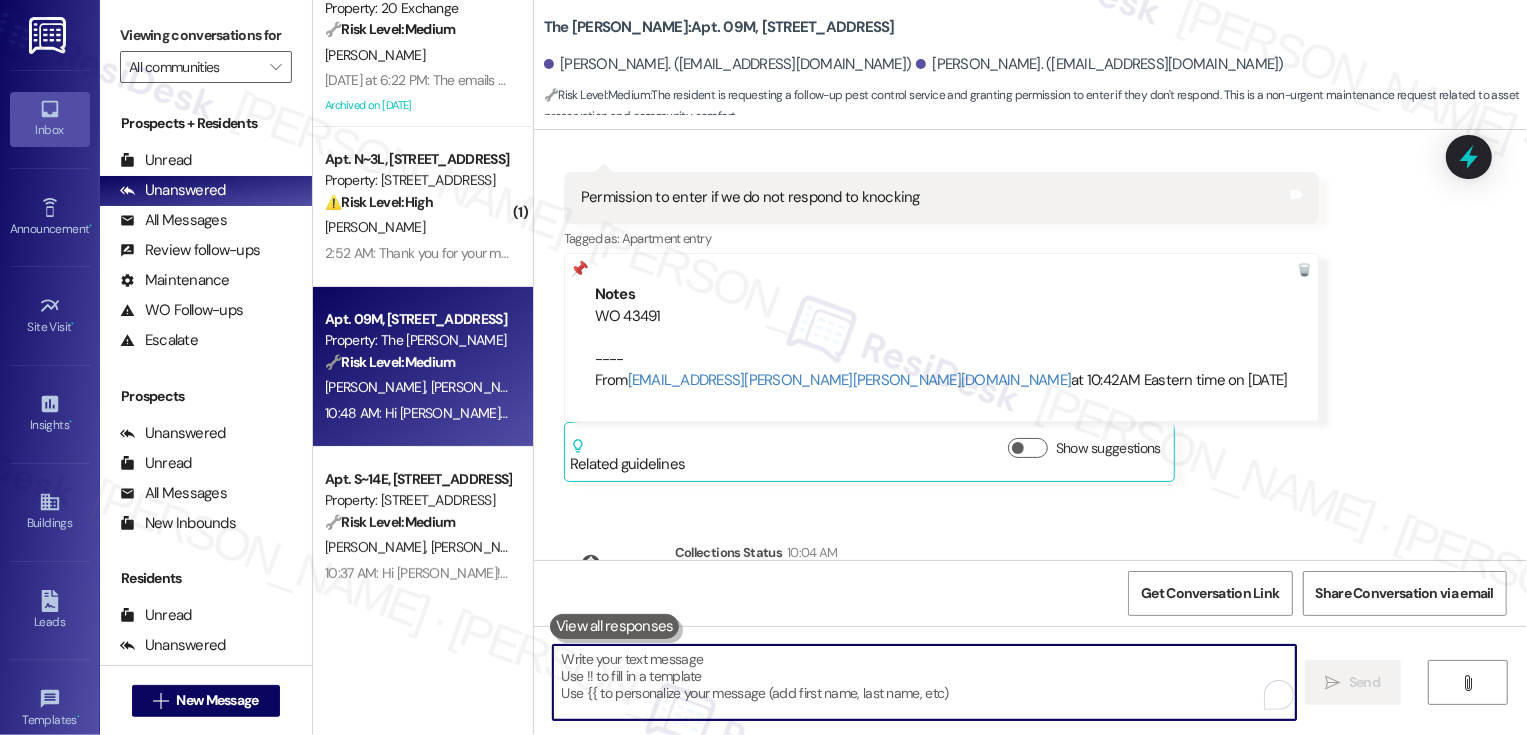 type 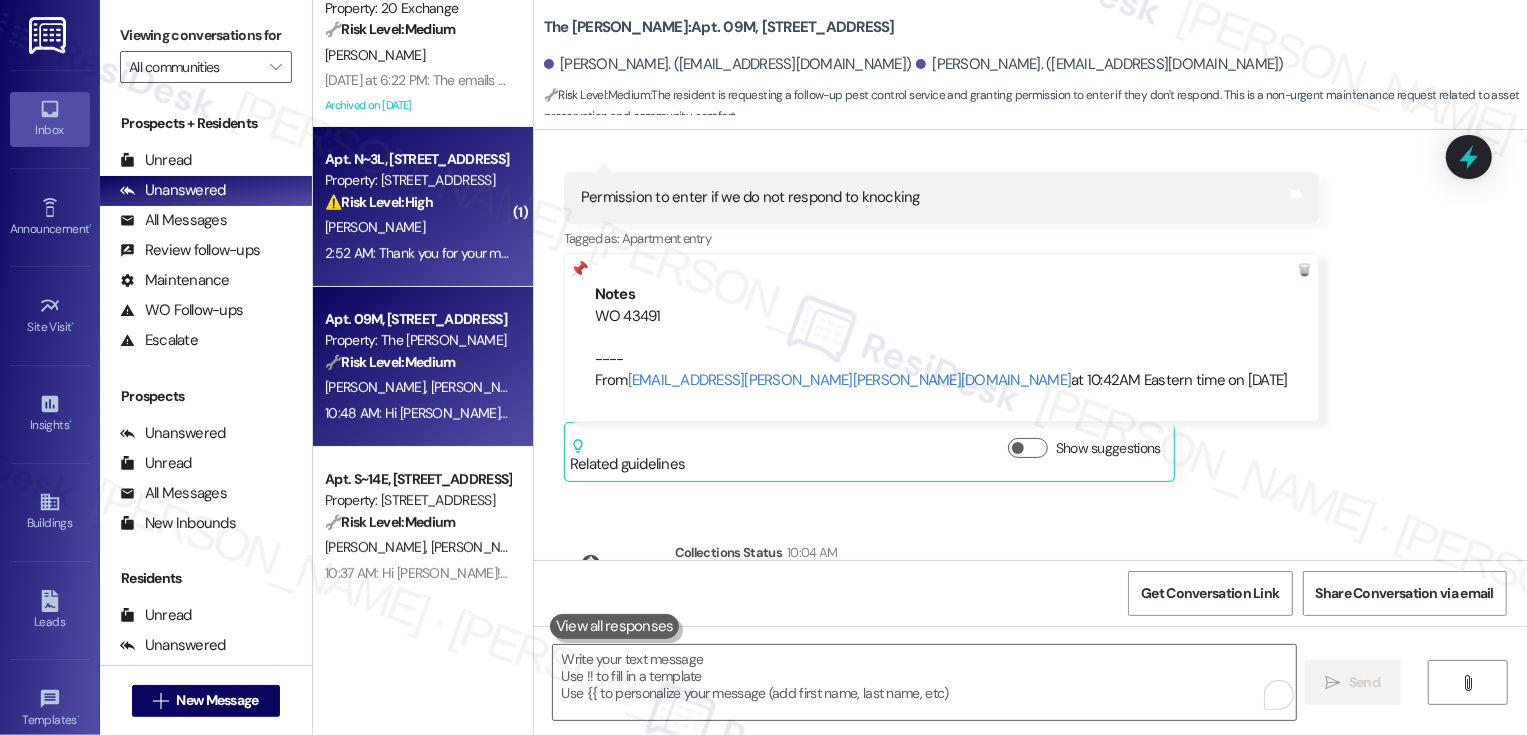 click on "[PERSON_NAME]" at bounding box center (417, 227) 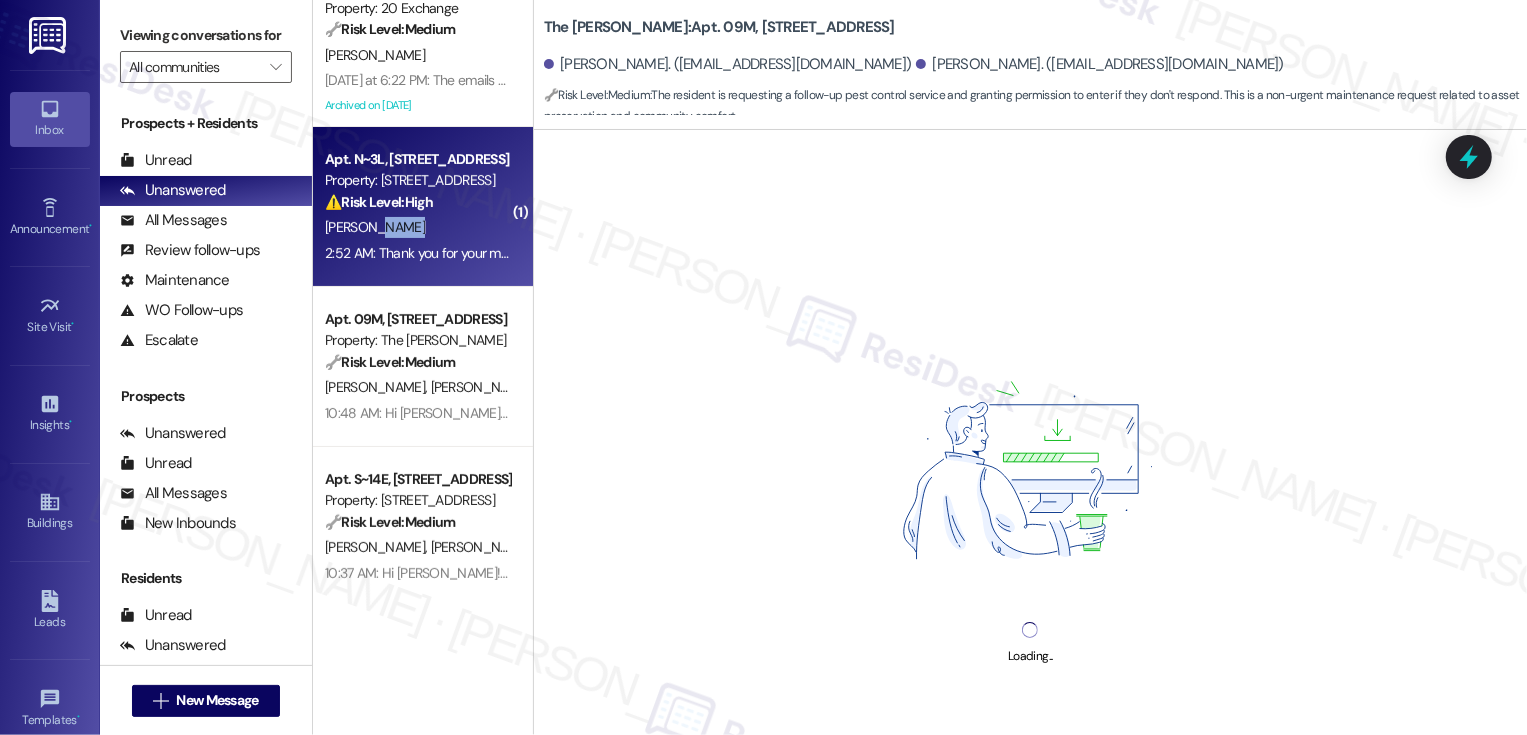 scroll, scrollTop: 0, scrollLeft: 0, axis: both 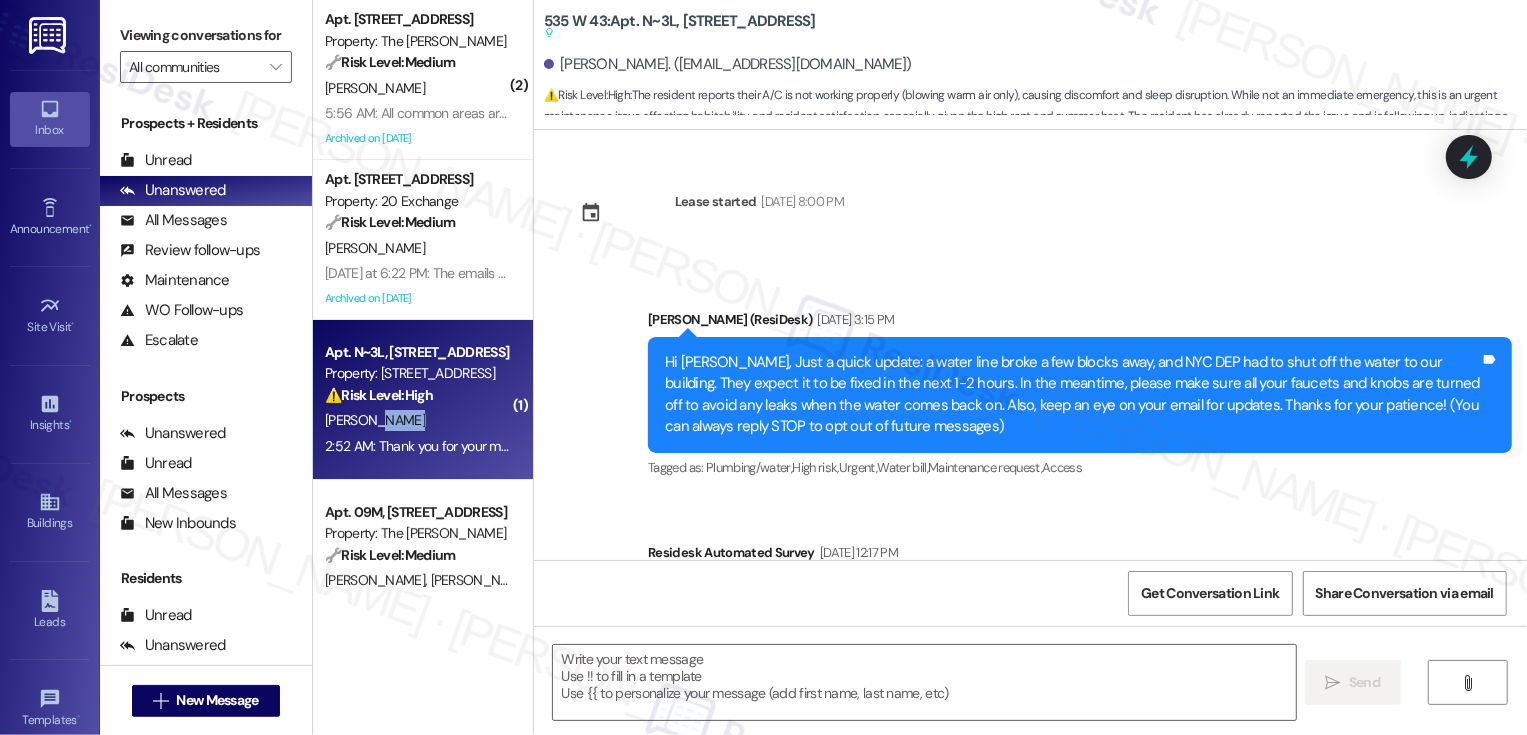 click on "Apt. N~3L, [STREET_ADDRESS]" at bounding box center [417, 352] 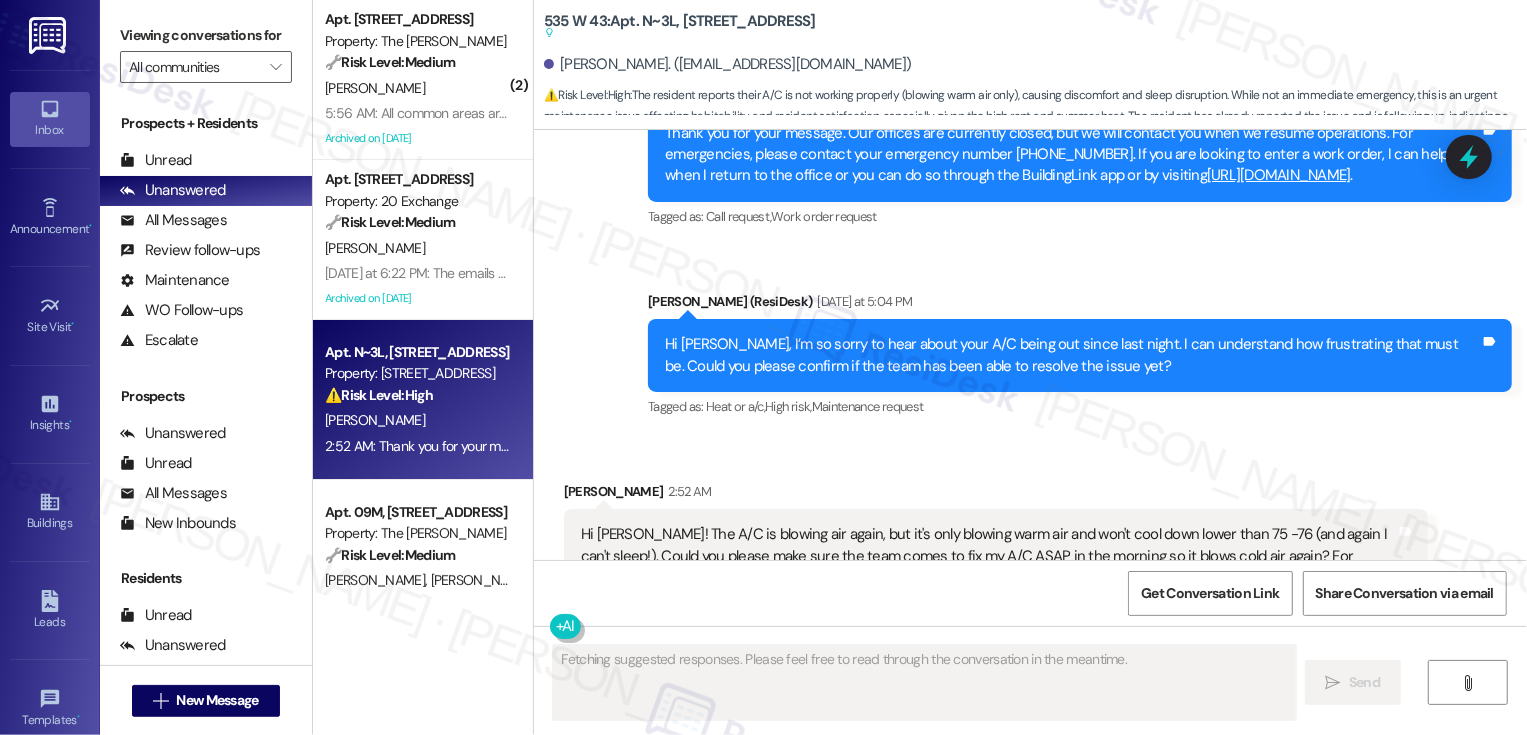scroll, scrollTop: 11422, scrollLeft: 0, axis: vertical 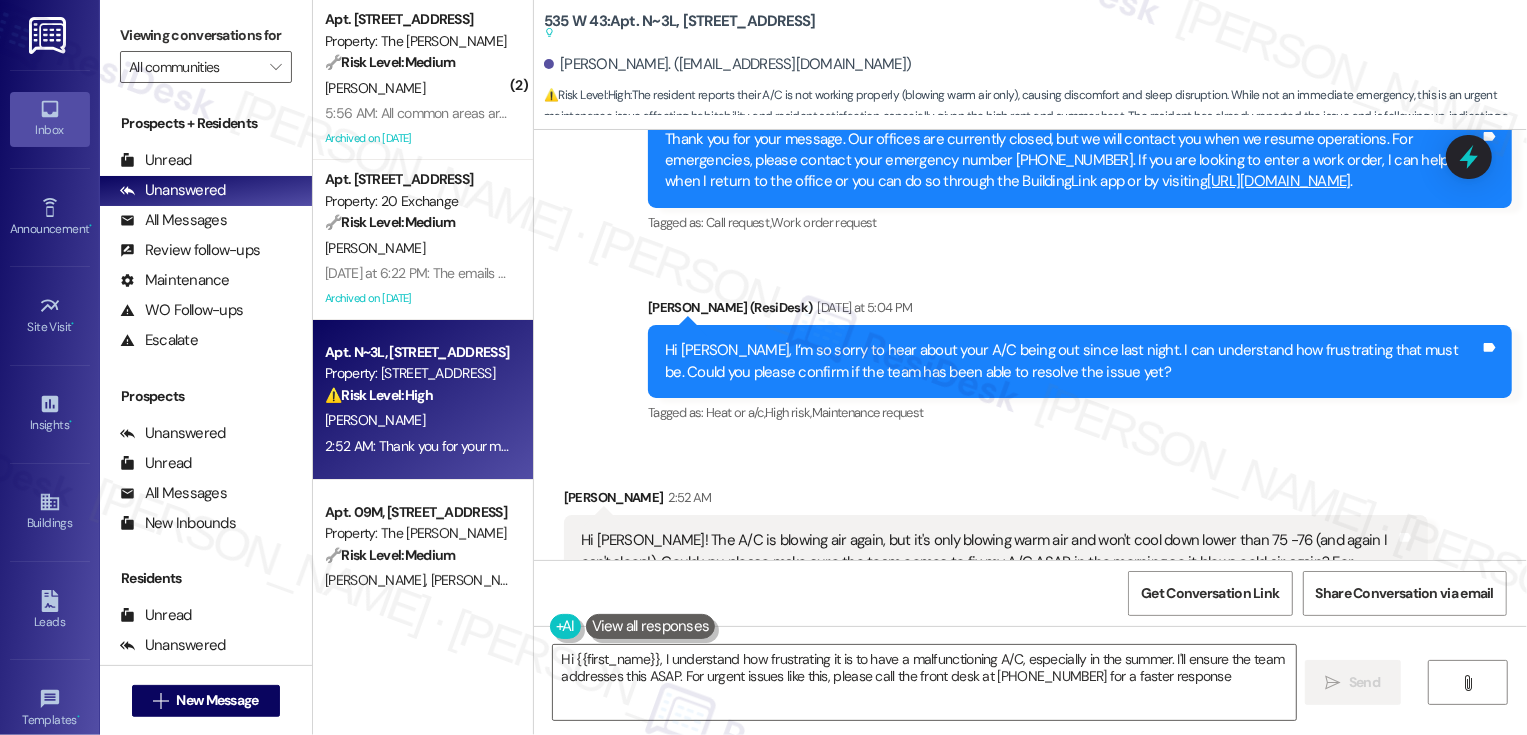 type on "Hi {{first_name}}, I understand how frustrating it is to have a malfunctioning A/C, especially in the summer. I'll ensure the team addresses this ASAP. For urgent issues like this, please call the front desk at [PHONE_NUMBER] for a faster response." 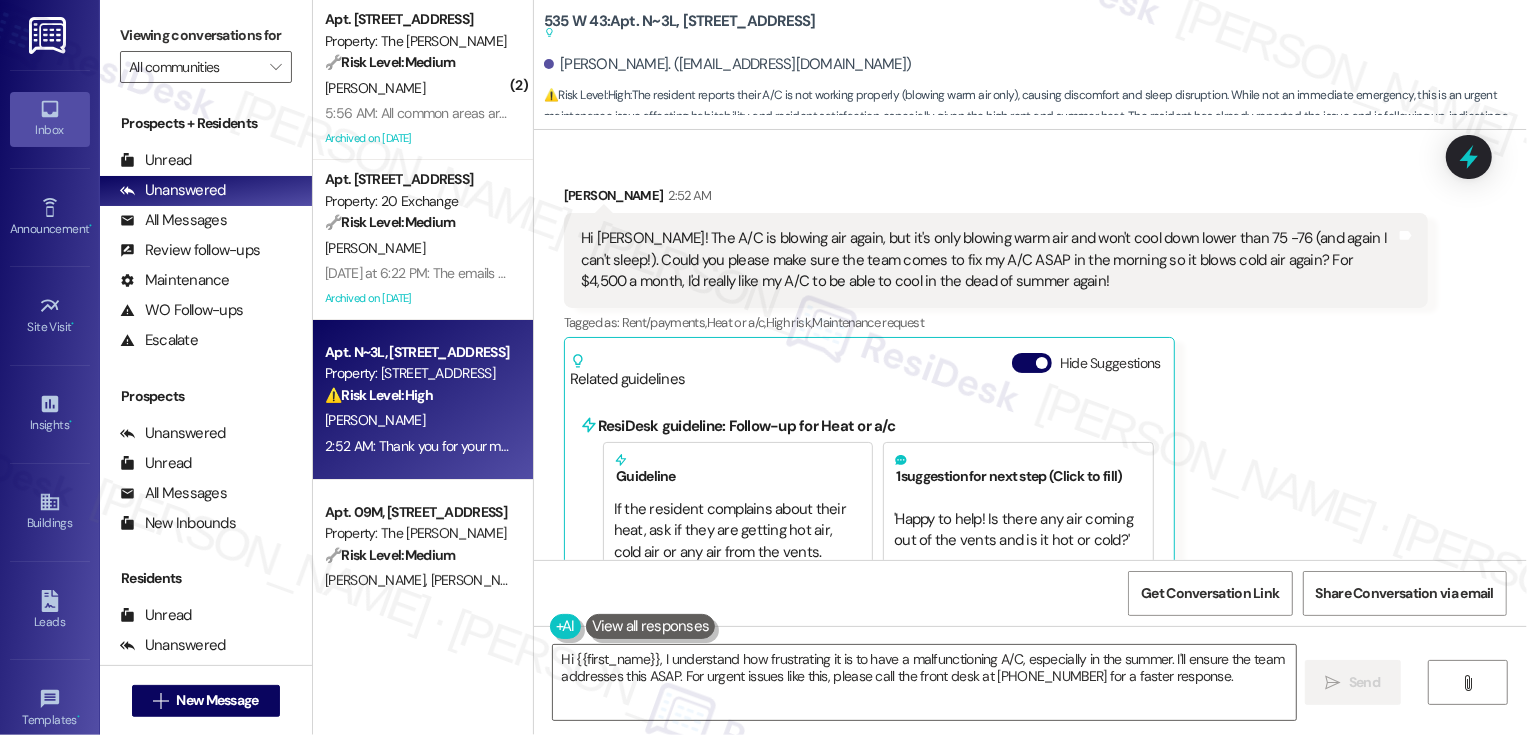 scroll, scrollTop: 11629, scrollLeft: 0, axis: vertical 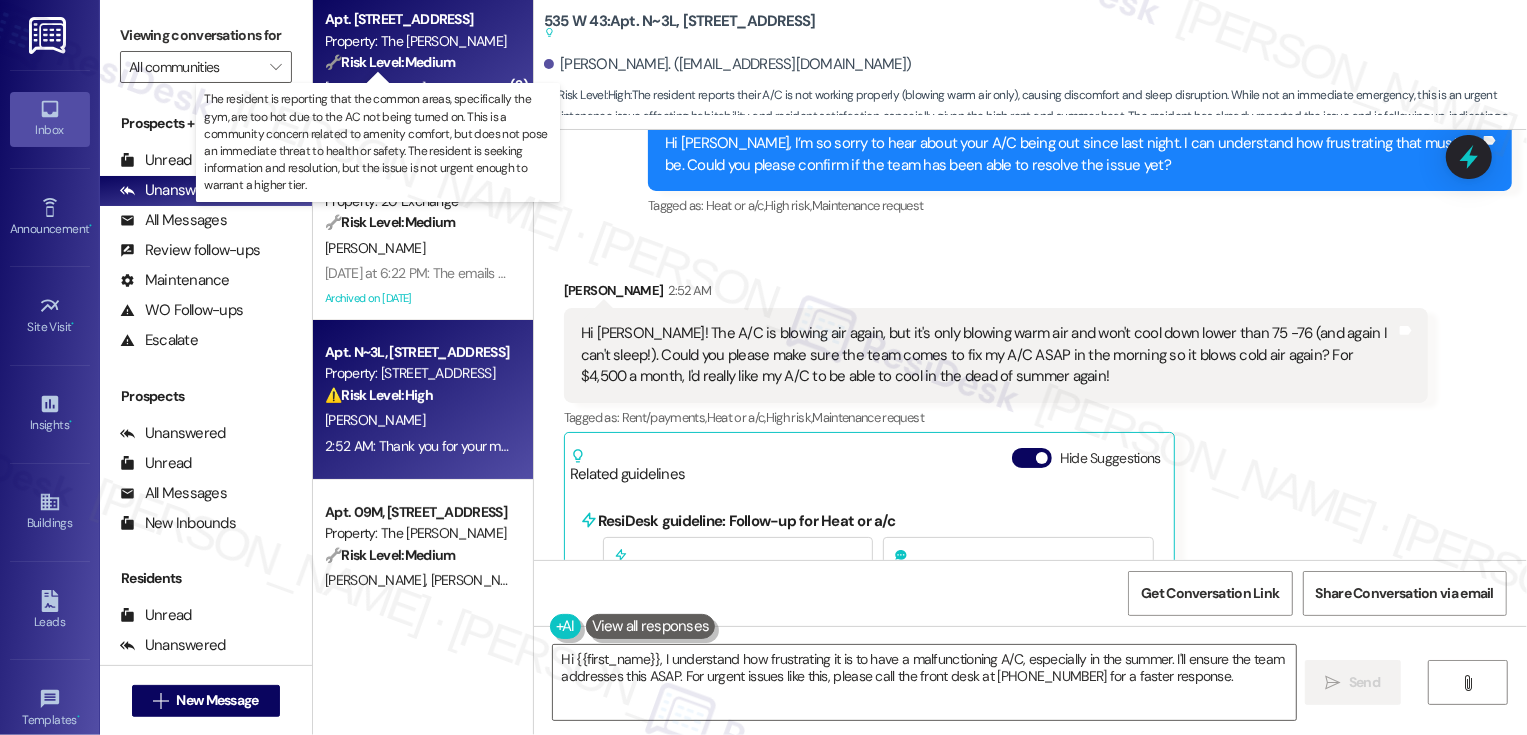 click on "🔧  Risk Level:  Medium" at bounding box center [390, 62] 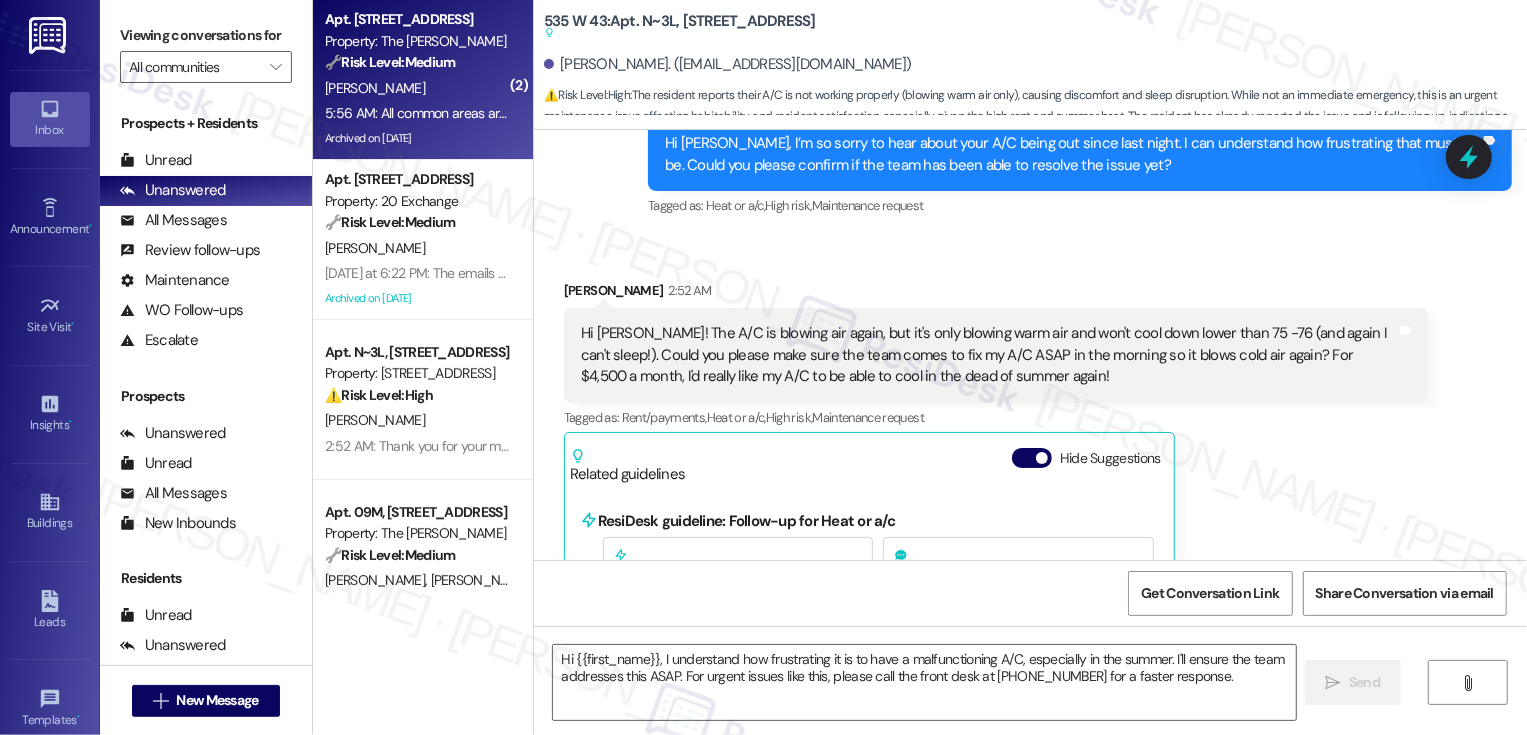 click on "🔧  Risk Level:  Medium" at bounding box center (390, 62) 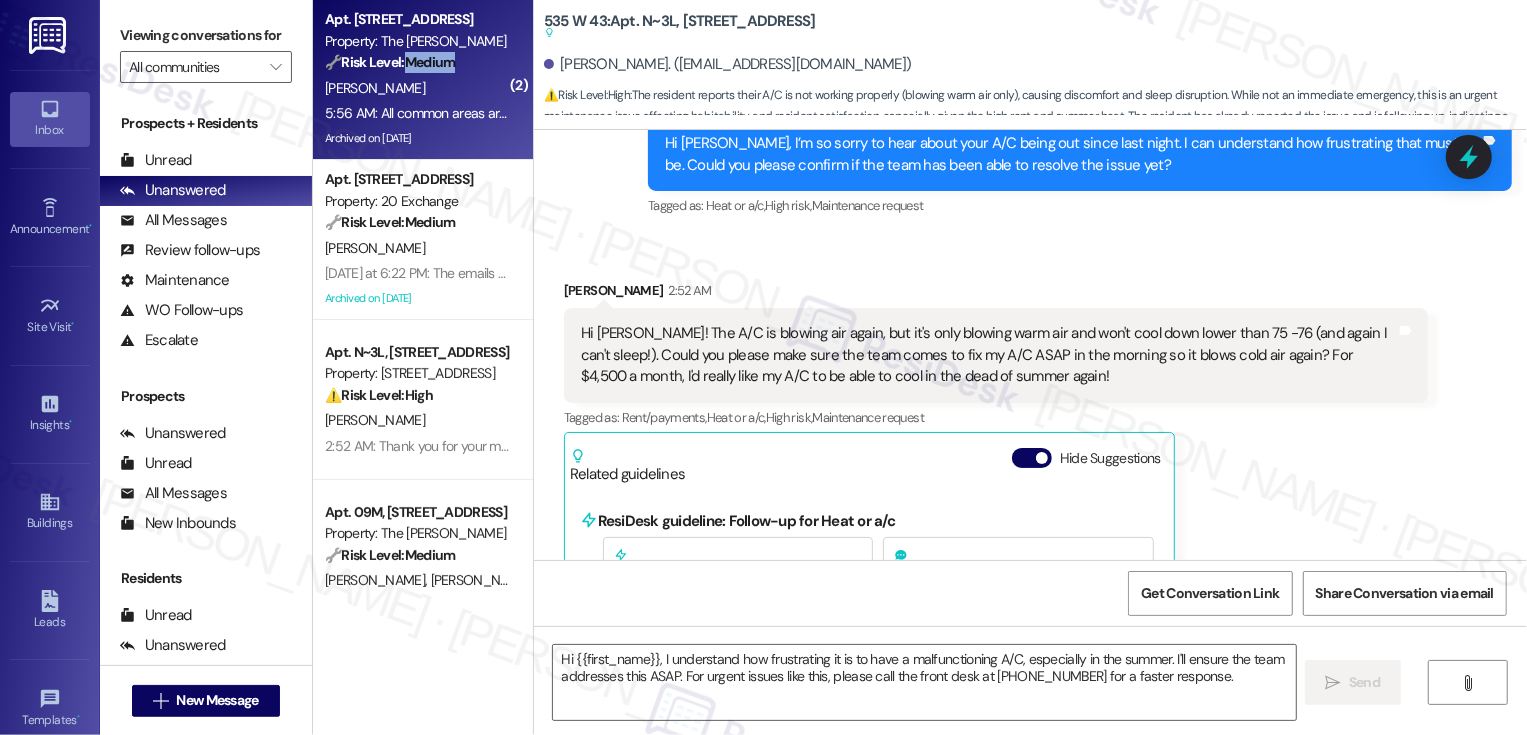 type on "Fetching suggested responses. Please feel free to read through the conversation in the meantime." 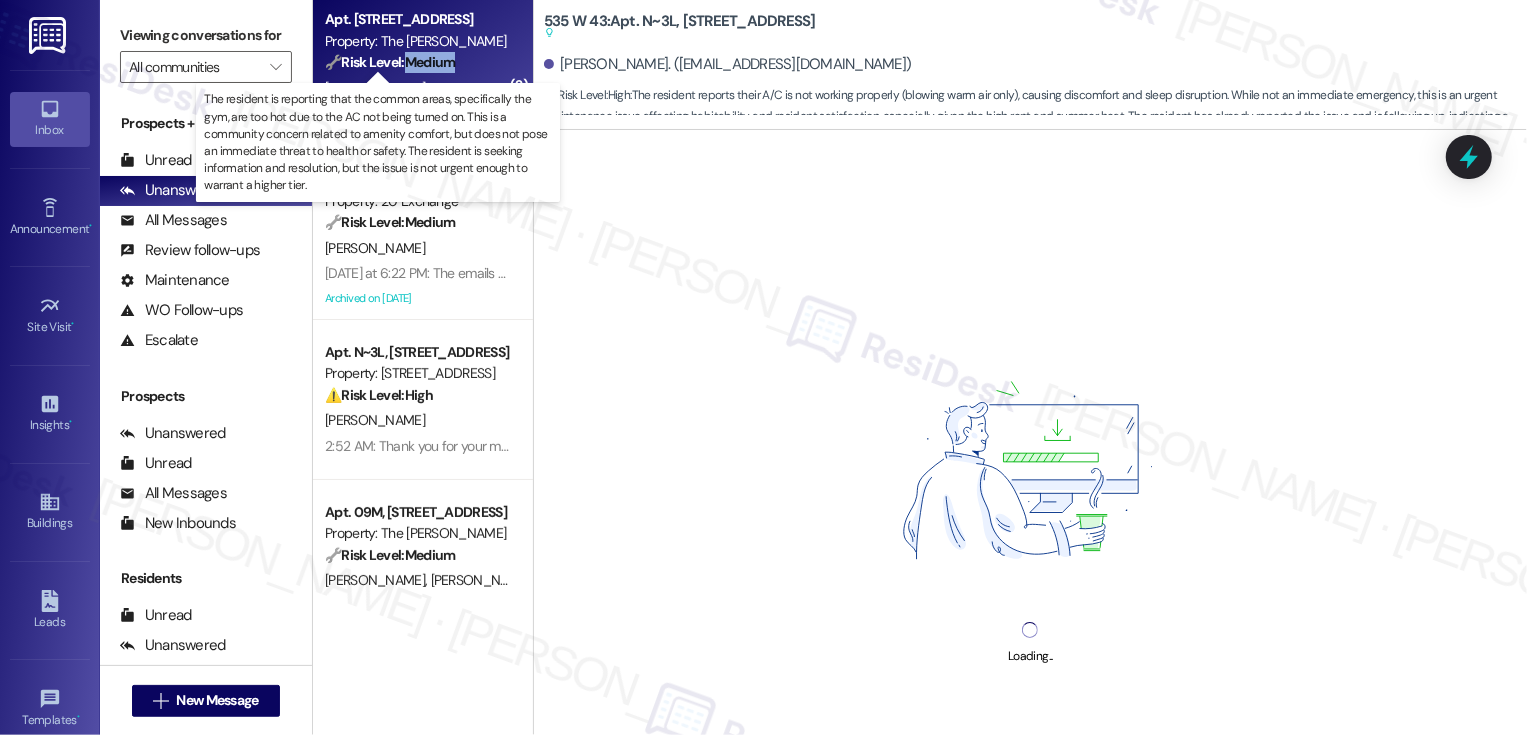 click on "🔧  Risk Level:  Medium" at bounding box center (390, 62) 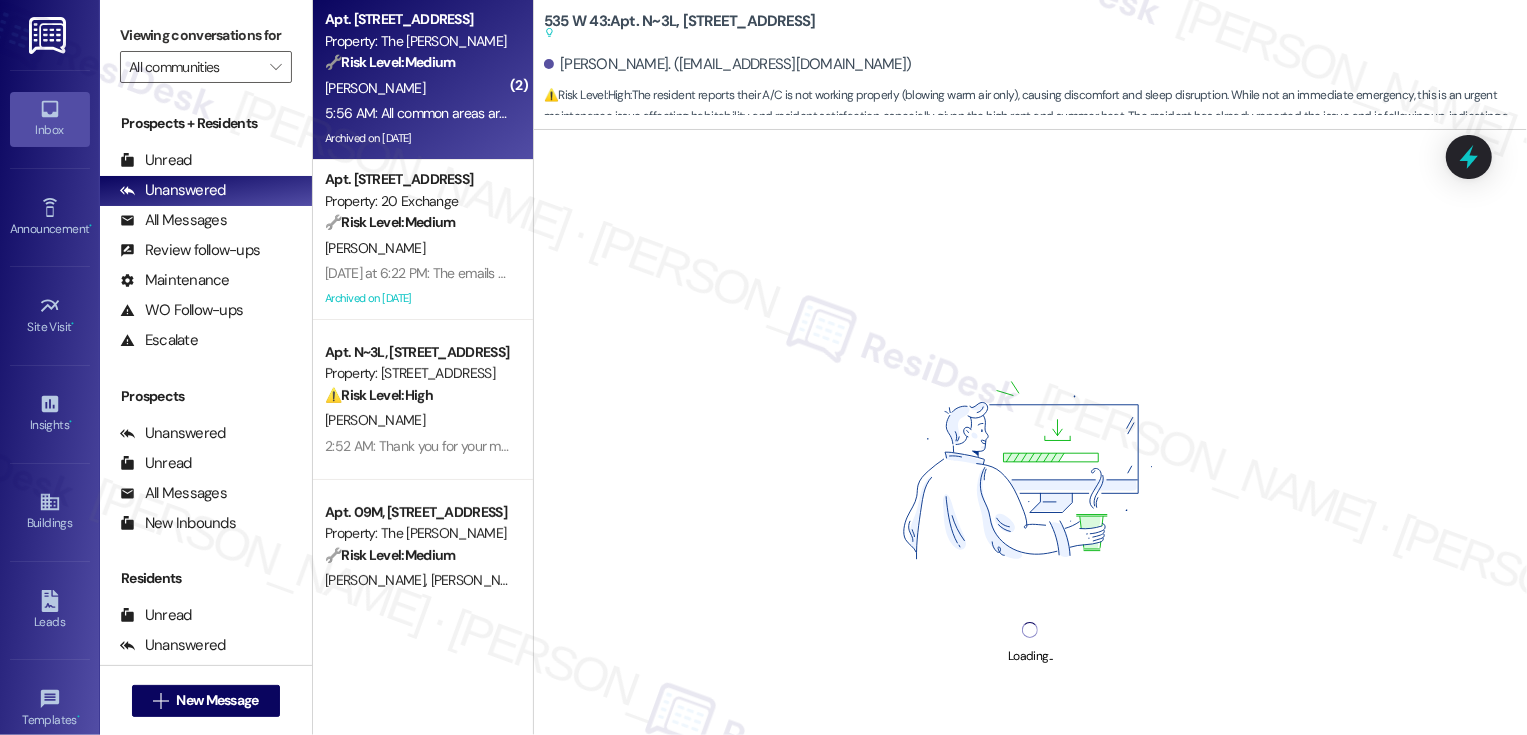 click on "🔧  Risk Level:  Medium The resident is reporting that the common areas, specifically the gym, are too hot due to the AC not being turned on. This is a community concern related to amenity comfort, but does not pose an immediate threat to health or safety. The resident is seeking information and resolution, but the issue is not urgent enough to warrant a higher tier." at bounding box center (417, 62) 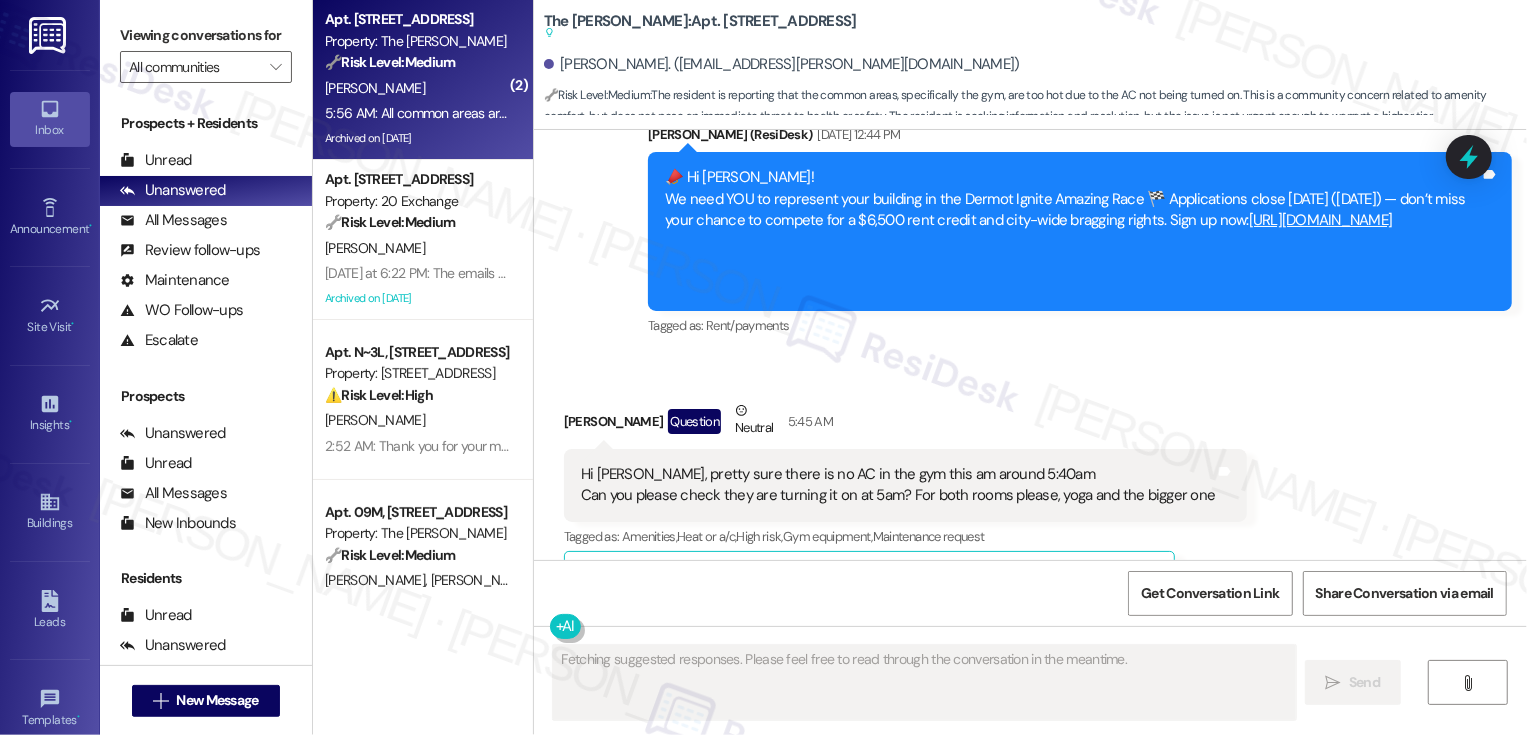 scroll, scrollTop: 28890, scrollLeft: 0, axis: vertical 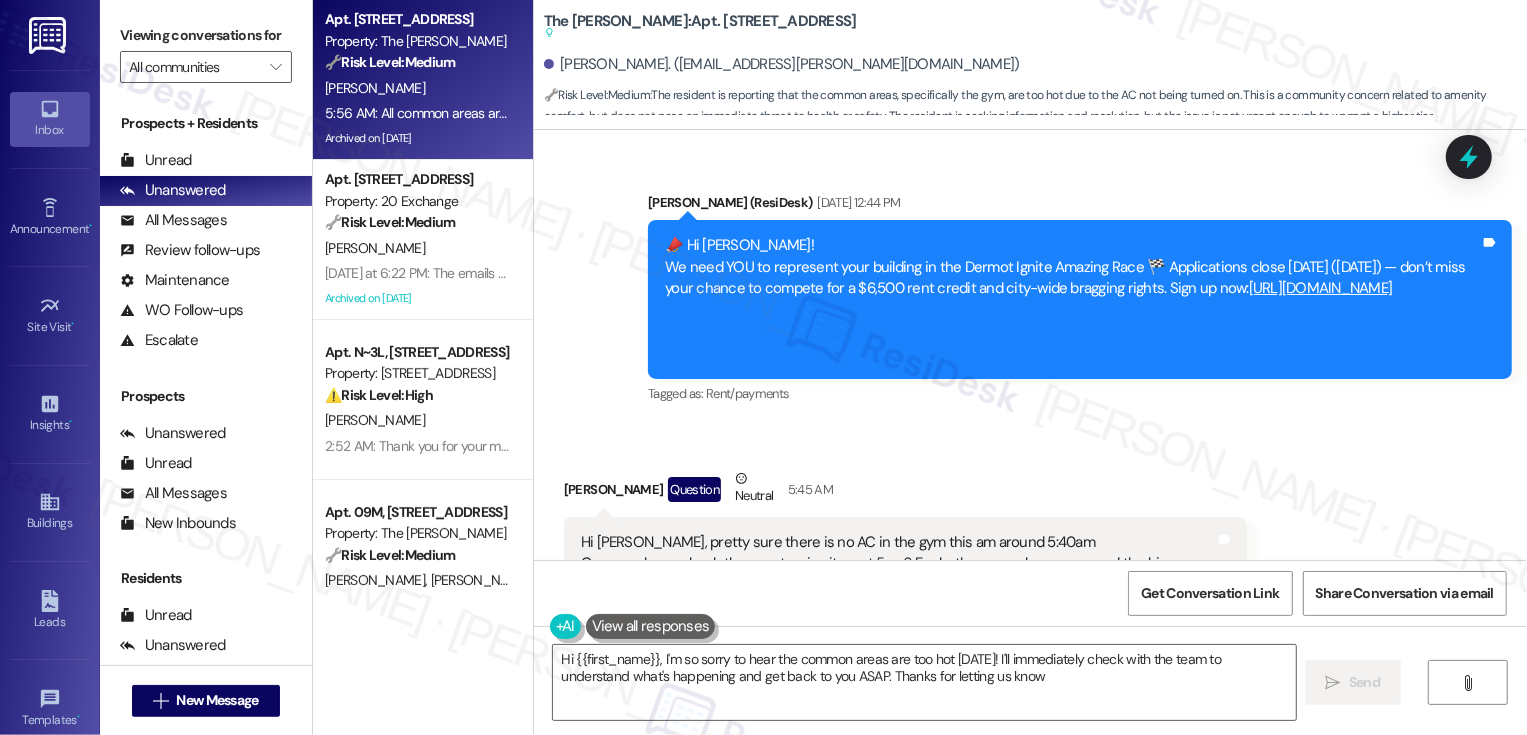 type on "Hi {{first_name}}, I'm so sorry to hear the common areas are too hot [DATE]! I'll immediately check with the team to understand what's happening and get back to you ASAP. Thanks for letting us know!" 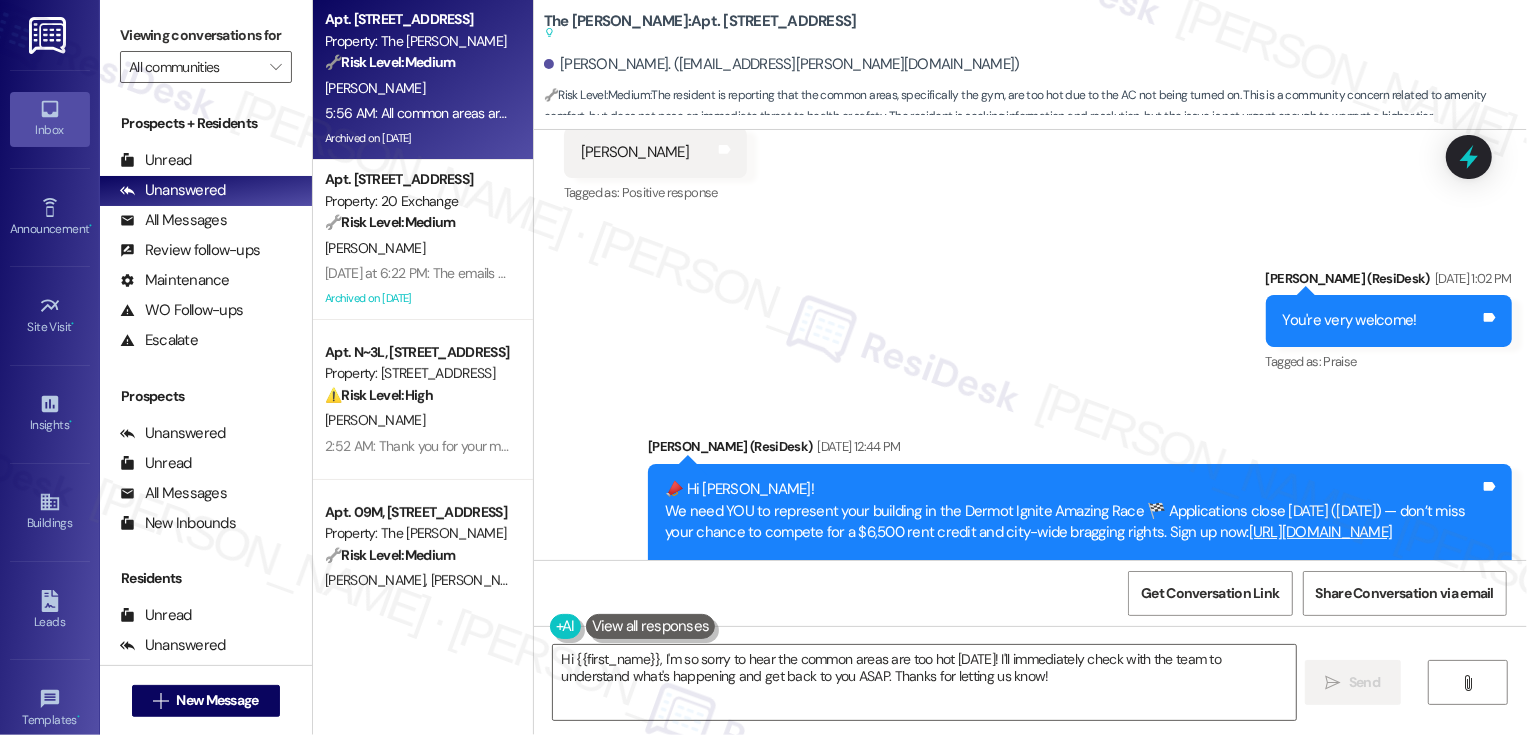 scroll, scrollTop: 28779, scrollLeft: 0, axis: vertical 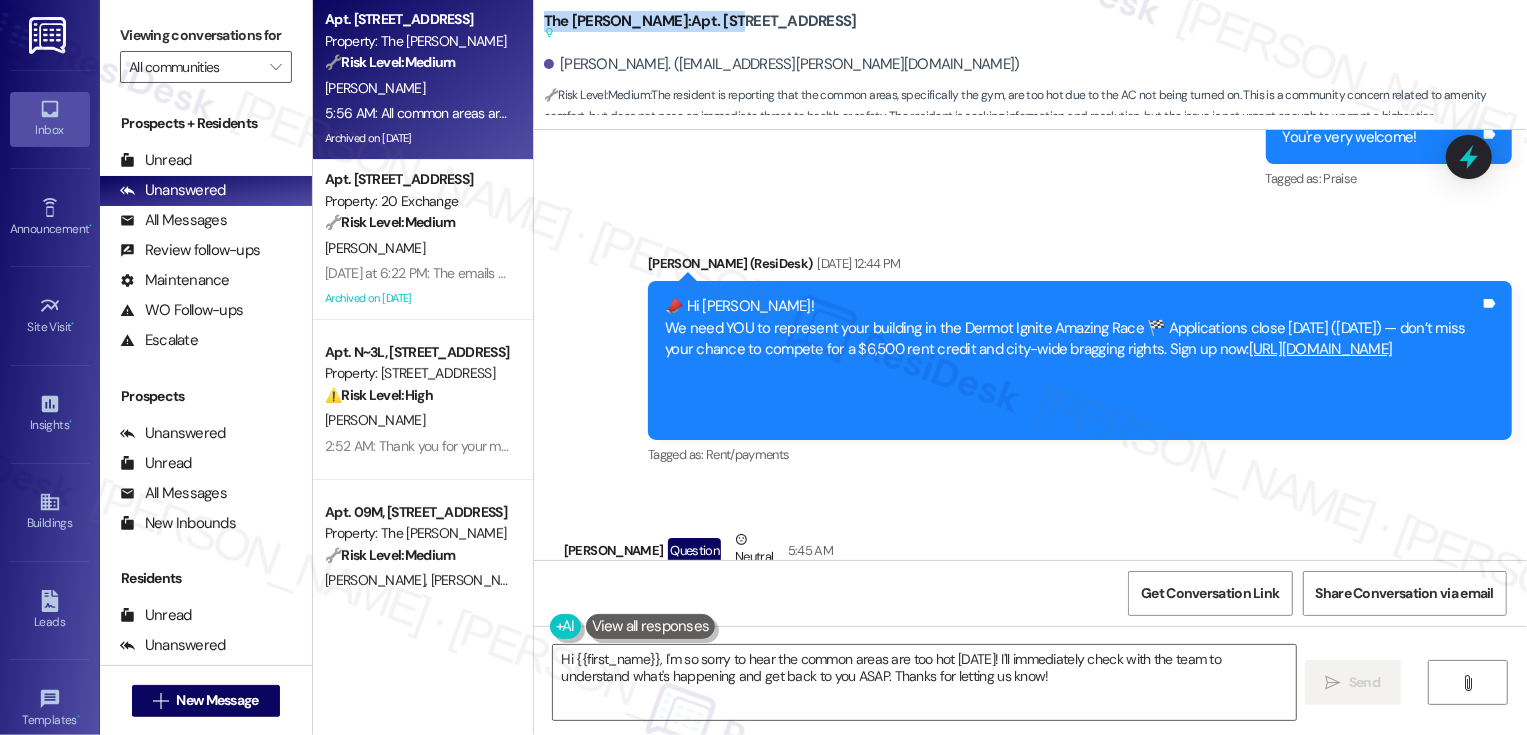 drag, startPoint x: 531, startPoint y: 19, endPoint x: 668, endPoint y: 18, distance: 137.00365 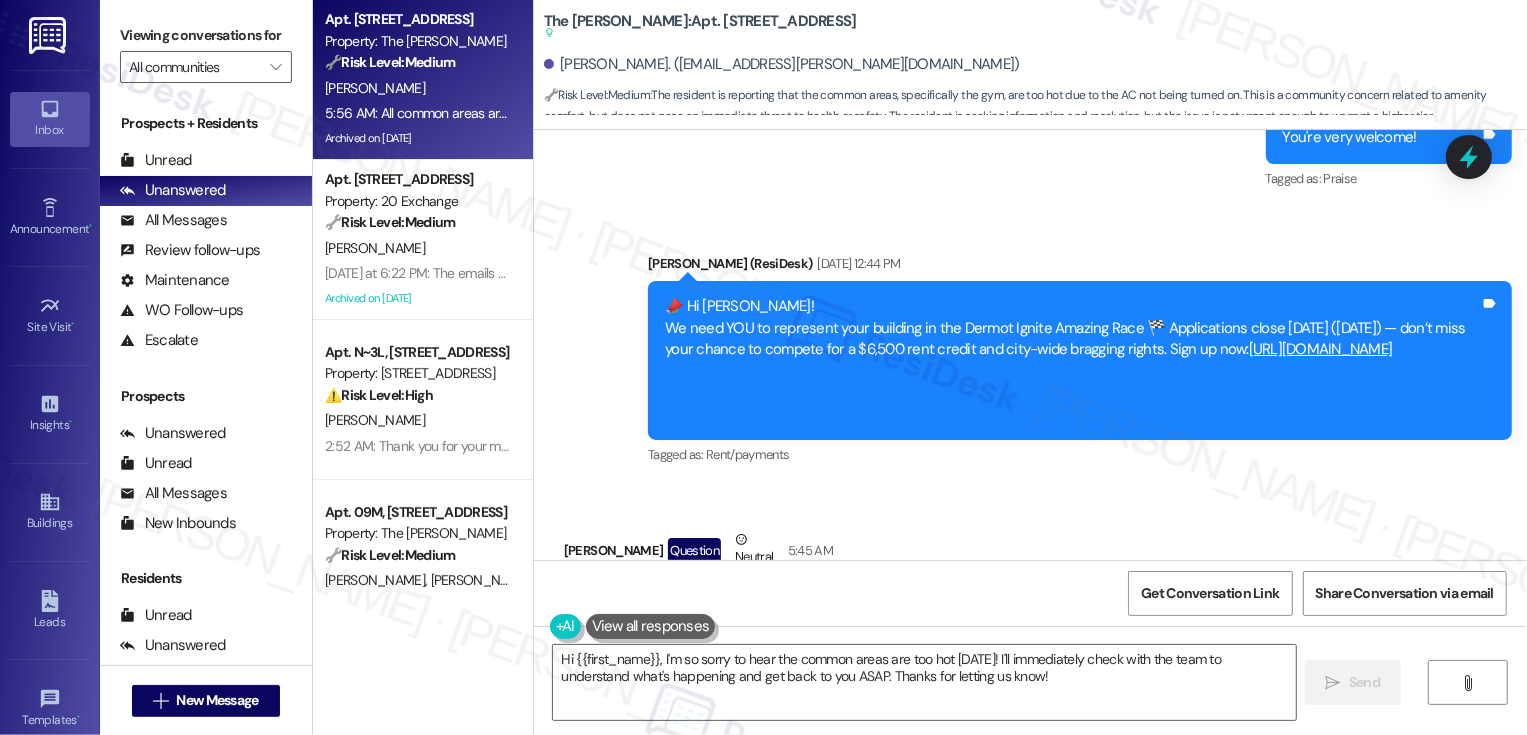 drag, startPoint x: 566, startPoint y: 336, endPoint x: 1190, endPoint y: 360, distance: 624.46136 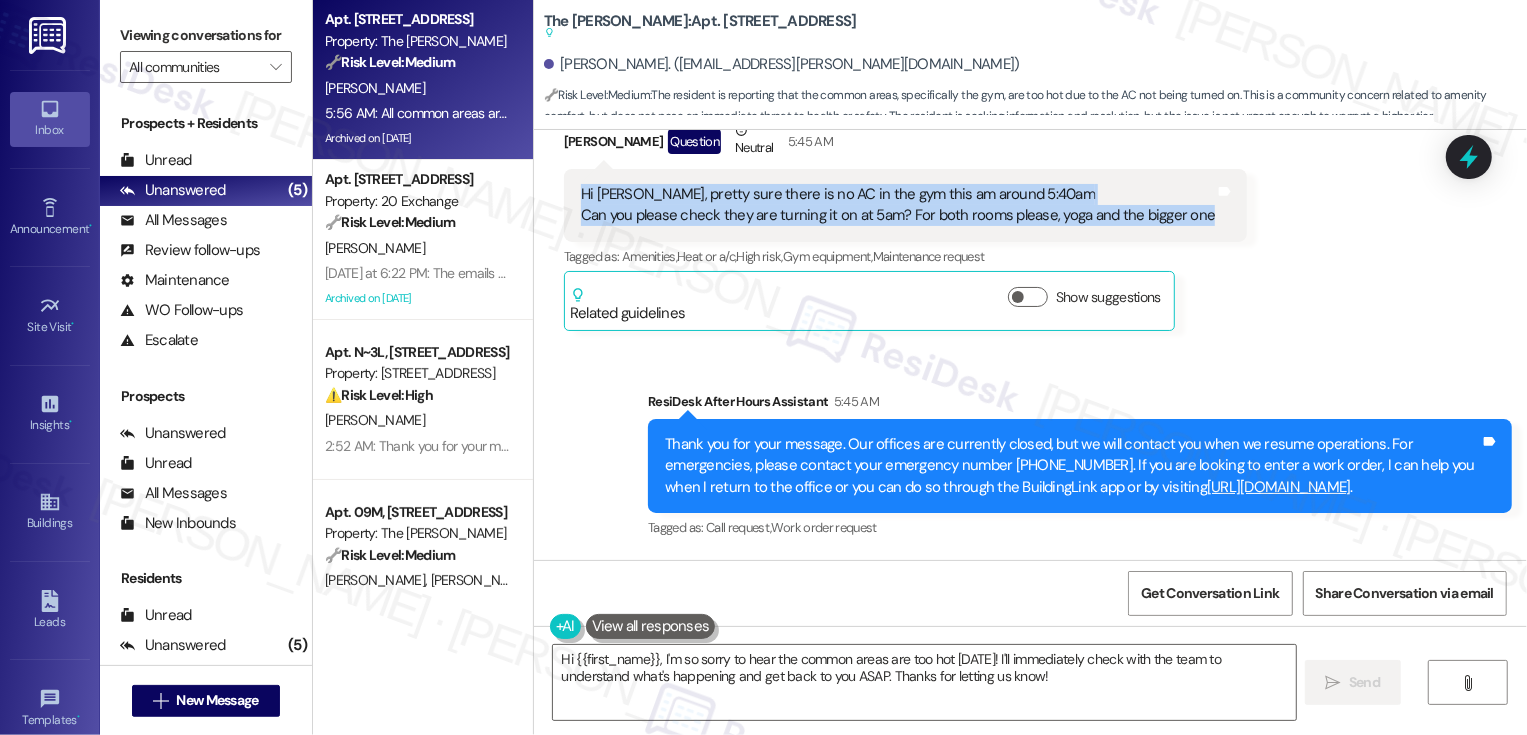 scroll, scrollTop: 29338, scrollLeft: 0, axis: vertical 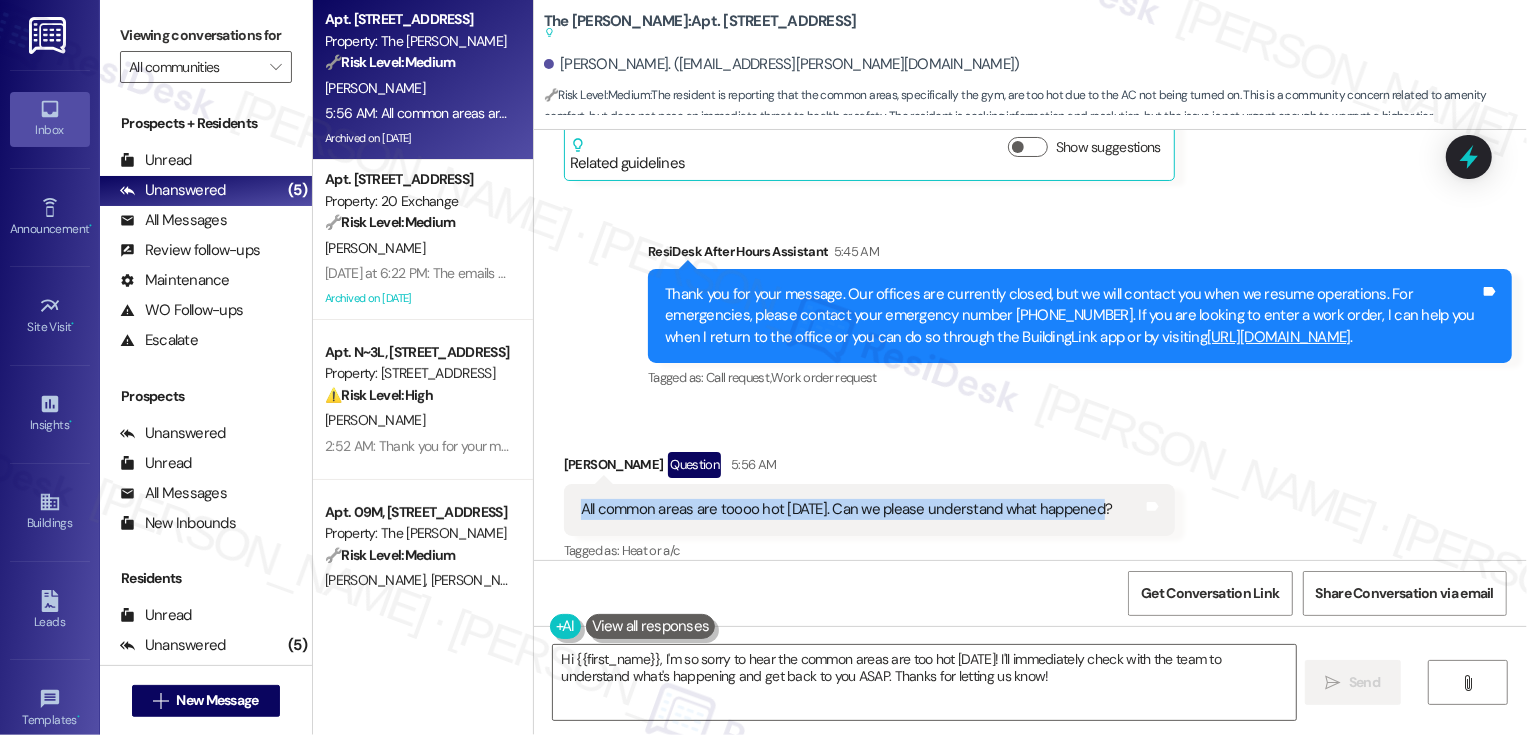 drag, startPoint x: 566, startPoint y: 246, endPoint x: 1099, endPoint y: 238, distance: 533.06006 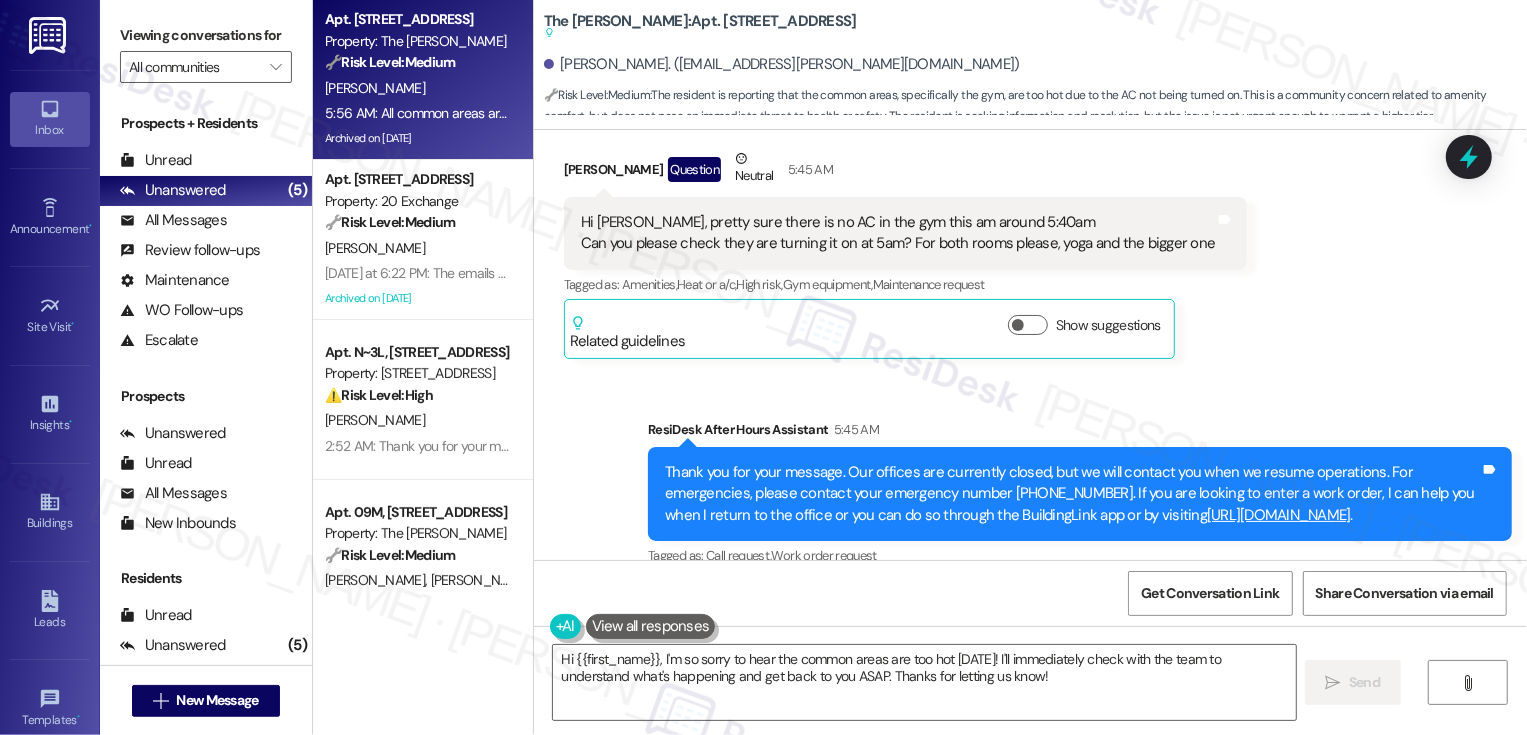 scroll, scrollTop: 29432, scrollLeft: 0, axis: vertical 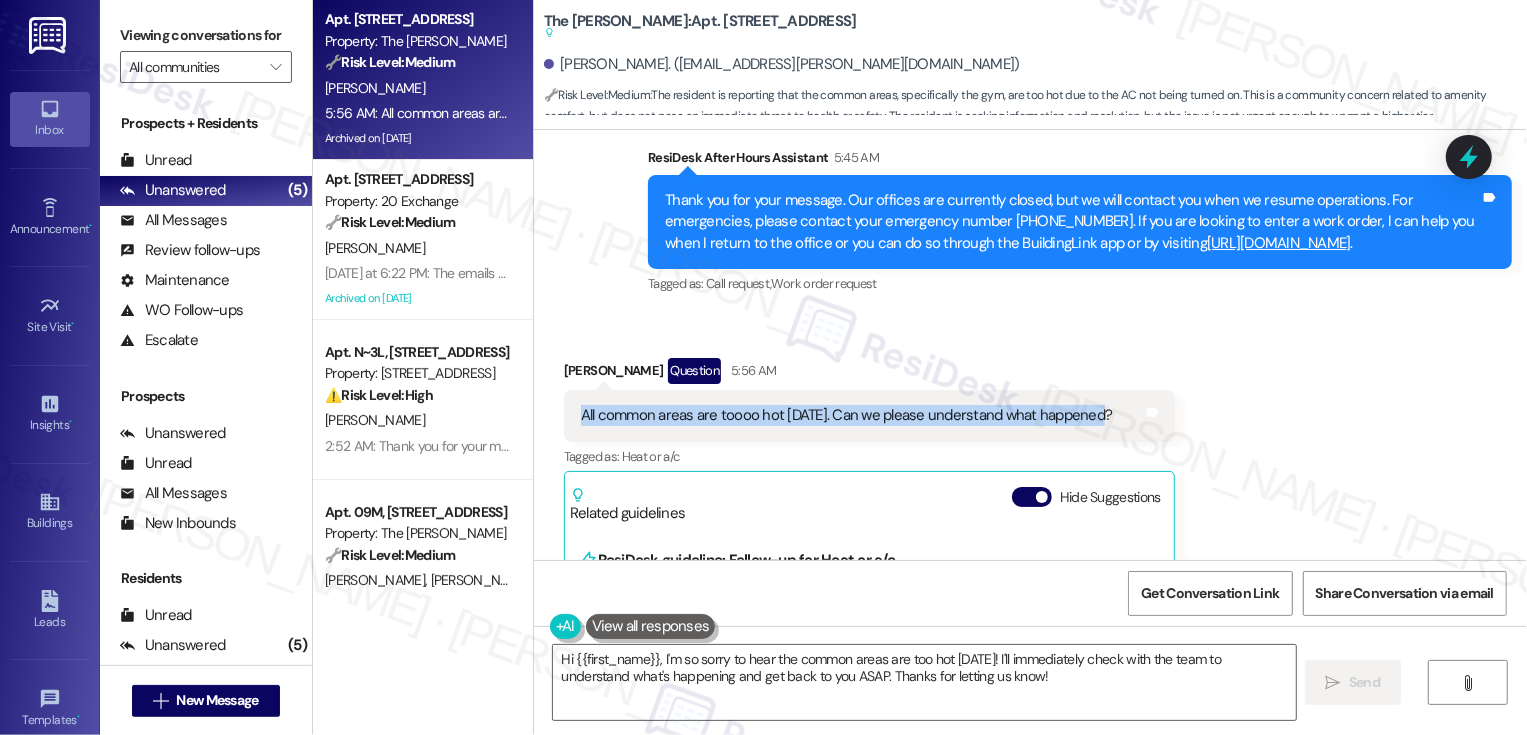 click on "Received via SMS [PERSON_NAME] Question 5:56 AM All common areas are toooo hot [DATE]. Can we please understand what happened? Tags and notes Tagged as:   Heat or a/c Click to highlight conversations about Heat or a/c  Related guidelines Hide Suggestions ResiDesk guideline: Follow-up for Heat or a/c   Guideline If the resident complains about their heat, ask if they are getting hot air, cold air or any air from the vents.  Please keep in mind this is only relevant if the resident has forced hot air produced by a furnace.   1  suggestion  for next step (Click to fill) ' Happy to help! Is there any air coming out of the vents and is it hot or cold? ' Click to use this message in your reply" at bounding box center [1030, 568] 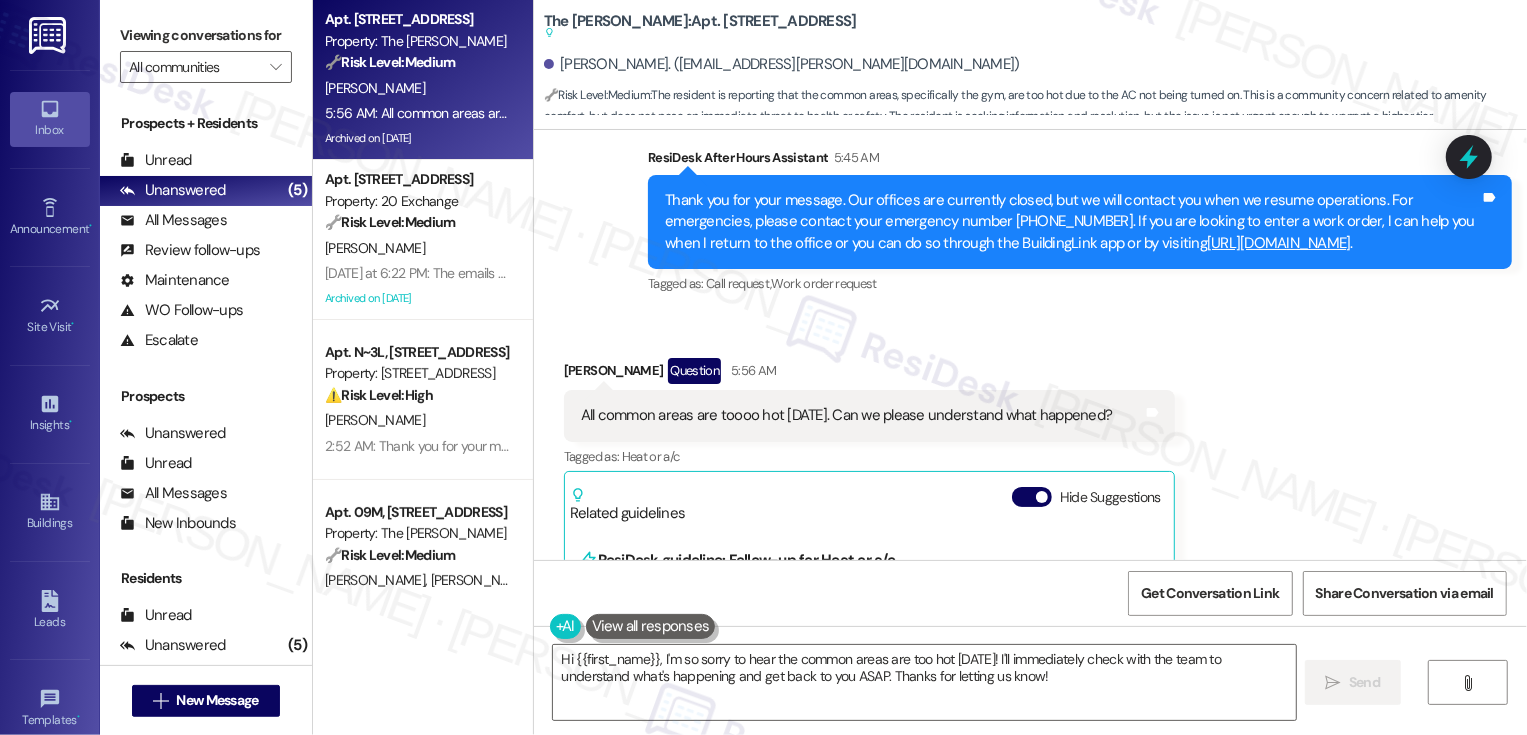 click on "Received via SMS [PERSON_NAME] Question 5:56 AM All common areas are toooo hot [DATE]. Can we please understand what happened? Tags and notes Tagged as:   Heat or a/c Click to highlight conversations about Heat or a/c  Related guidelines Hide Suggestions ResiDesk guideline: Follow-up for Heat or a/c   Guideline If the resident complains about their heat, ask if they are getting hot air, cold air or any air from the vents.  Please keep in mind this is only relevant if the resident has forced hot air produced by a furnace.   1  suggestion  for next step (Click to fill) ' Happy to help! Is there any air coming out of the vents and is it hot or cold? ' Click to use this message in your reply" at bounding box center (1030, 568) 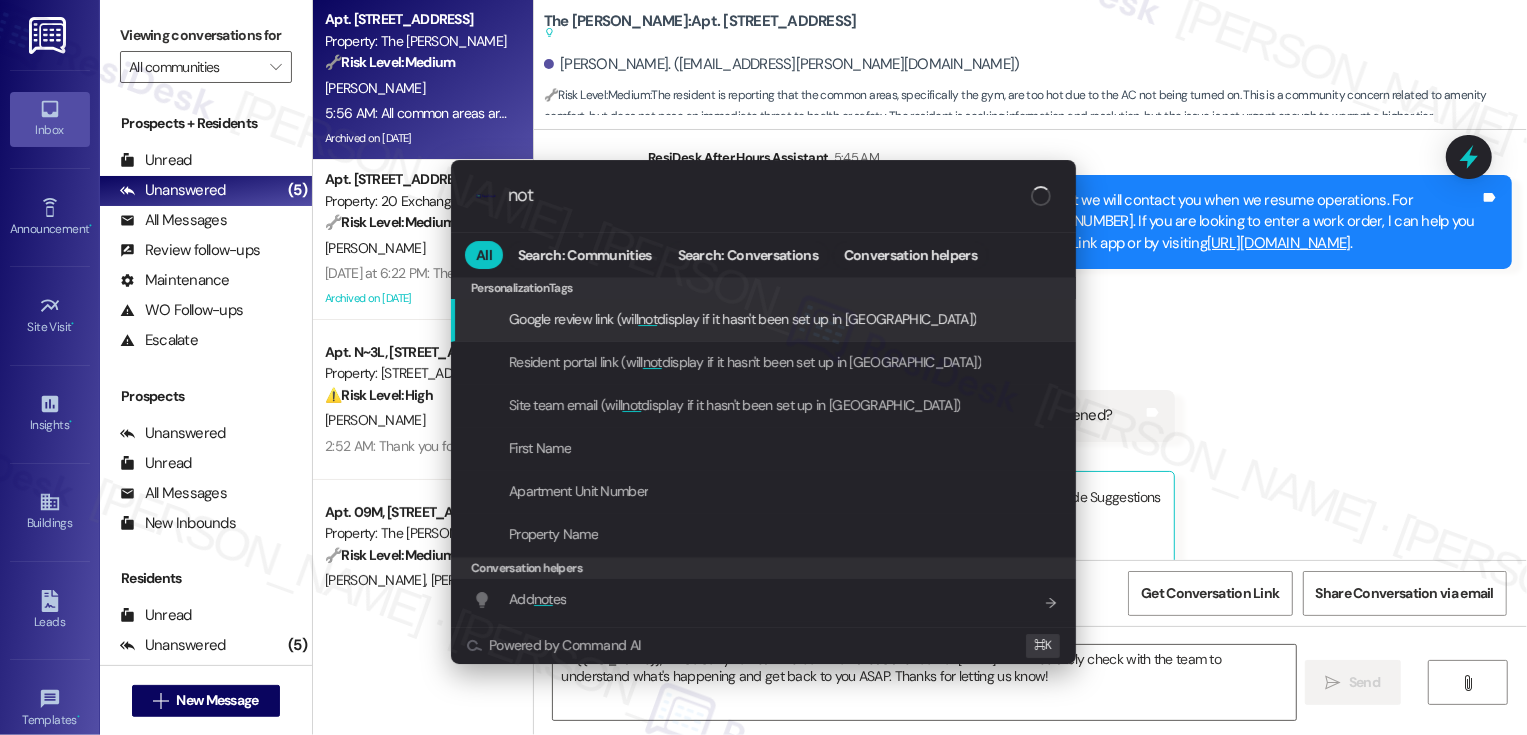 type on "note" 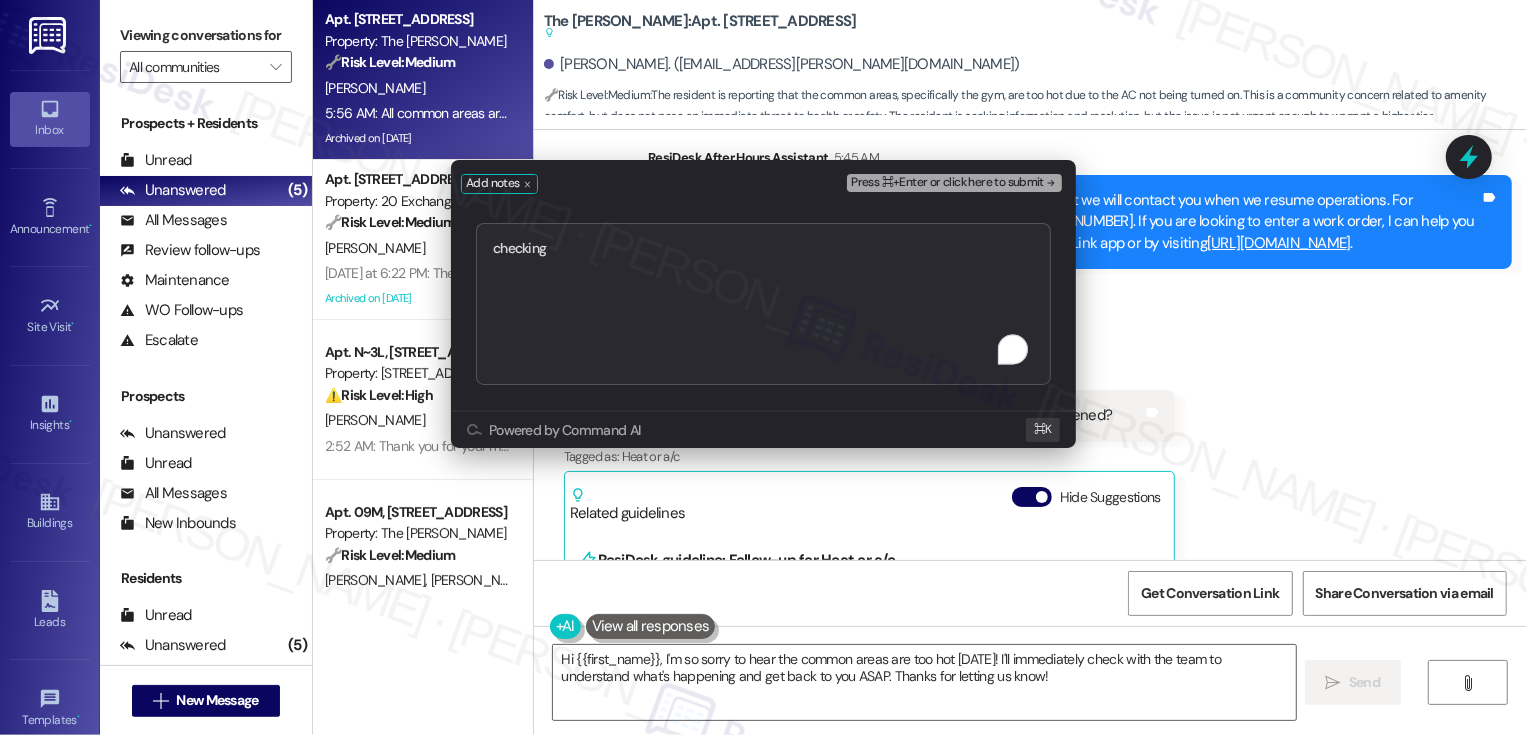 type on "checking
[URL][DOMAIN_NAME]" 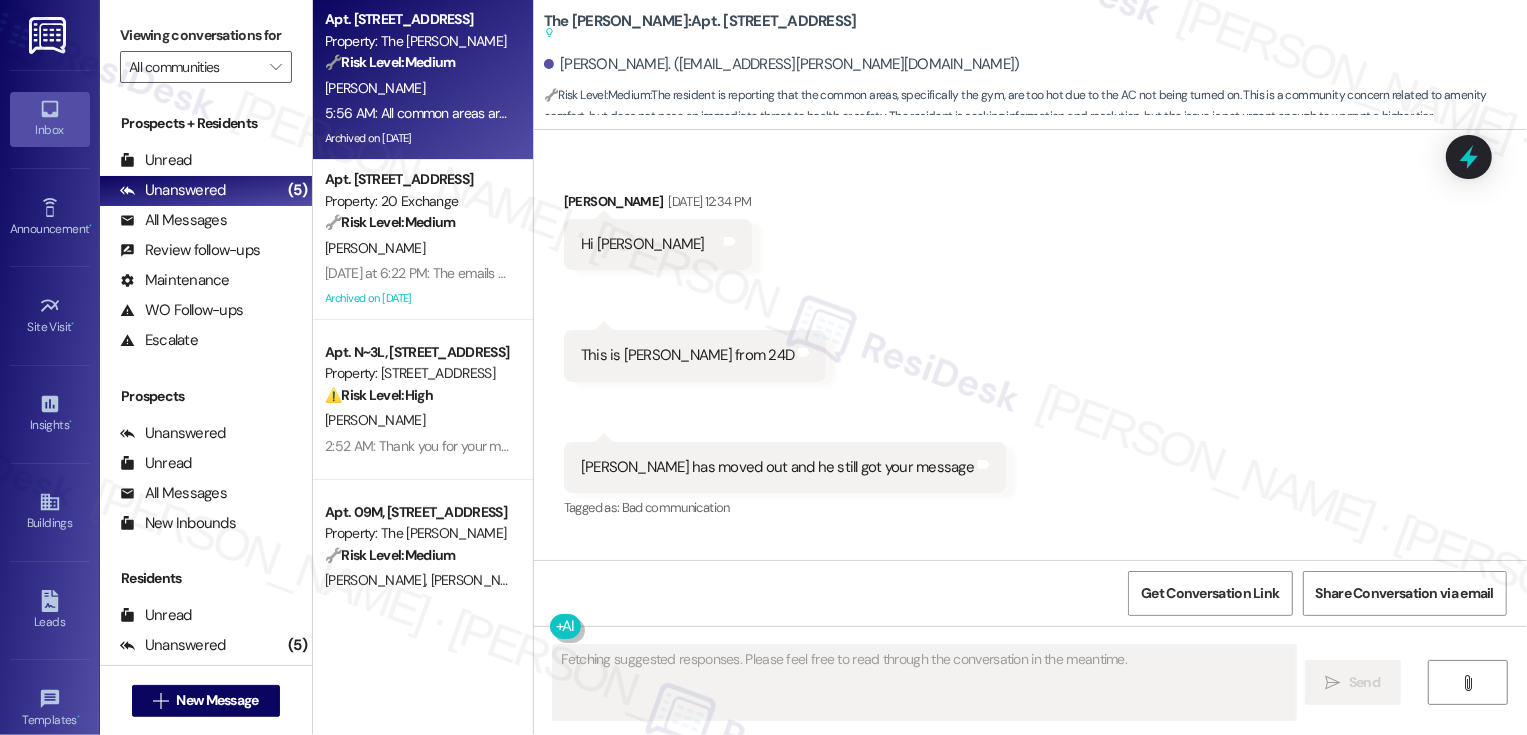 scroll, scrollTop: 29354, scrollLeft: 0, axis: vertical 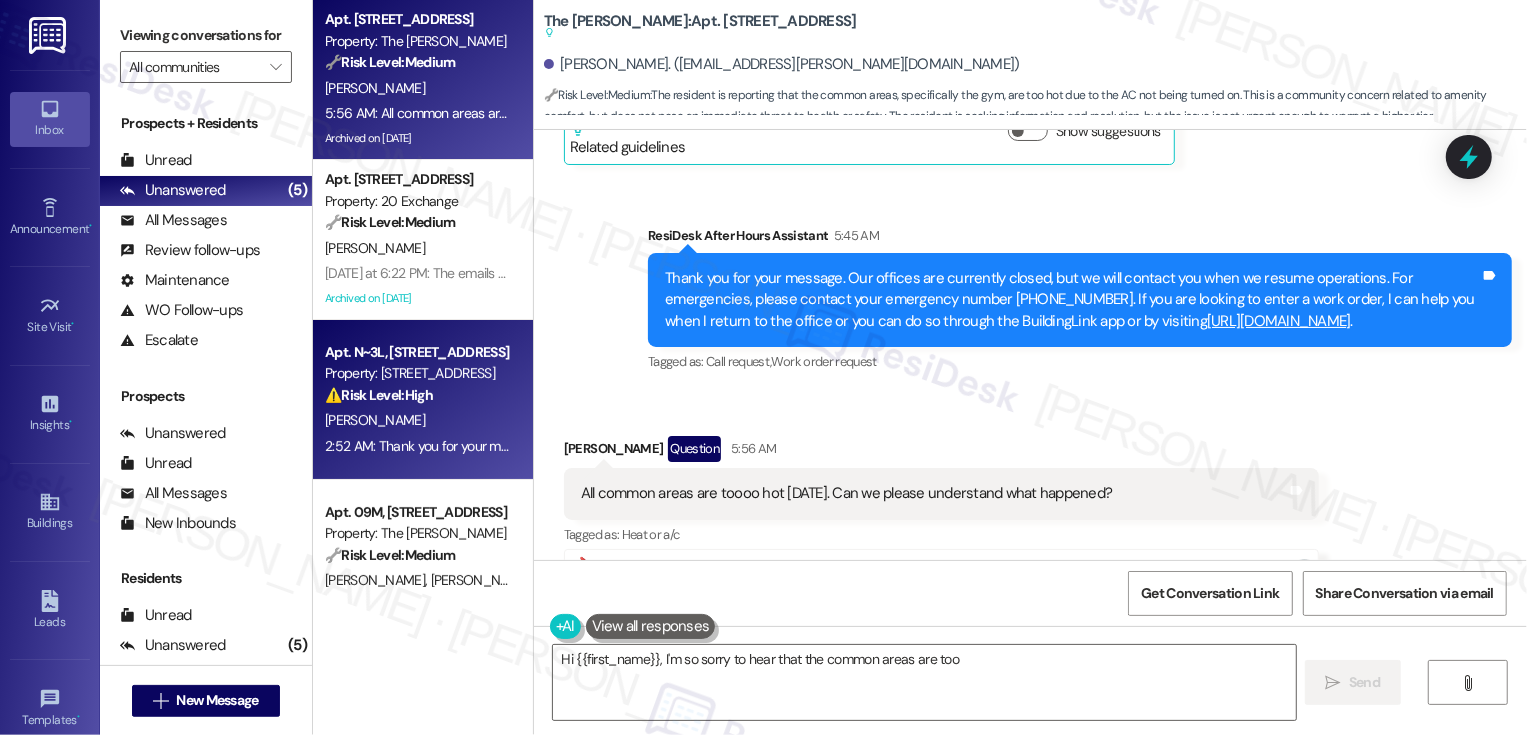 type on "Hi {{first_name}}, I'm so sorry to hear that the common areas are too hot" 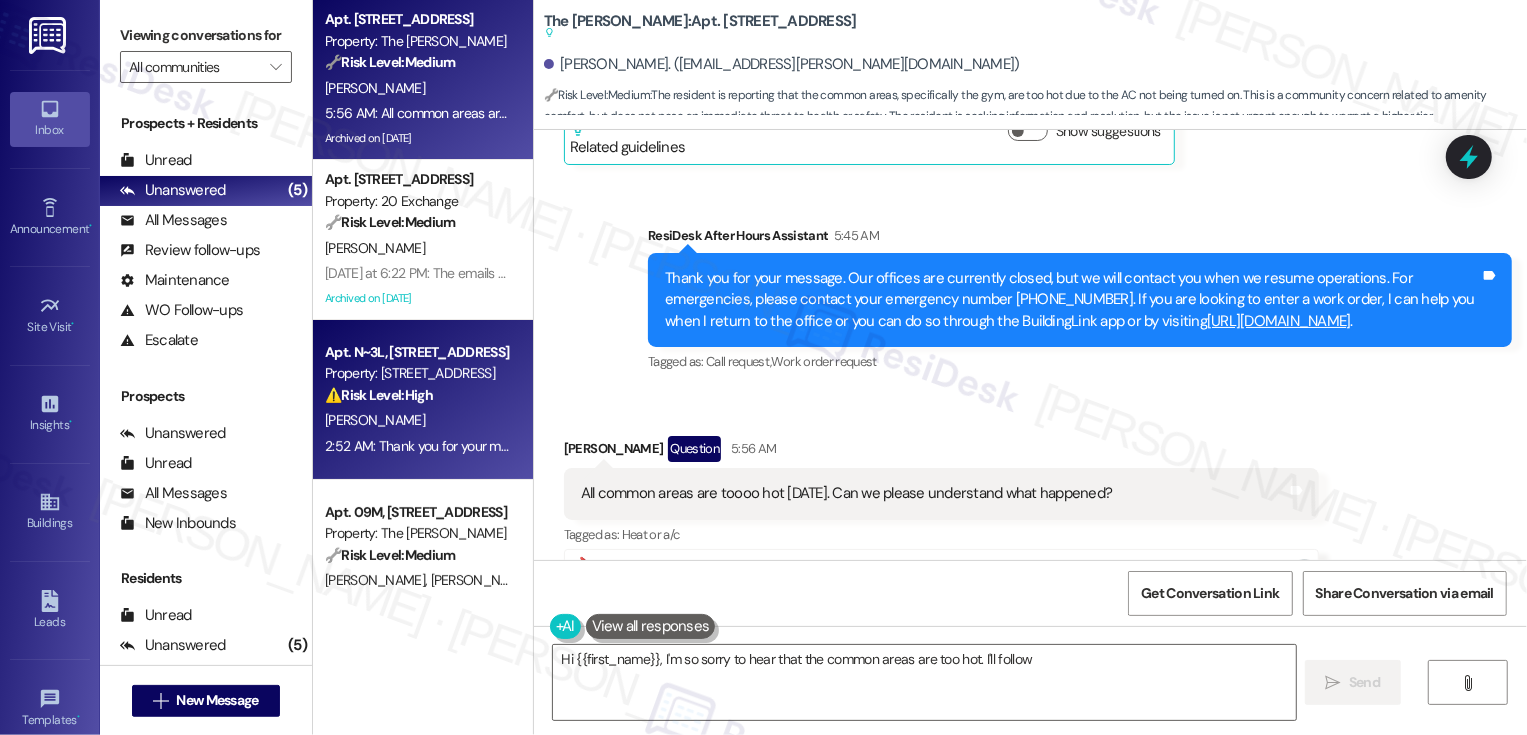 click on "[PERSON_NAME]" at bounding box center (417, 420) 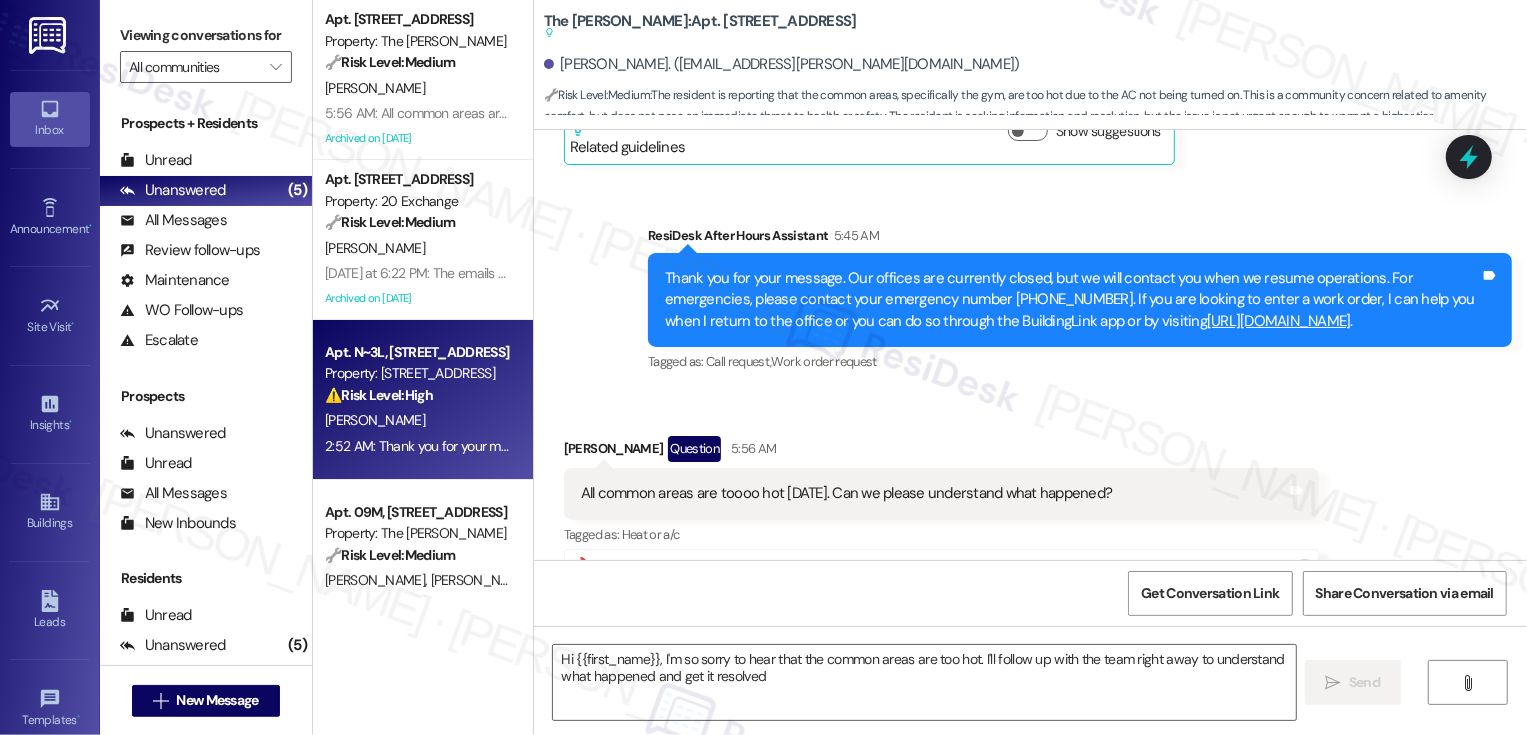 type on "Hi {{first_name}}, I'm so sorry to hear that the common areas are too hot. I'll follow up with the team right away to understand what happened and get it resolved." 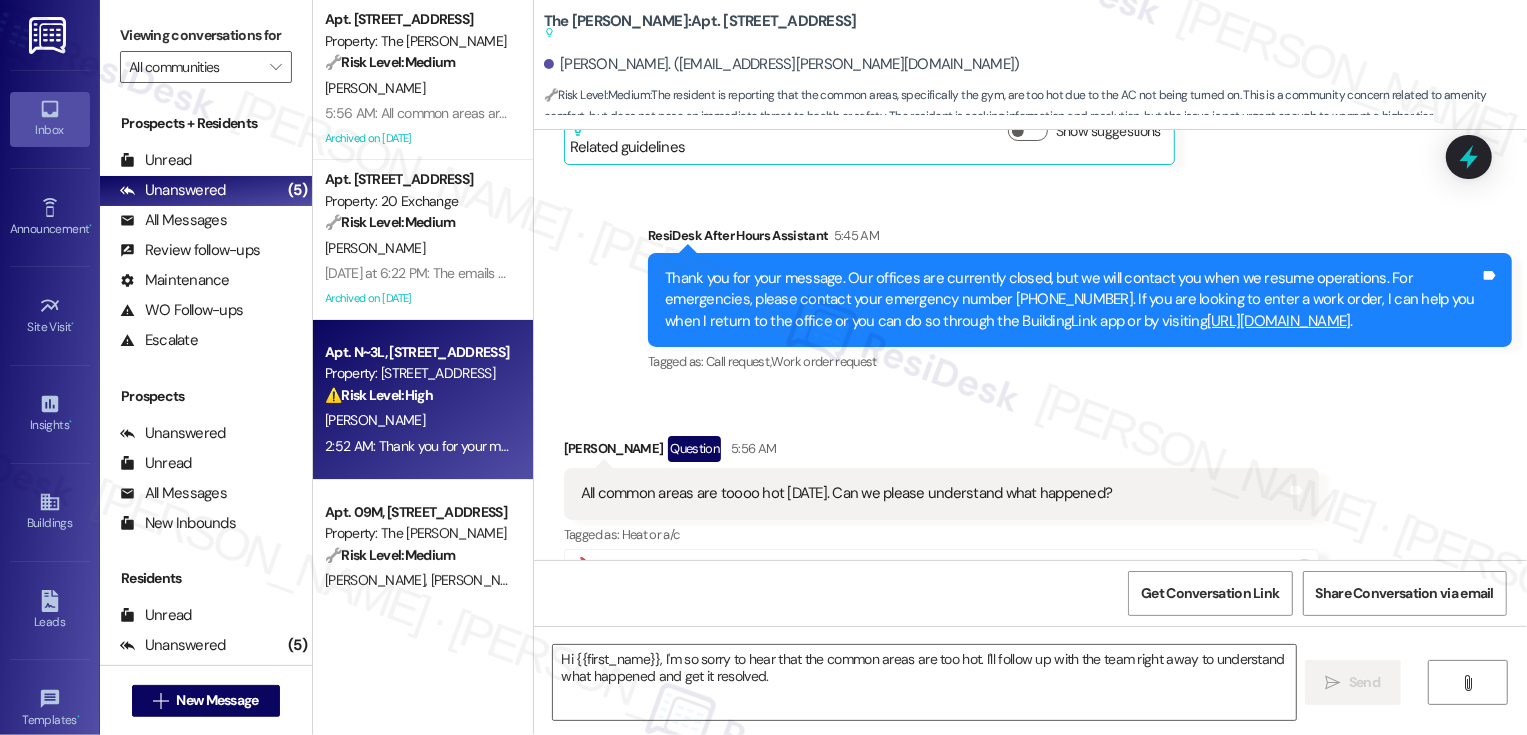 click on "[PERSON_NAME]" at bounding box center [417, 420] 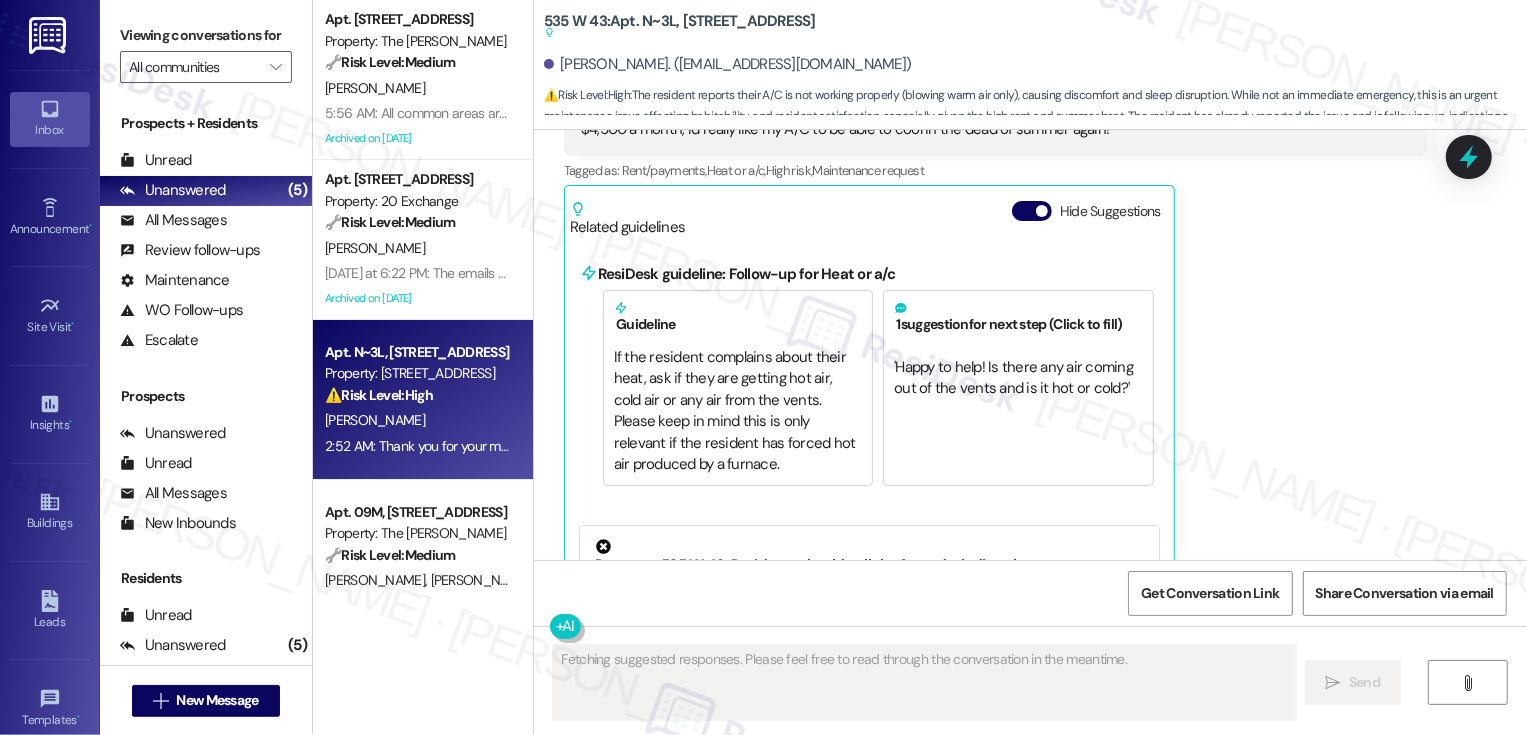 scroll, scrollTop: 11996, scrollLeft: 0, axis: vertical 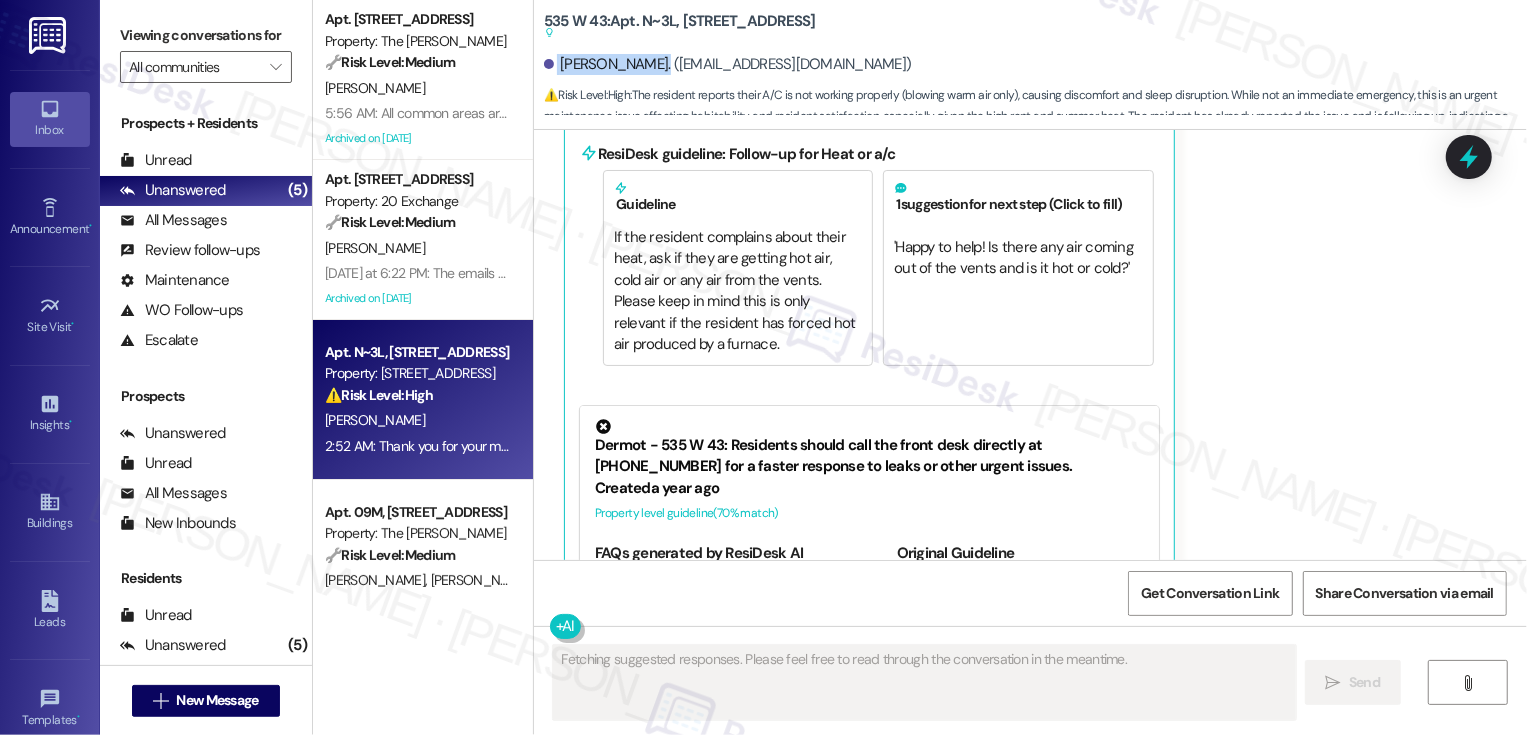 drag, startPoint x: 545, startPoint y: 63, endPoint x: 633, endPoint y: 64, distance: 88.005684 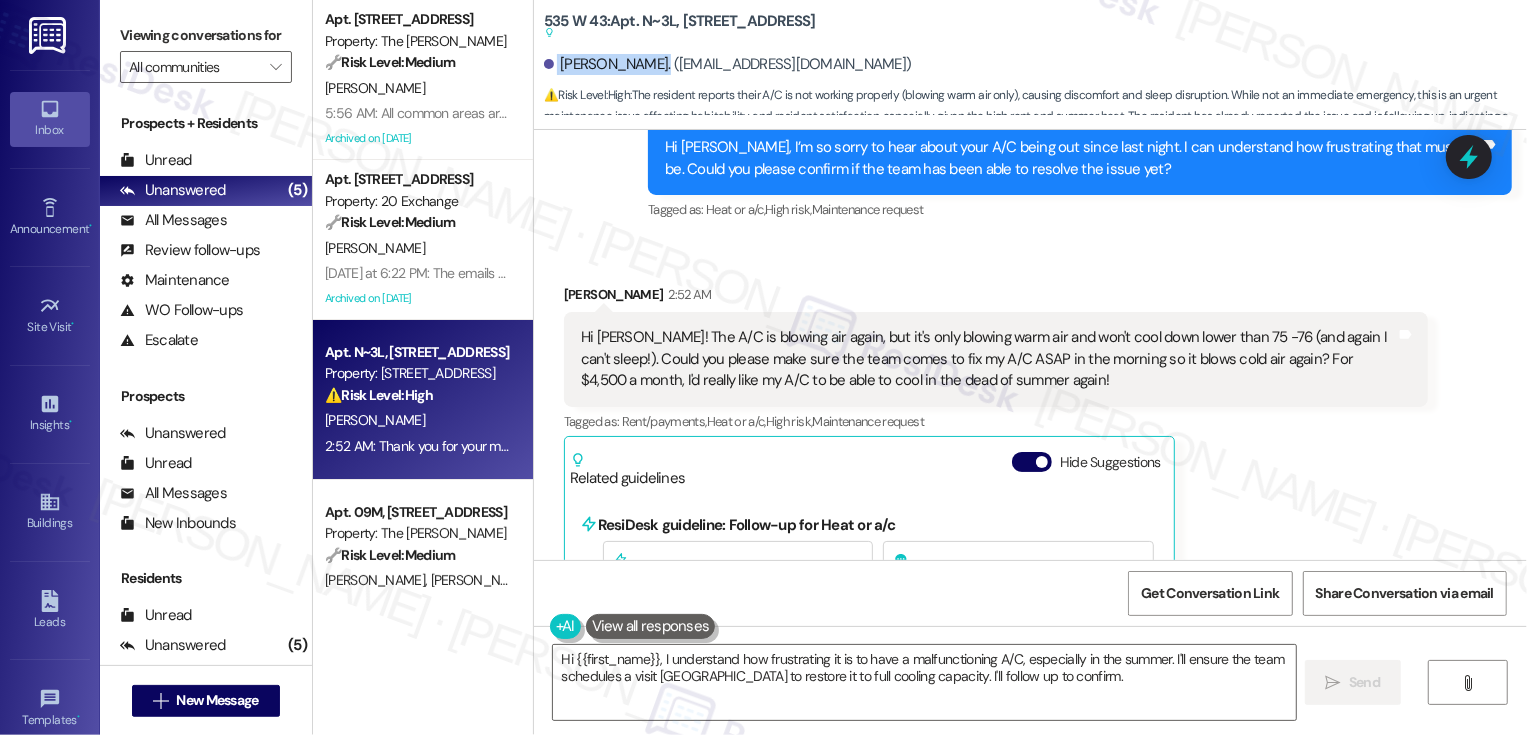 scroll, scrollTop: 11554, scrollLeft: 0, axis: vertical 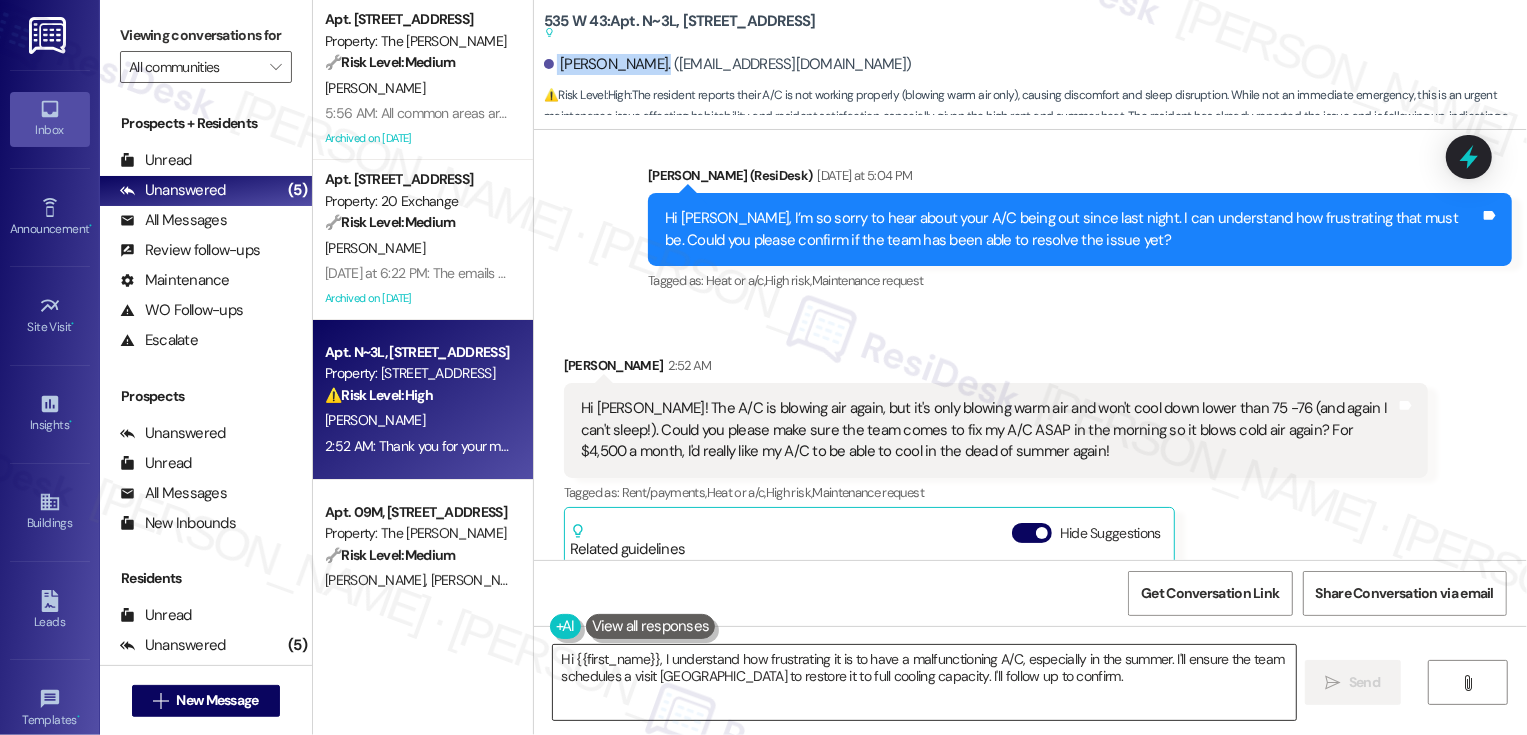 drag, startPoint x: 1166, startPoint y: 656, endPoint x: 1197, endPoint y: 708, distance: 60.53924 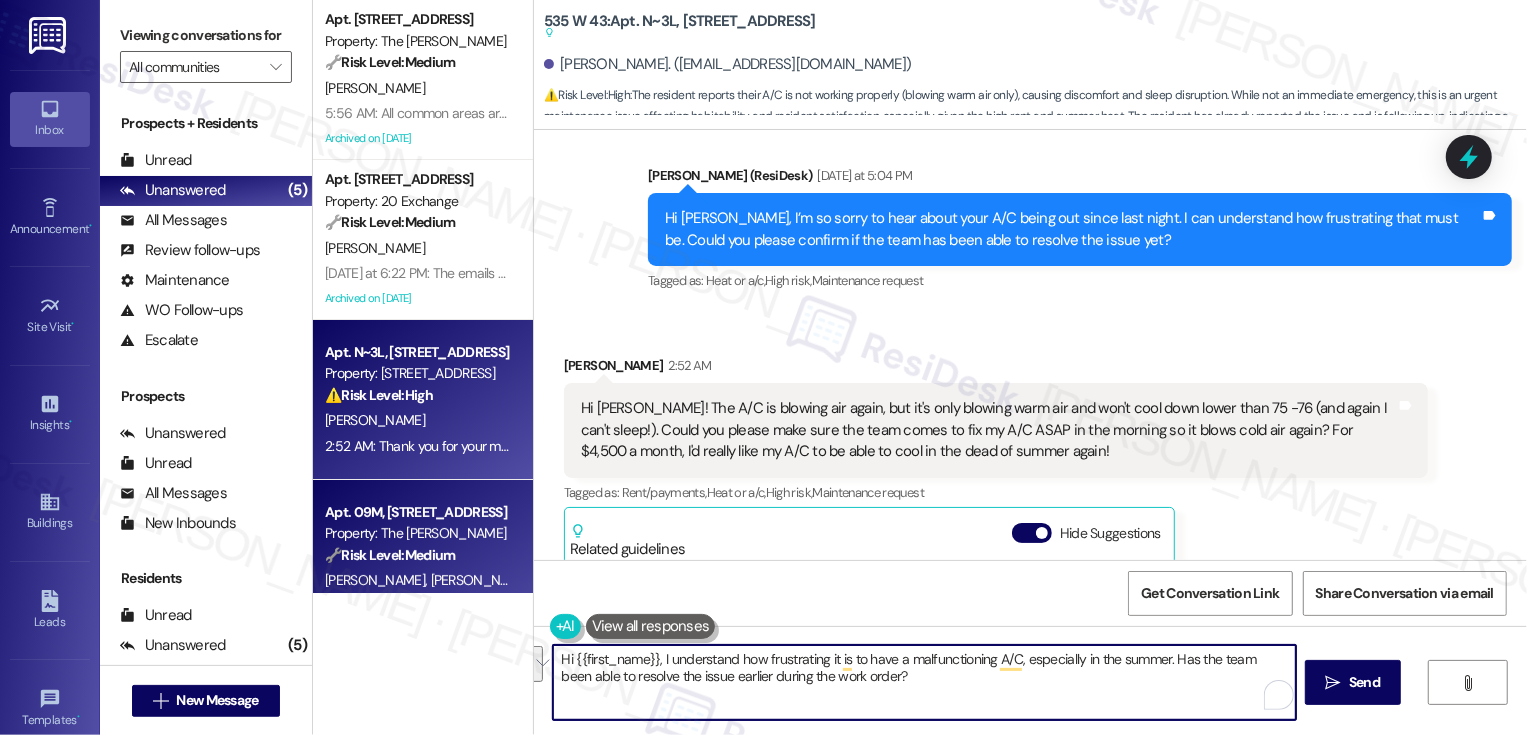 paste on "know how frustrating it can be to have an A/C that isn’t working—especially during the summer. Has the team been able to resolve the issue from the earlier work order?" 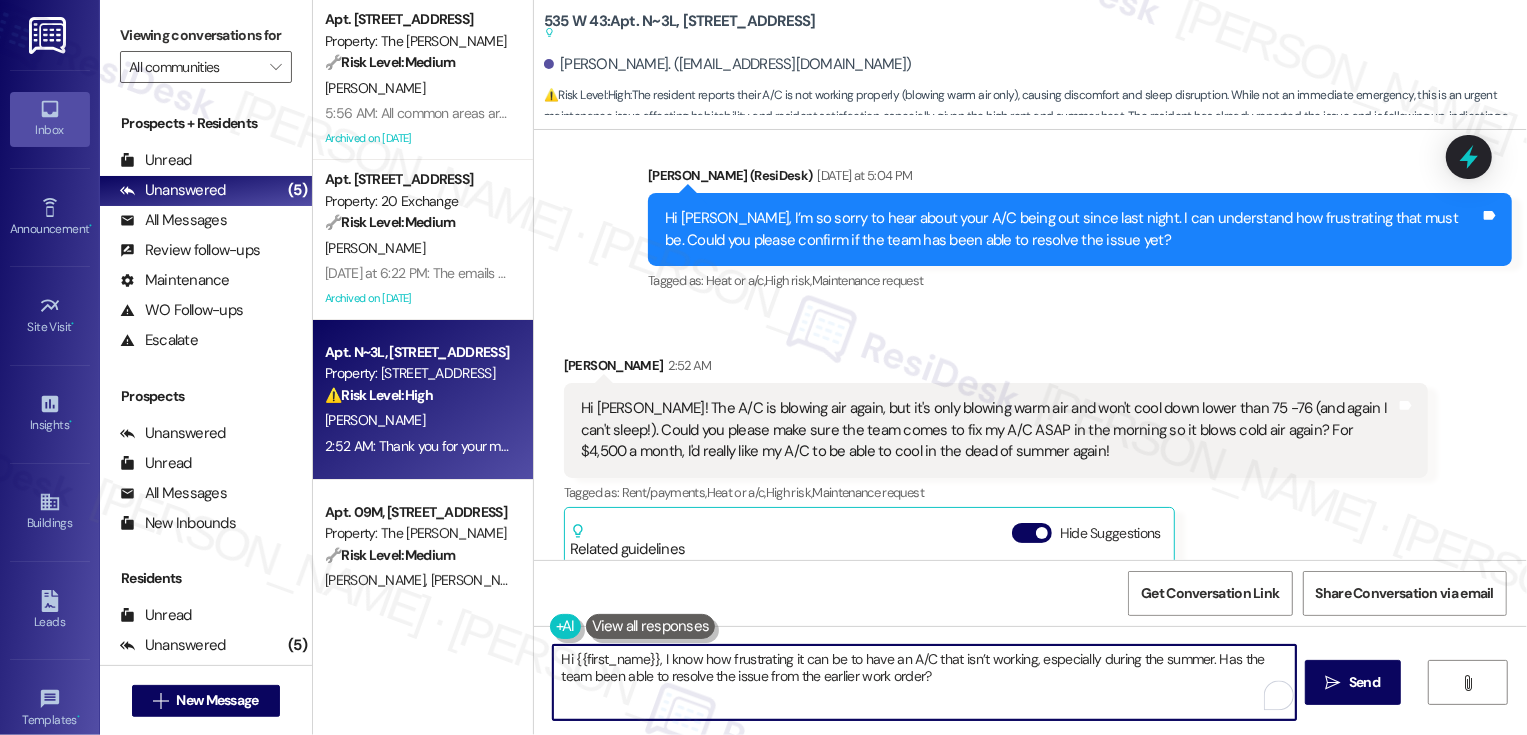 click on "Hi {{first_name}}, I know how frustrating it can be to have an A/C that isn’t working, especially during the summer. Has the team been able to resolve the issue from the earlier work order?" at bounding box center [924, 682] 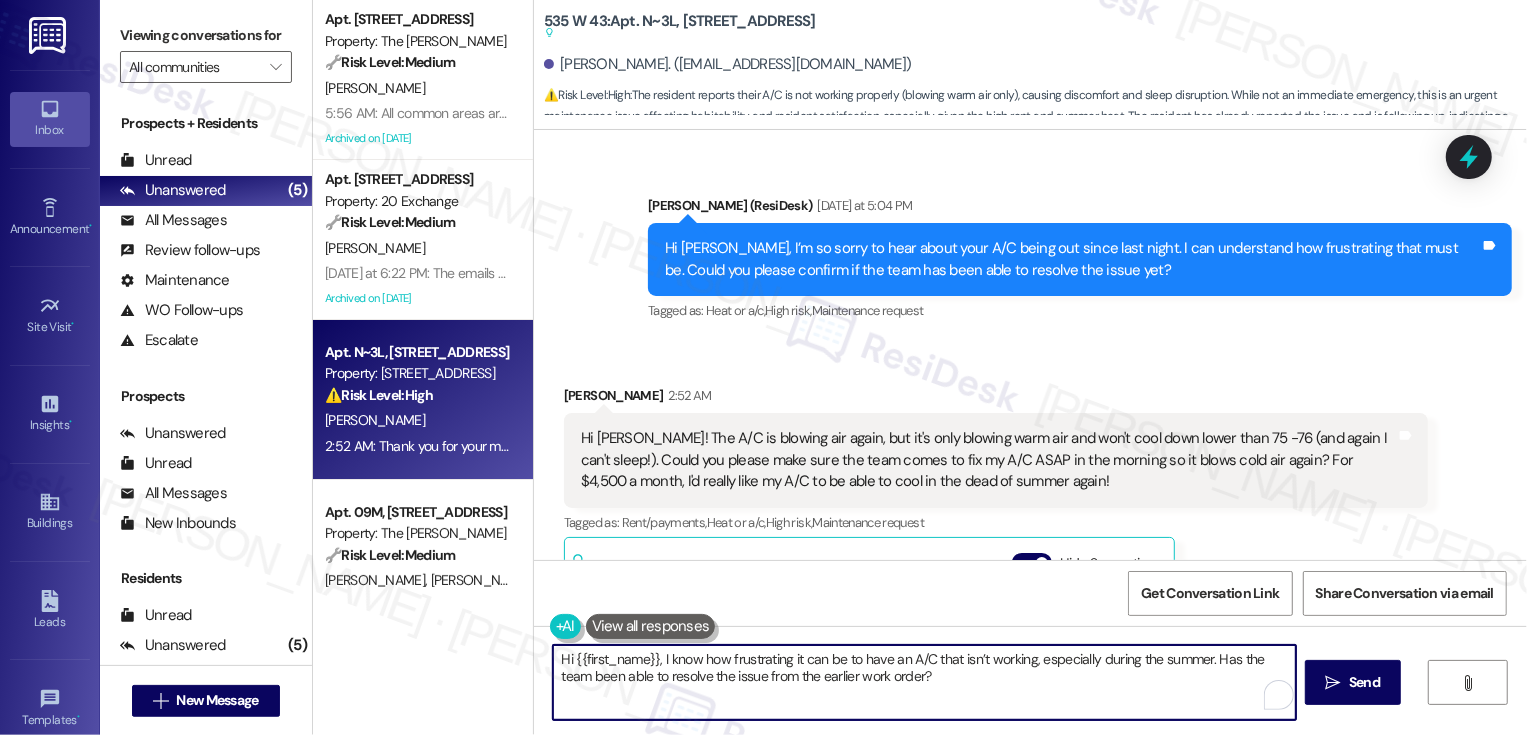scroll, scrollTop: 11589, scrollLeft: 0, axis: vertical 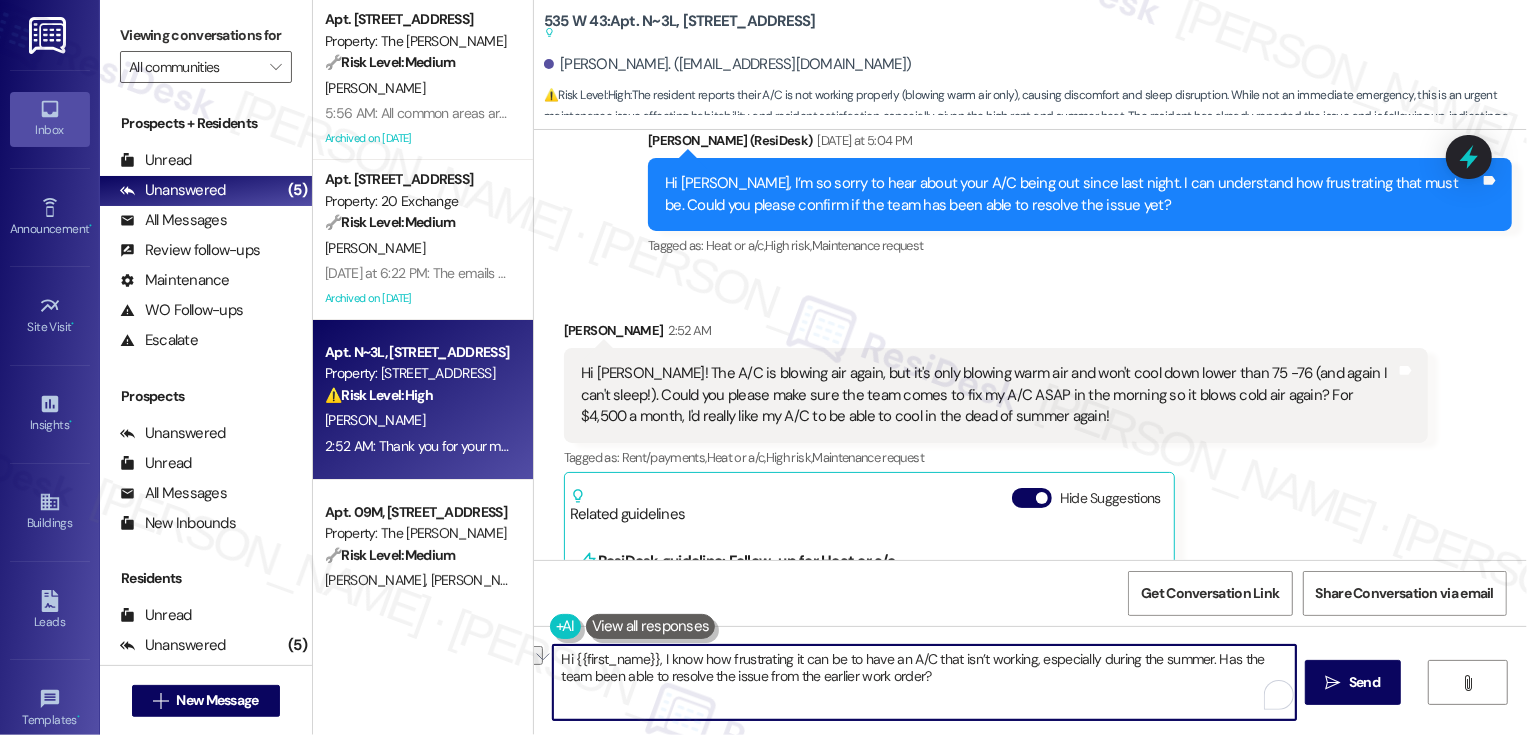 drag, startPoint x: 654, startPoint y: 660, endPoint x: 1017, endPoint y: 643, distance: 363.39786 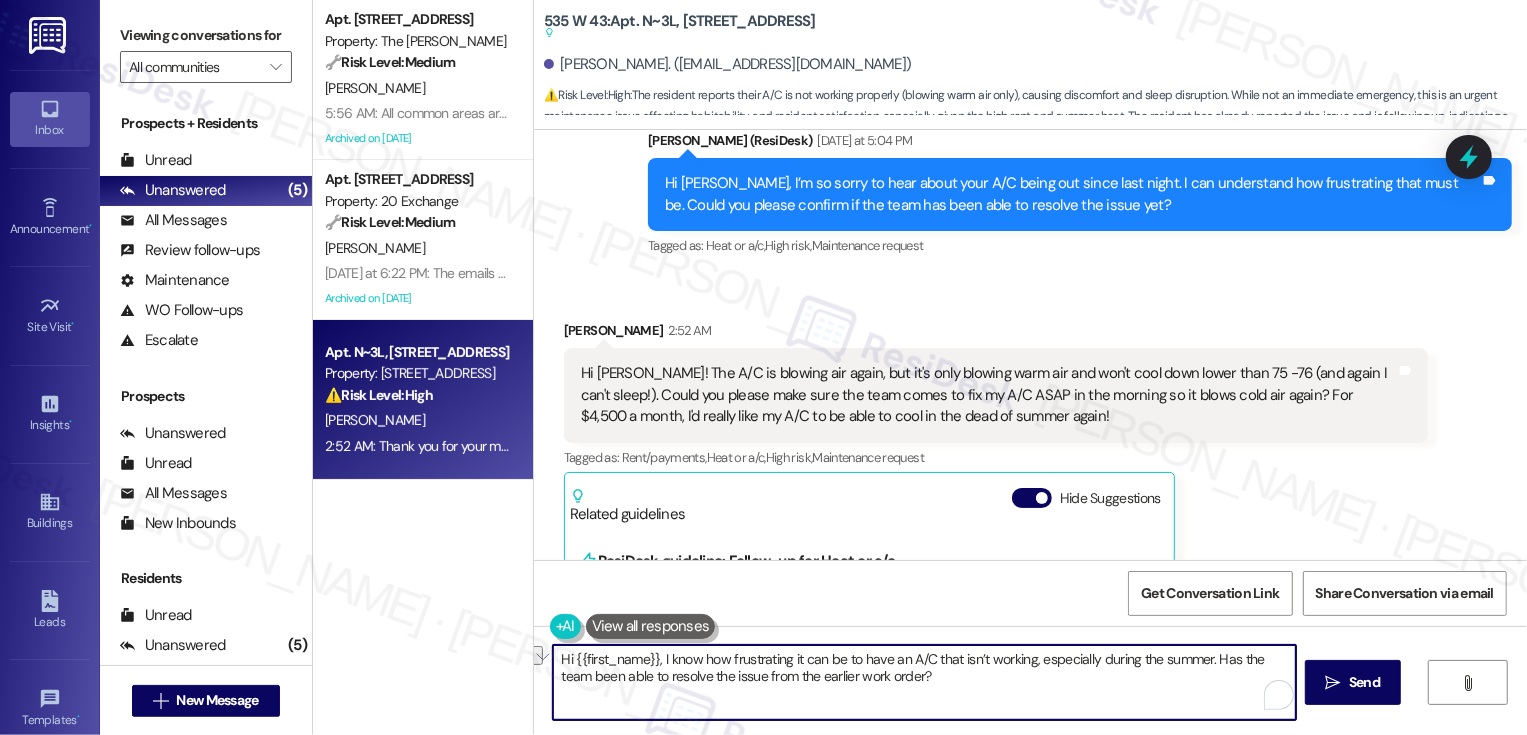 paste on "Hi {{first_name}}, I completely understand how uncomfortable it is to deal with a malfunctioning A/C—especially in the middle of summer. I just wanted to check in—was the issue resolved when the team worked on it earlier?" 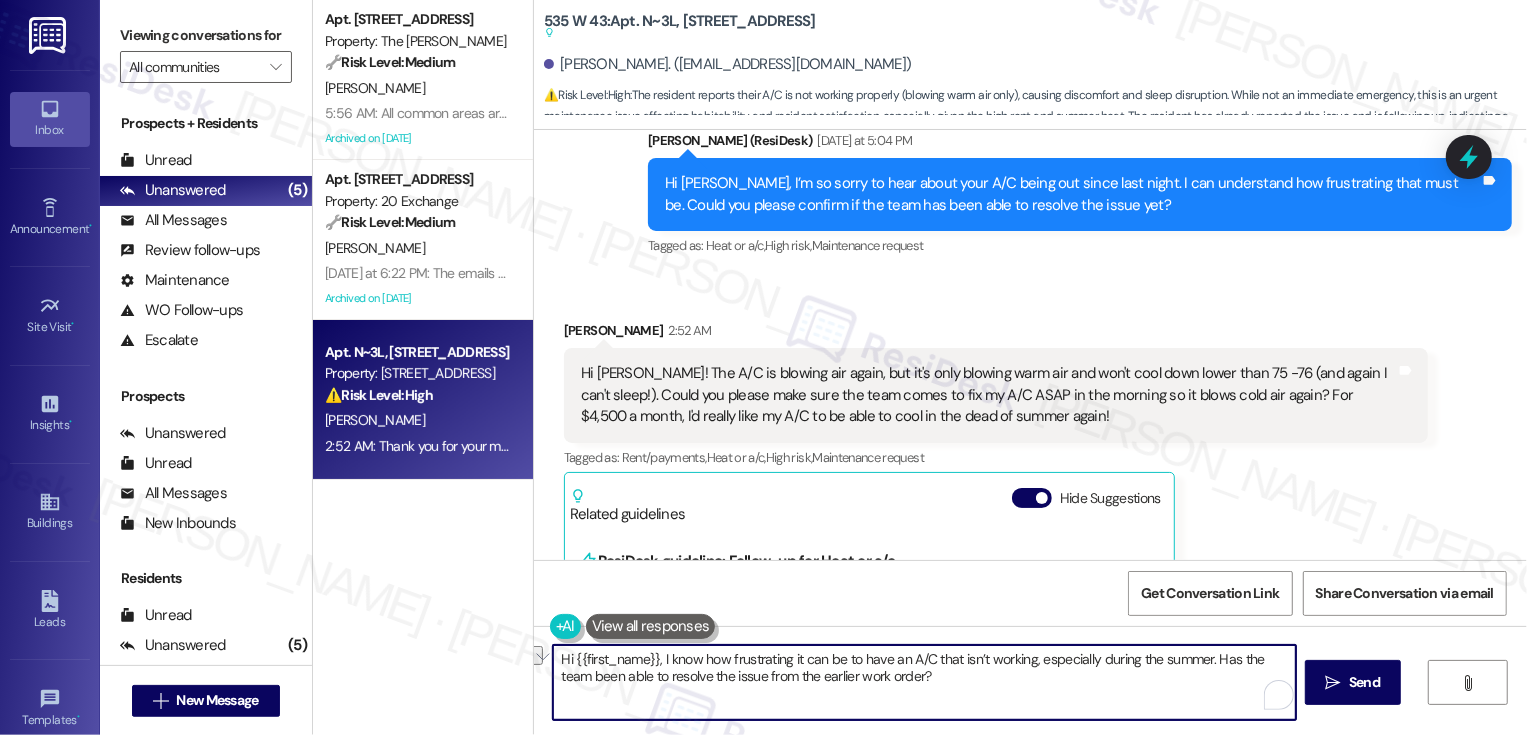 type on "Hi {{first_name}}, IHi {{first_name}}, I completely understand how uncomfortable it is to deal with a malfunctioning A/C—especially in the middle of summer. I just wanted to check in—was the issue resolved when the team worked on it earlier?, especially during the summer. Has the team been able to resolve the issue from the earlier work order?" 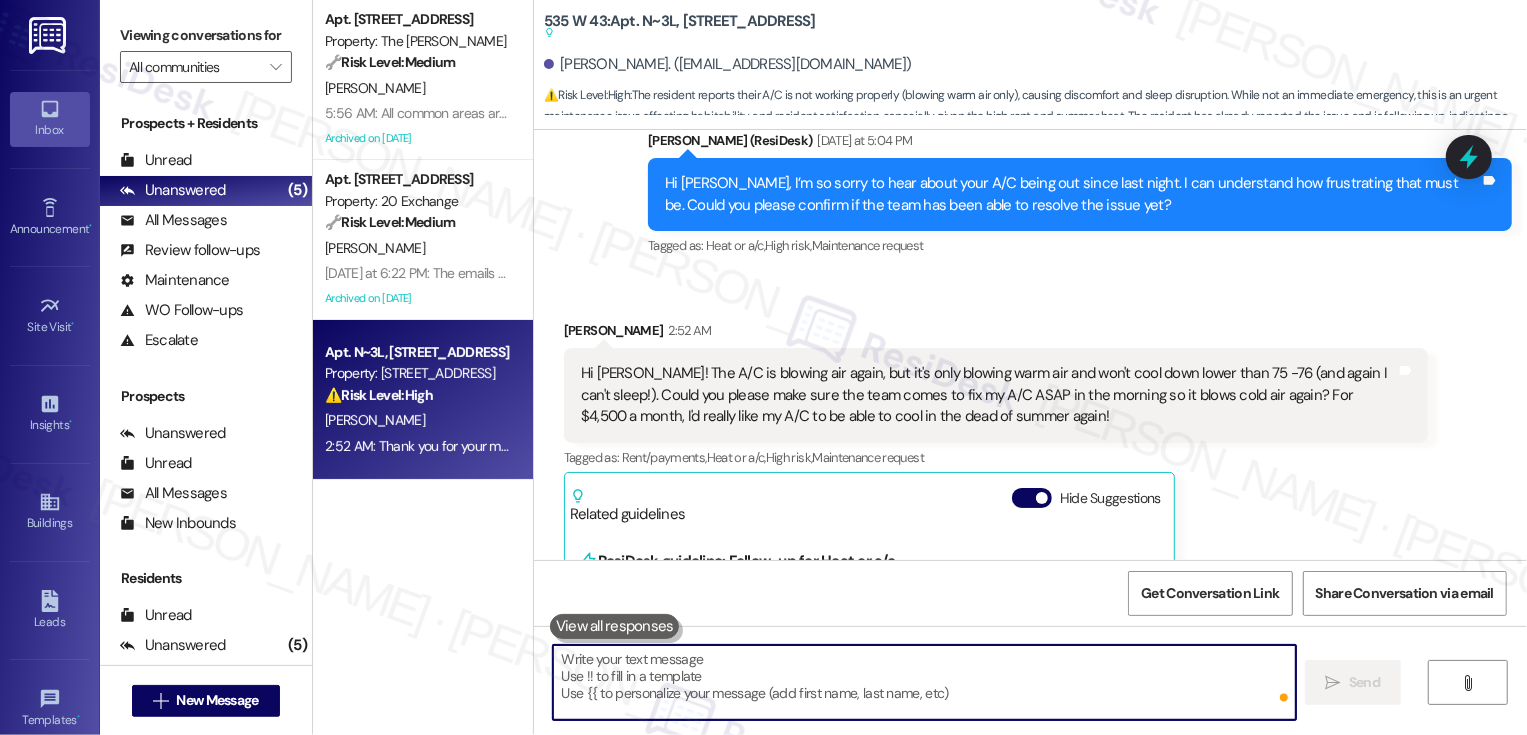 paste on "Hi {{first_name}}, I completely understand how uncomfortable it is to deal with a malfunctioning A/C—especially in the middle of summer. I just wanted to check in—was the issue resolved when the team worked on it earlier?" 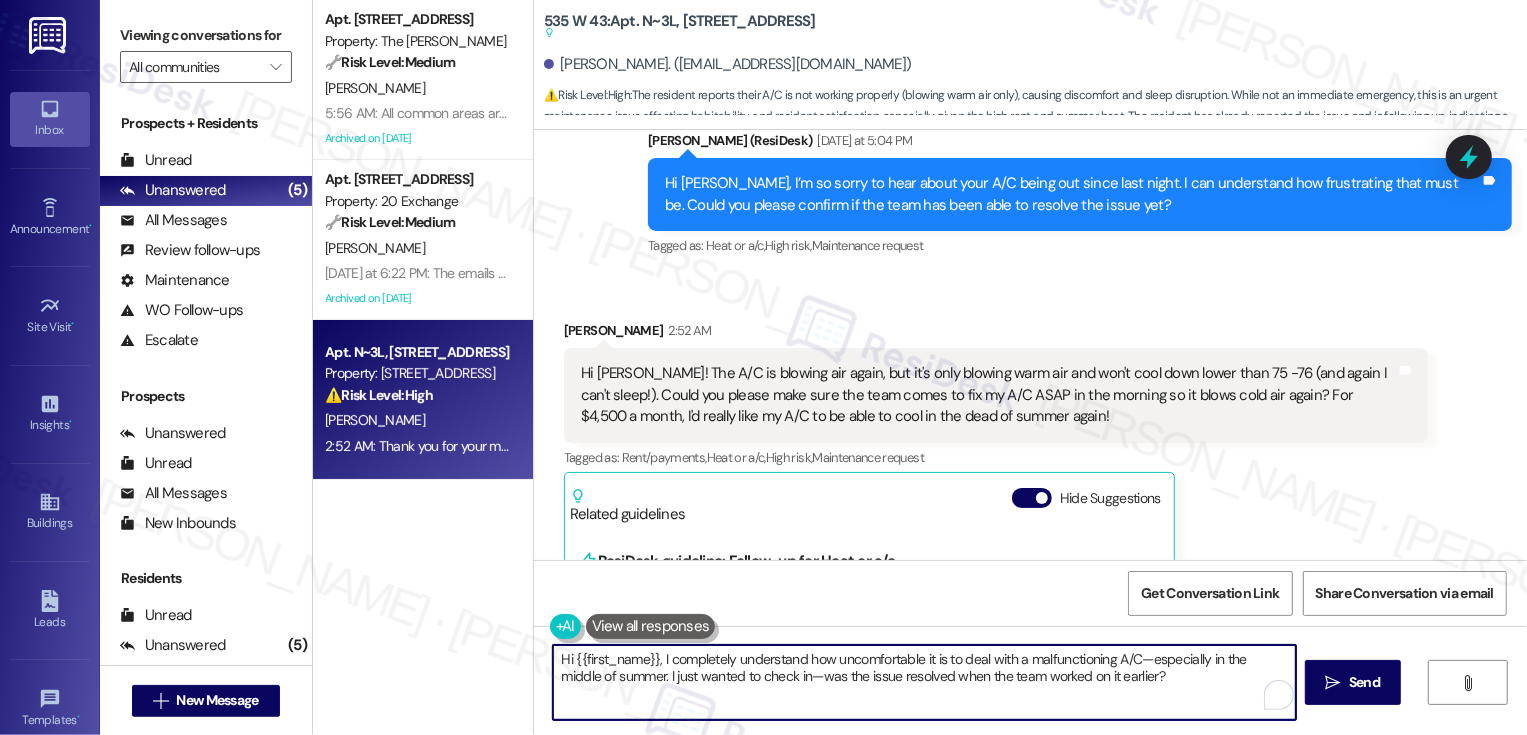 click on "Hi {{first_name}}, I completely understand how uncomfortable it is to deal with a malfunctioning A/C—especially in the middle of summer. I just wanted to check in—was the issue resolved when the team worked on it earlier?" at bounding box center [924, 682] 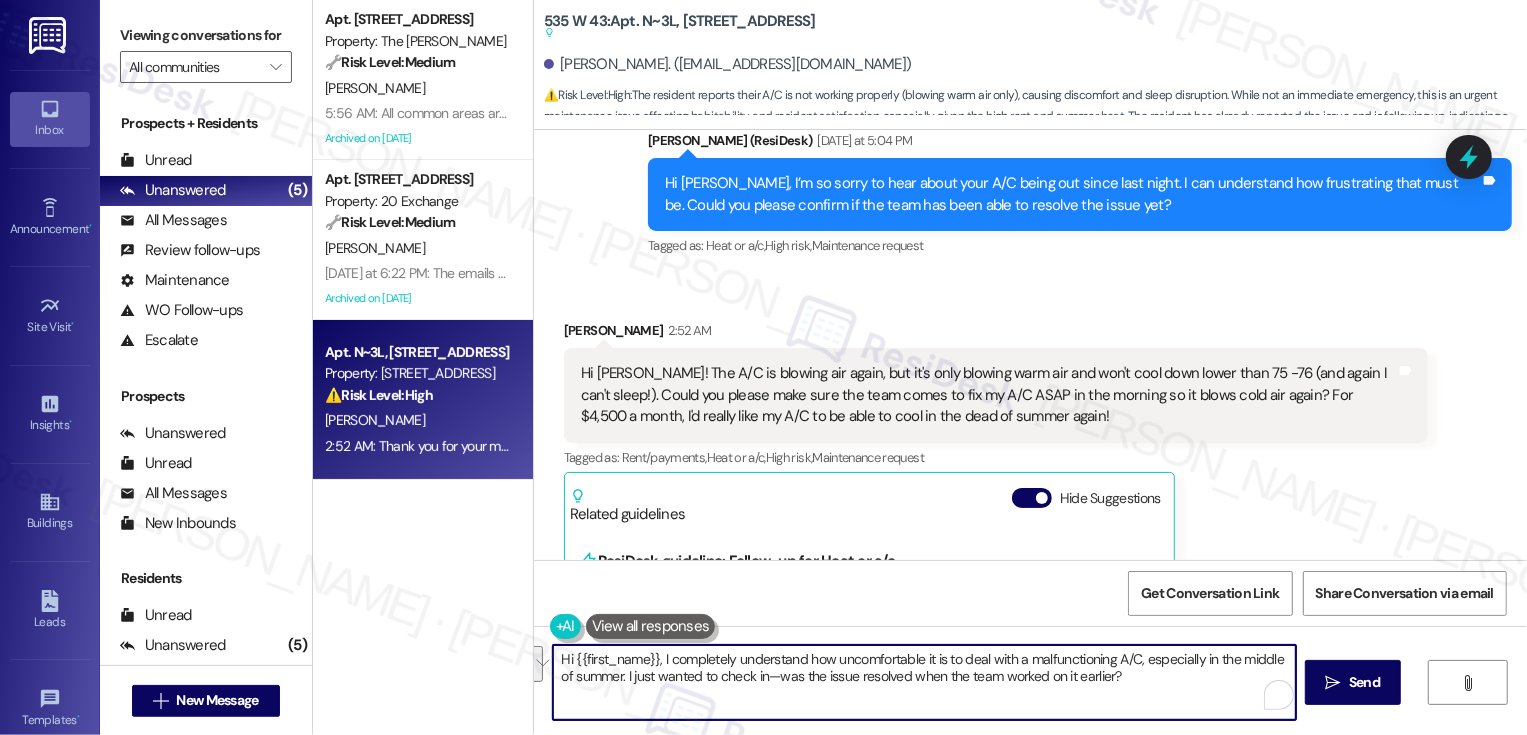 drag, startPoint x: 653, startPoint y: 660, endPoint x: 608, endPoint y: 682, distance: 50.08992 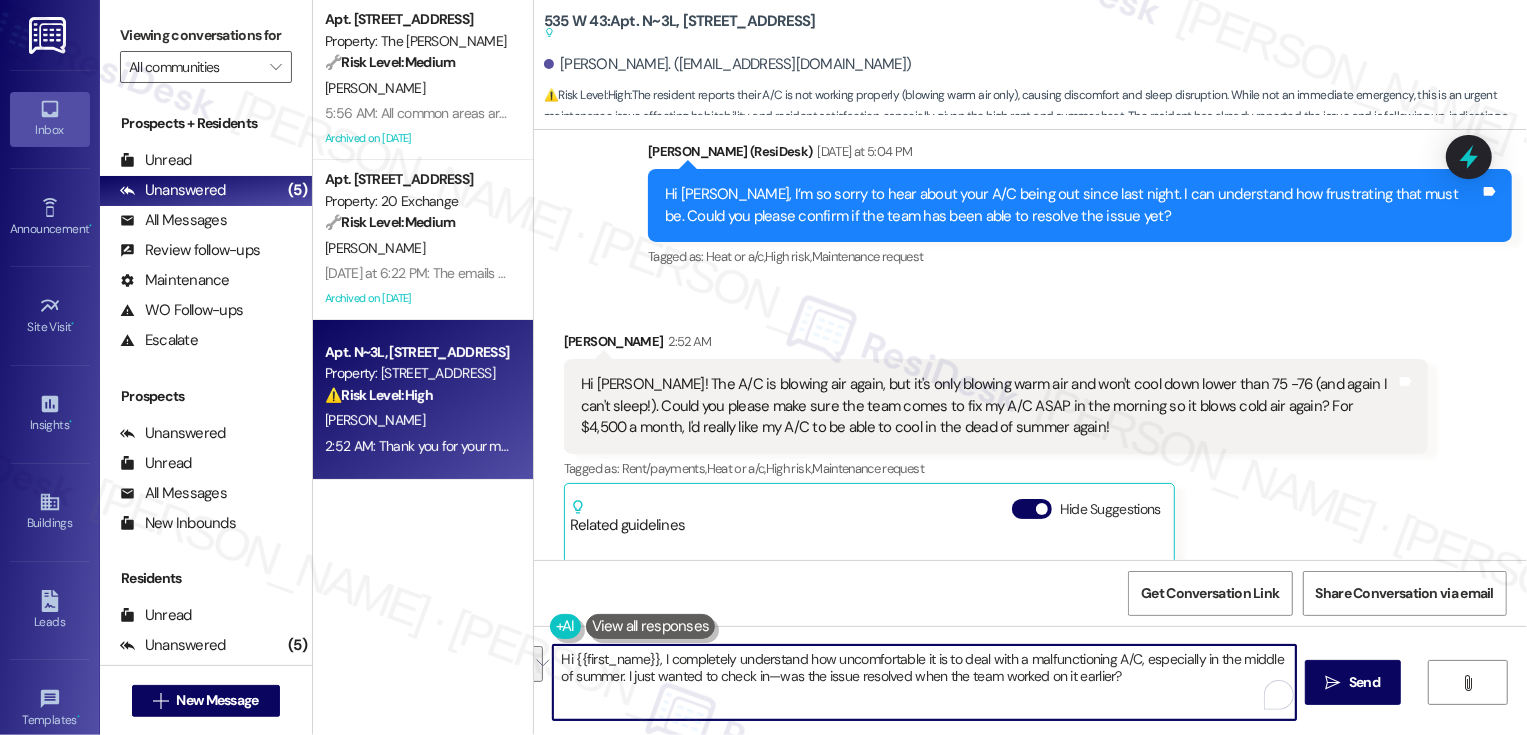 scroll, scrollTop: 11750, scrollLeft: 0, axis: vertical 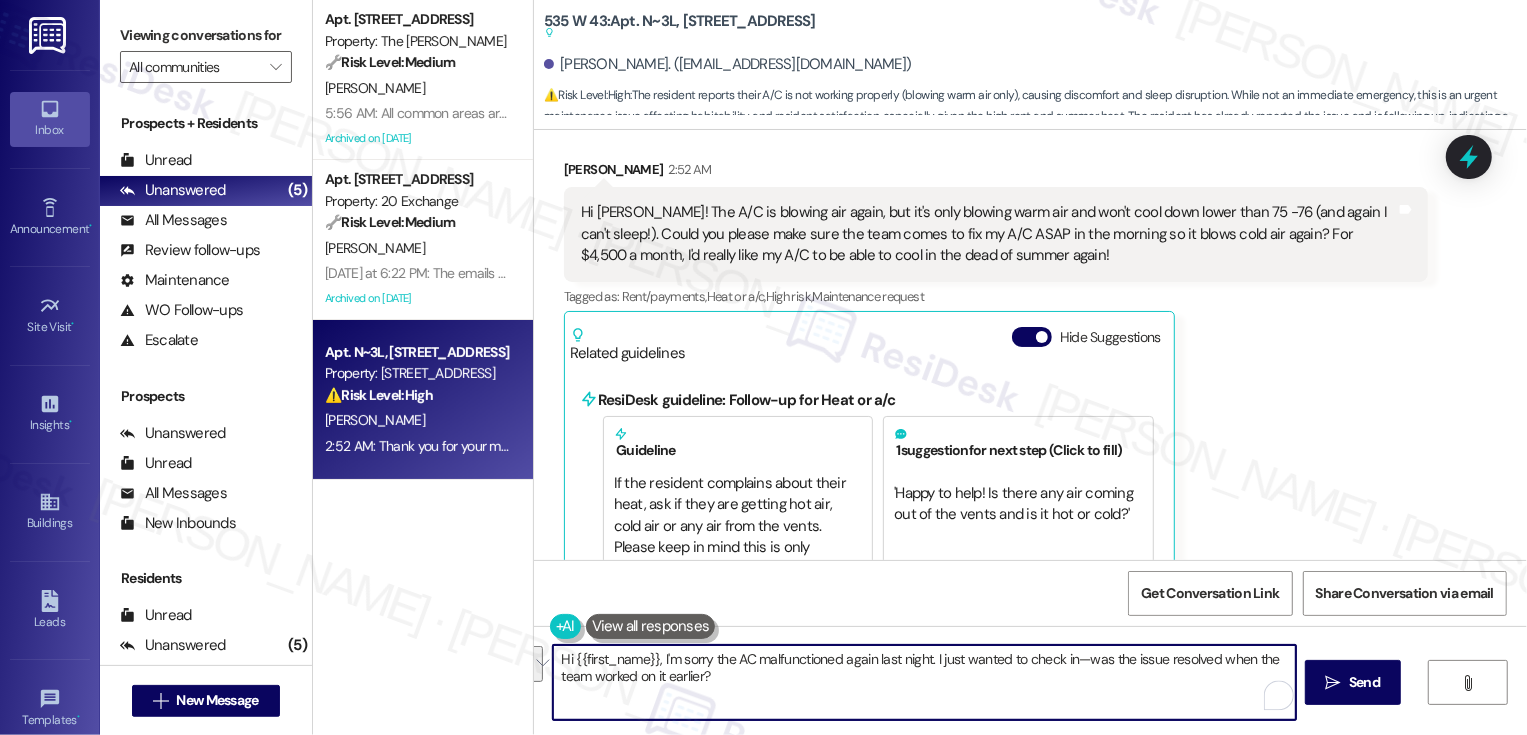 type on "Hi {{first_name}}, I'm sorry the AC malfunctioned again last night. I just wanted to check in—was the issue resolved when the team worked on it earlier?" 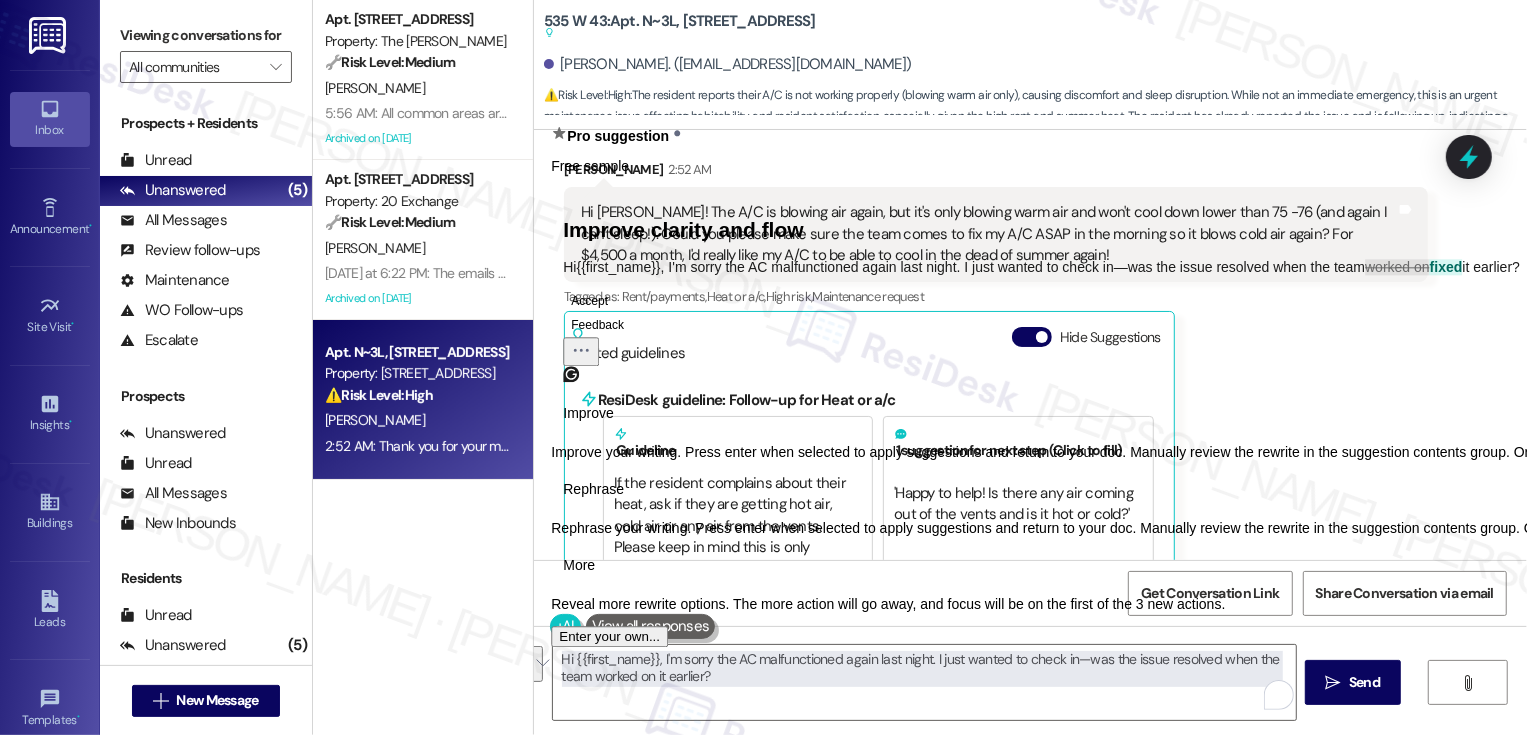 click on "Rephrase" at bounding box center [593, 489] 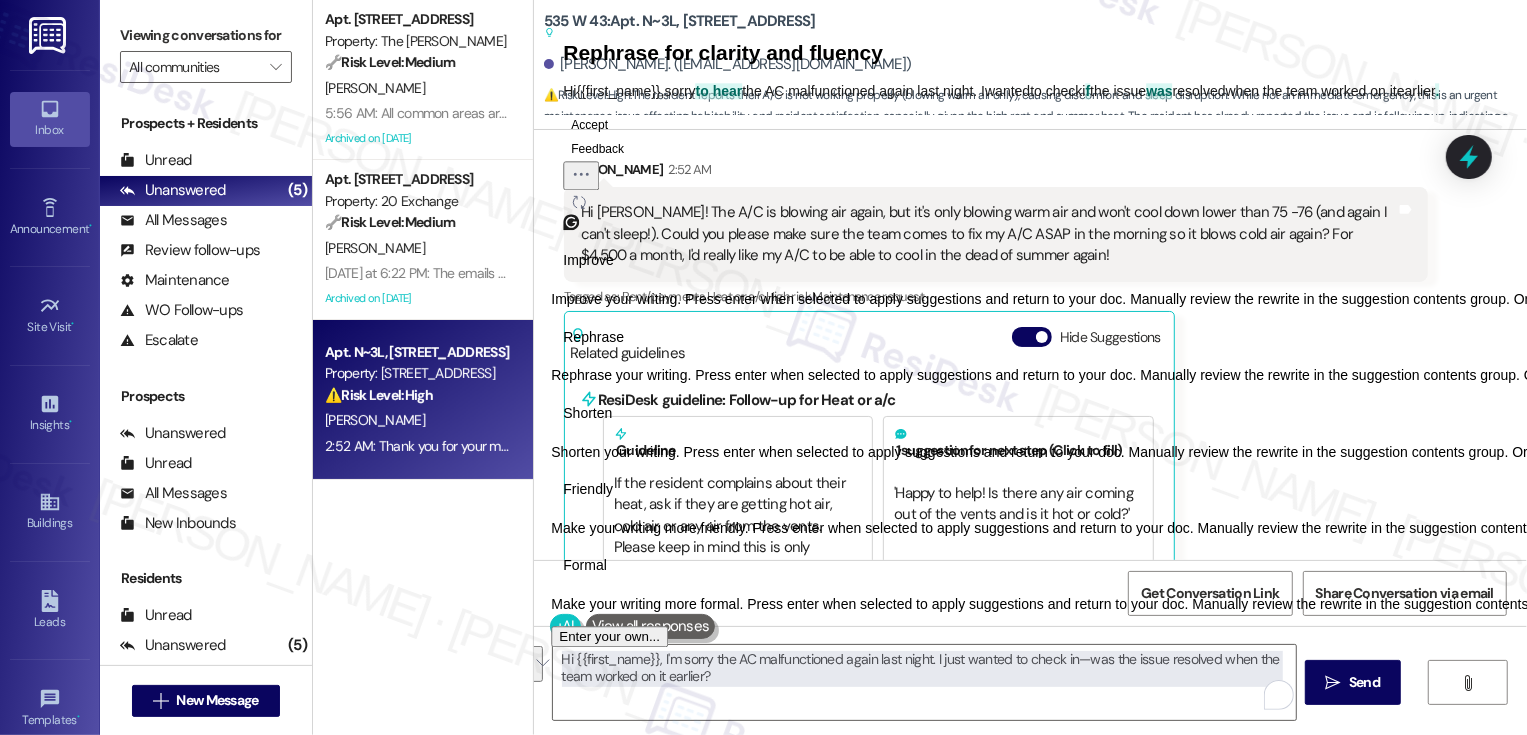 click on "Friendly" at bounding box center [588, 489] 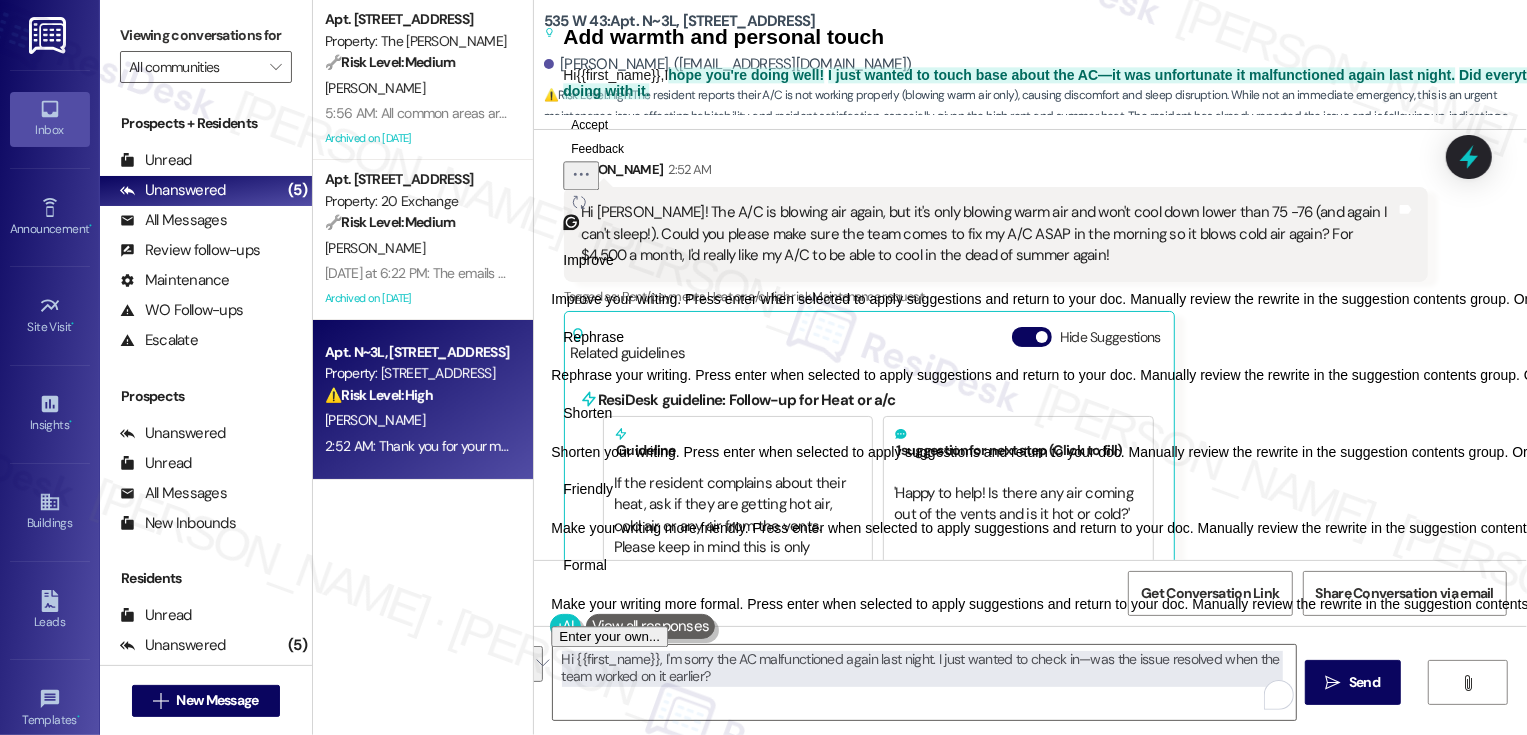 click 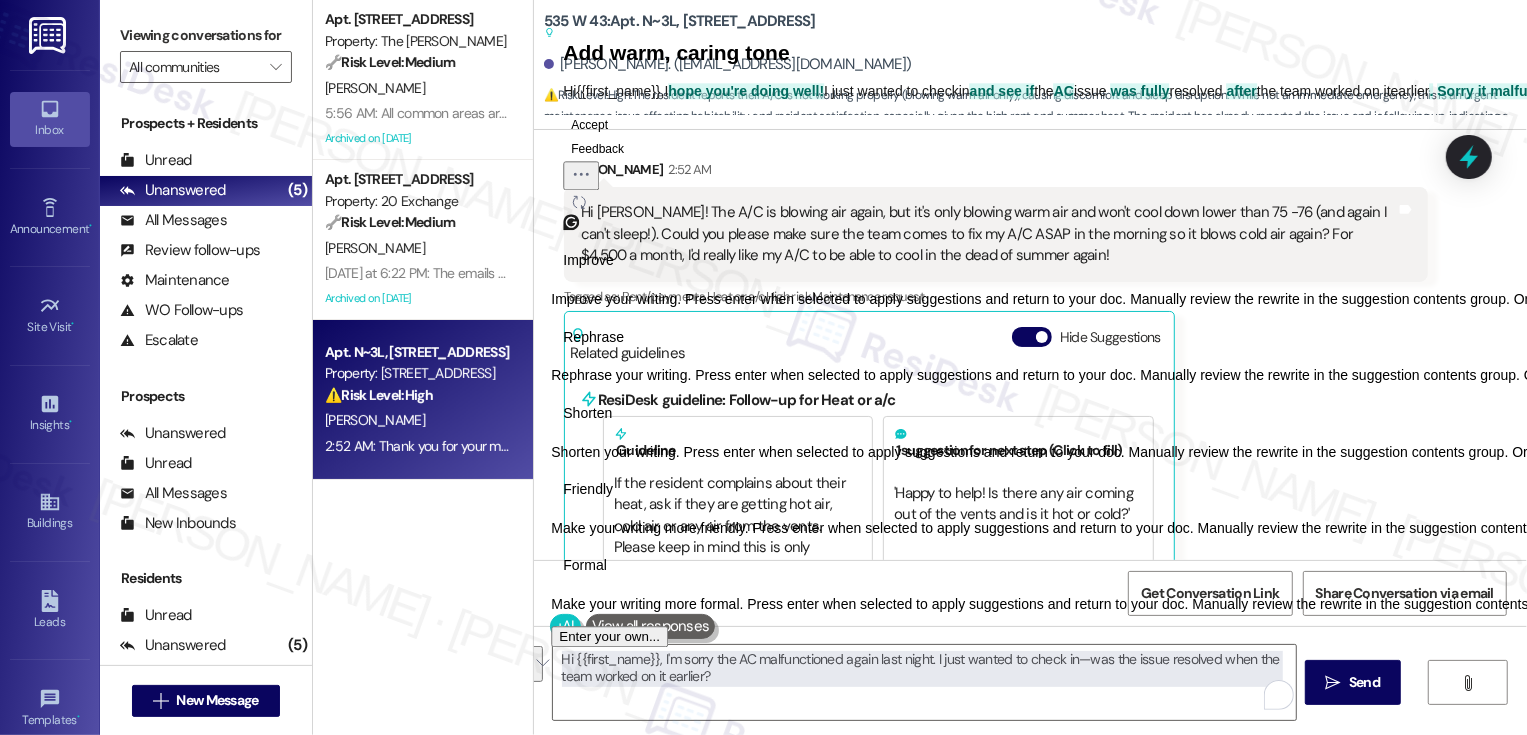 type 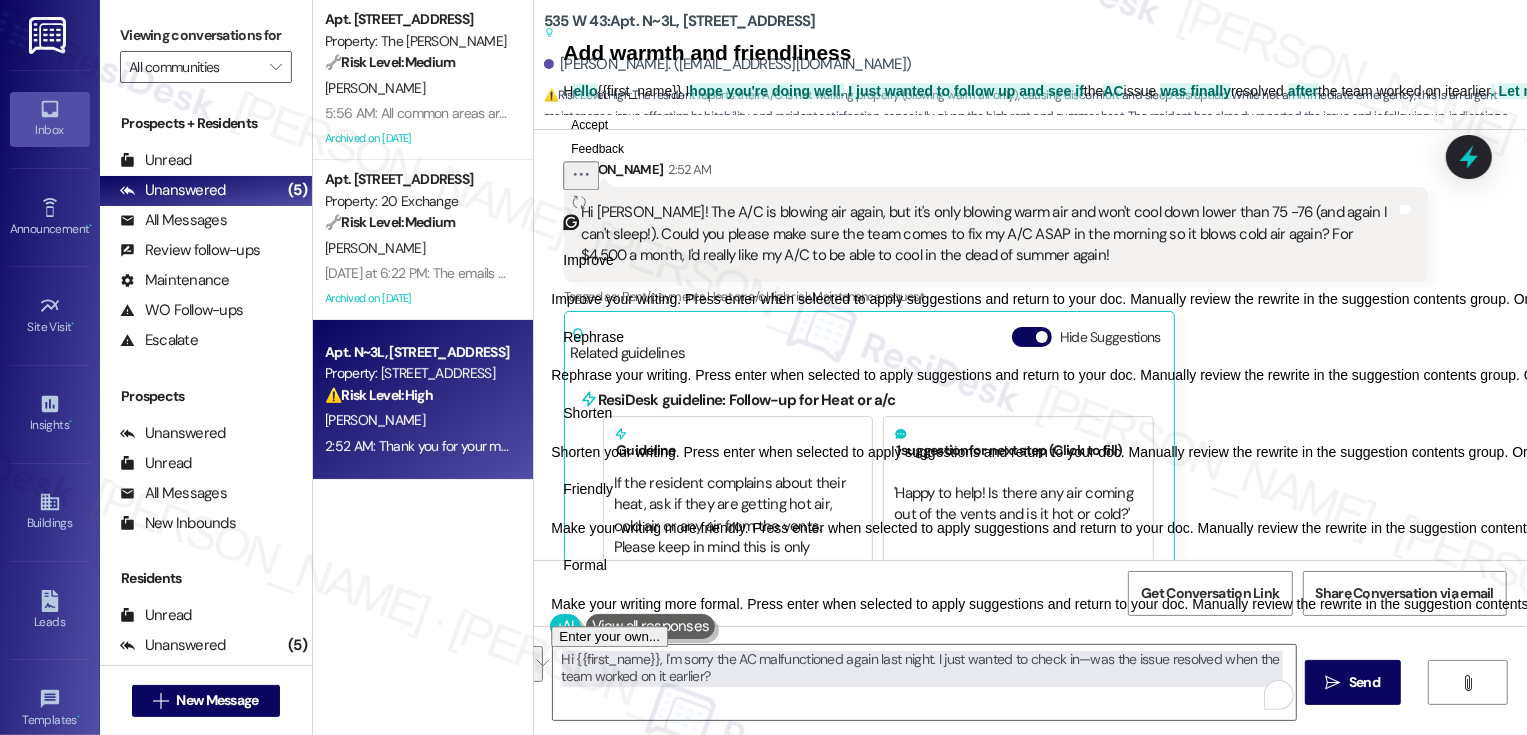 click on "Accept" 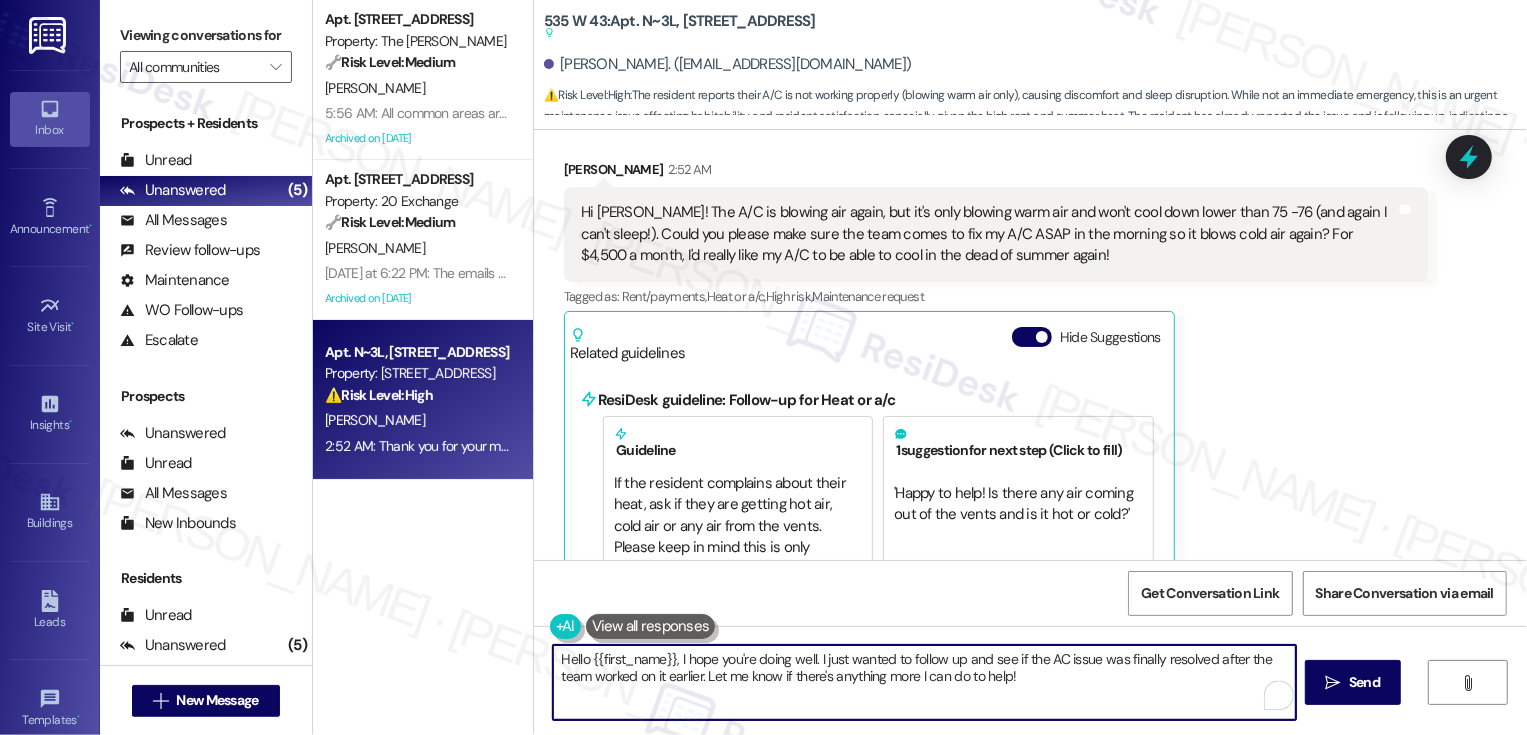 click on "Hello {{first_name}}, I hope you're doing well. I just wanted to follow up and see if the AC issue was finally resolved after the team worked on it earlier. Let me know if there's anything more I can do to help!" at bounding box center [924, 682] 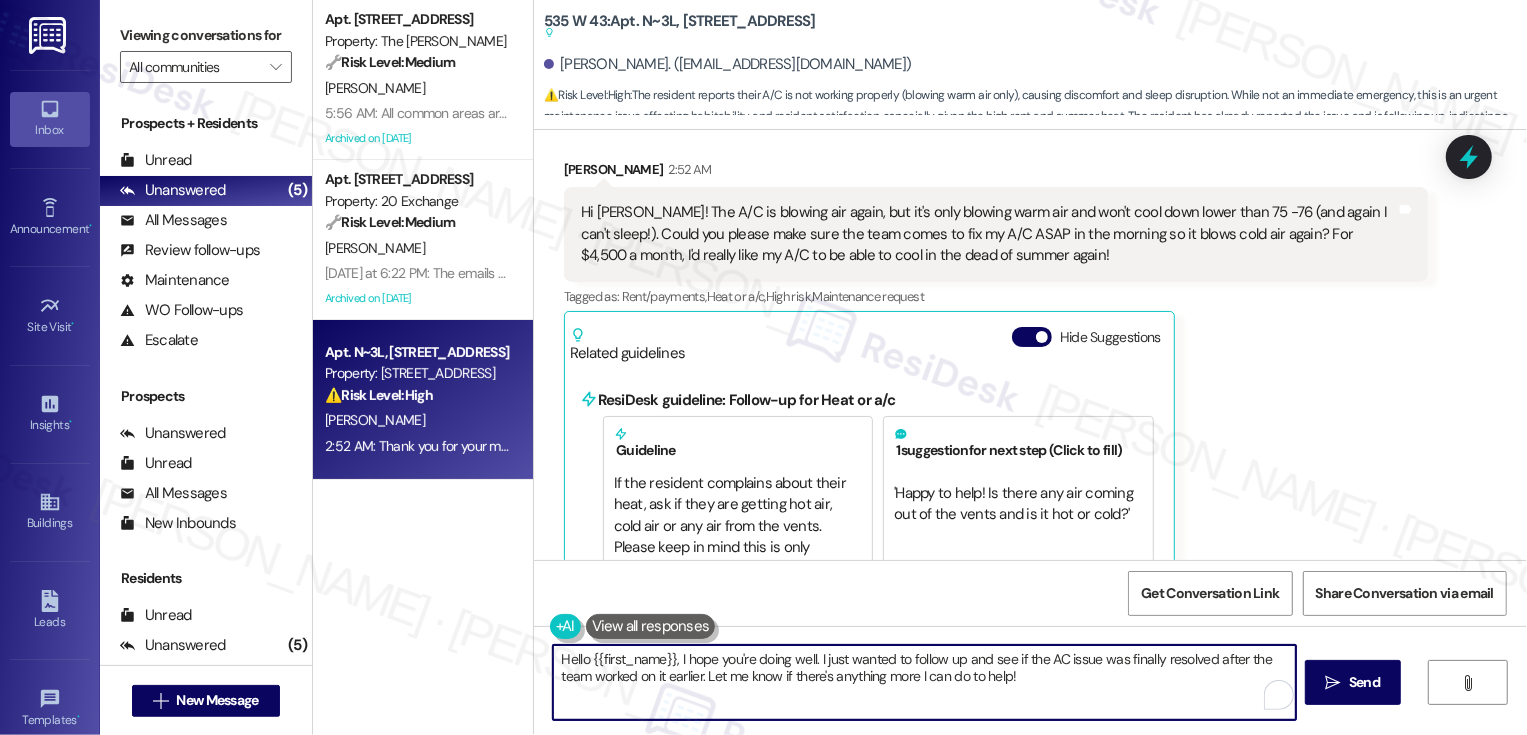 click on "Hello {{first_name}}, I hope you're doing well. I just wanted to follow up and see if the AC issue was finally resolved after the team worked on it earlier. Let me know if there's anything more I can do to help!" at bounding box center (924, 682) 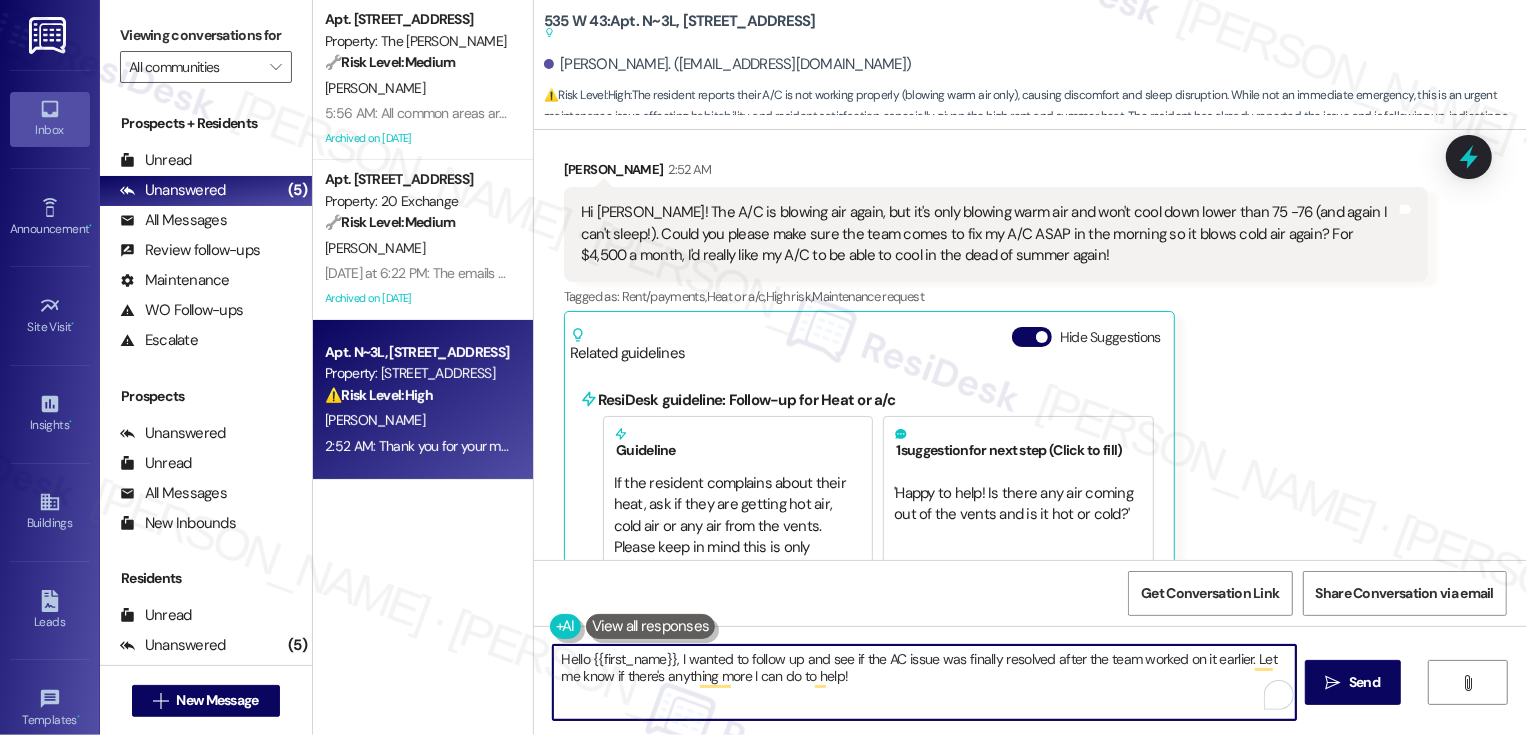 click on "Hello {{first_name}}, I wanted to follow up and see if the AC issue was finally resolved after the team worked on it earlier. Let me know if there's anything more I can do to help!" at bounding box center [924, 682] 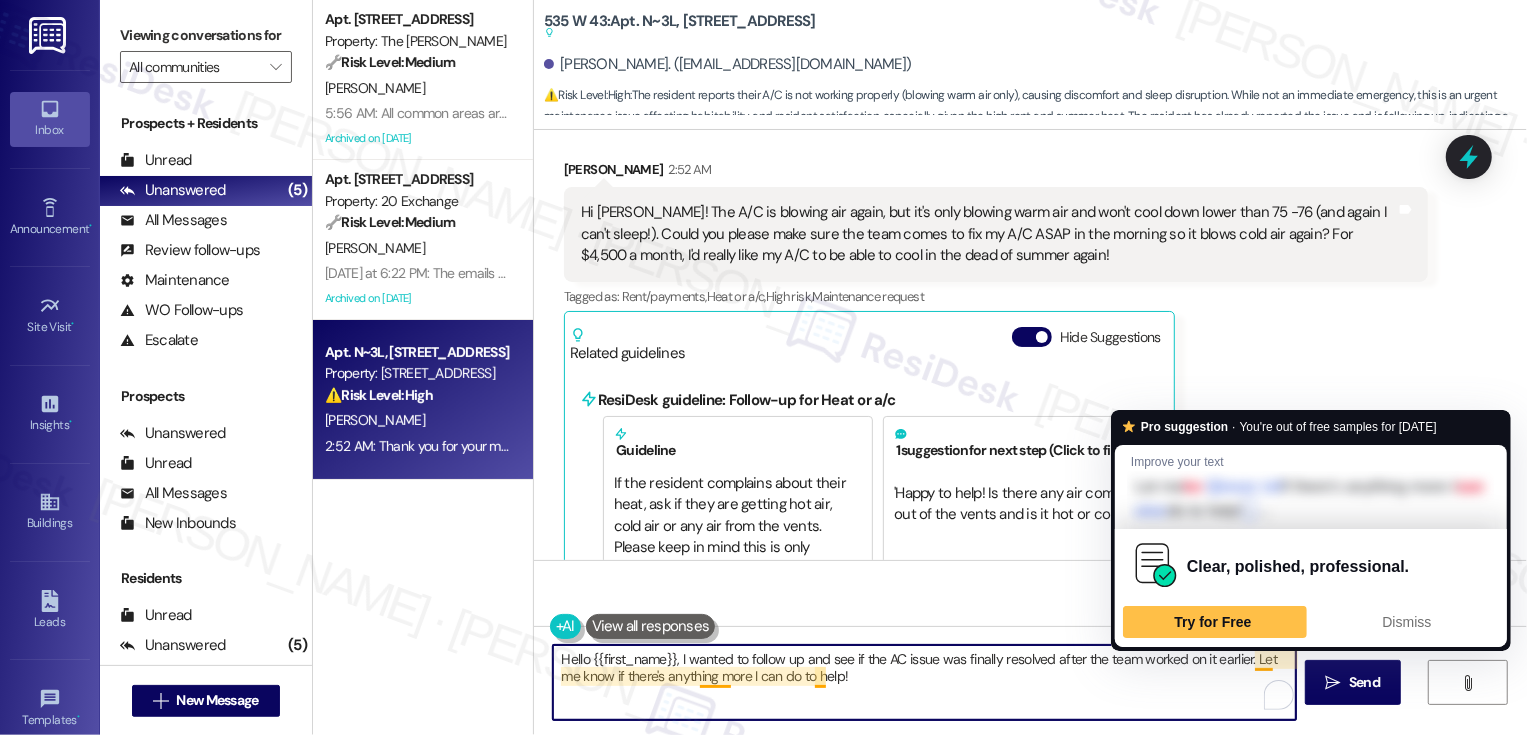 drag, startPoint x: 1244, startPoint y: 655, endPoint x: 1245, endPoint y: 693, distance: 38.013157 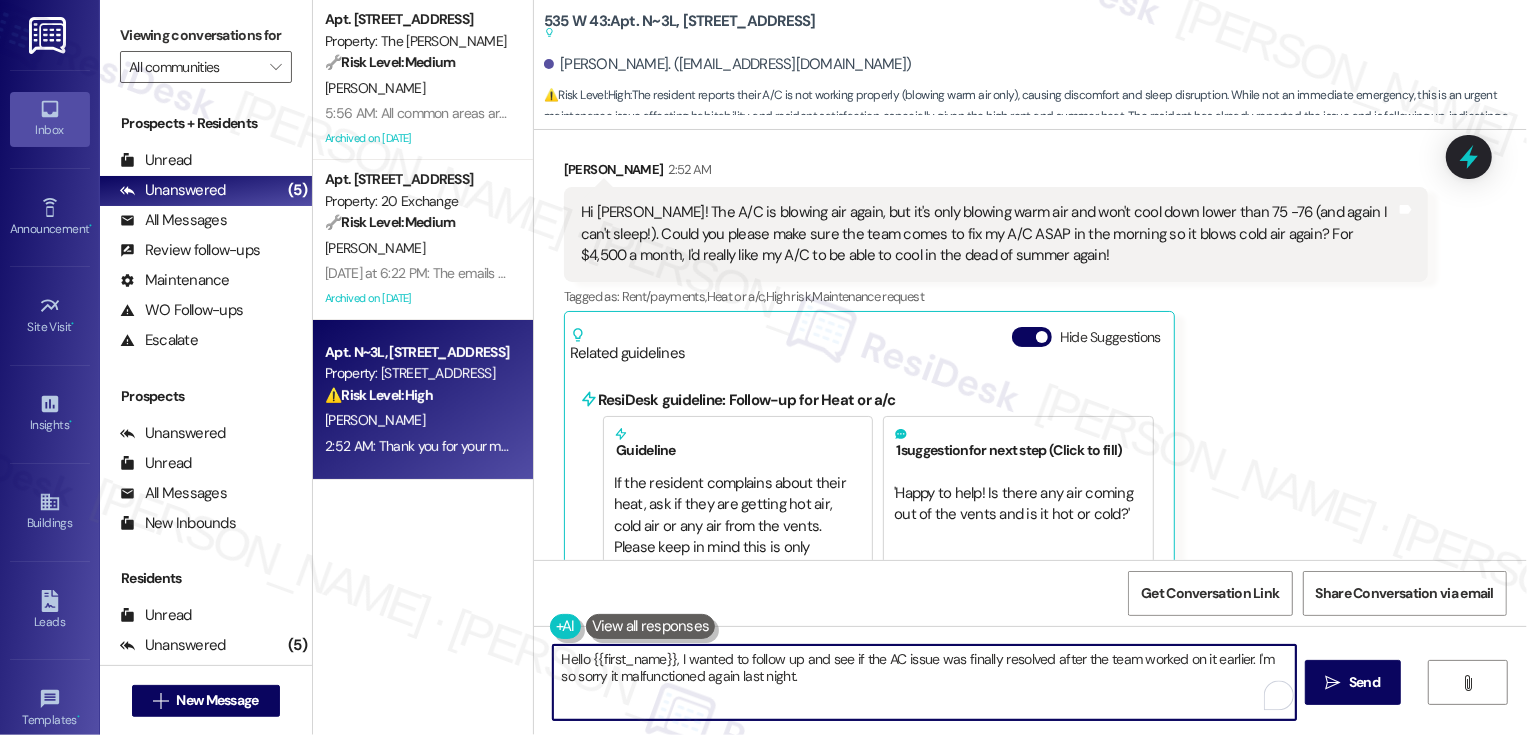 click on "Hello {{first_name}}, I wanted to follow up and see if the AC issue was finally resolved after the team worked on it earlier. I'm so sorry it malfunctioned again last night." at bounding box center (924, 682) 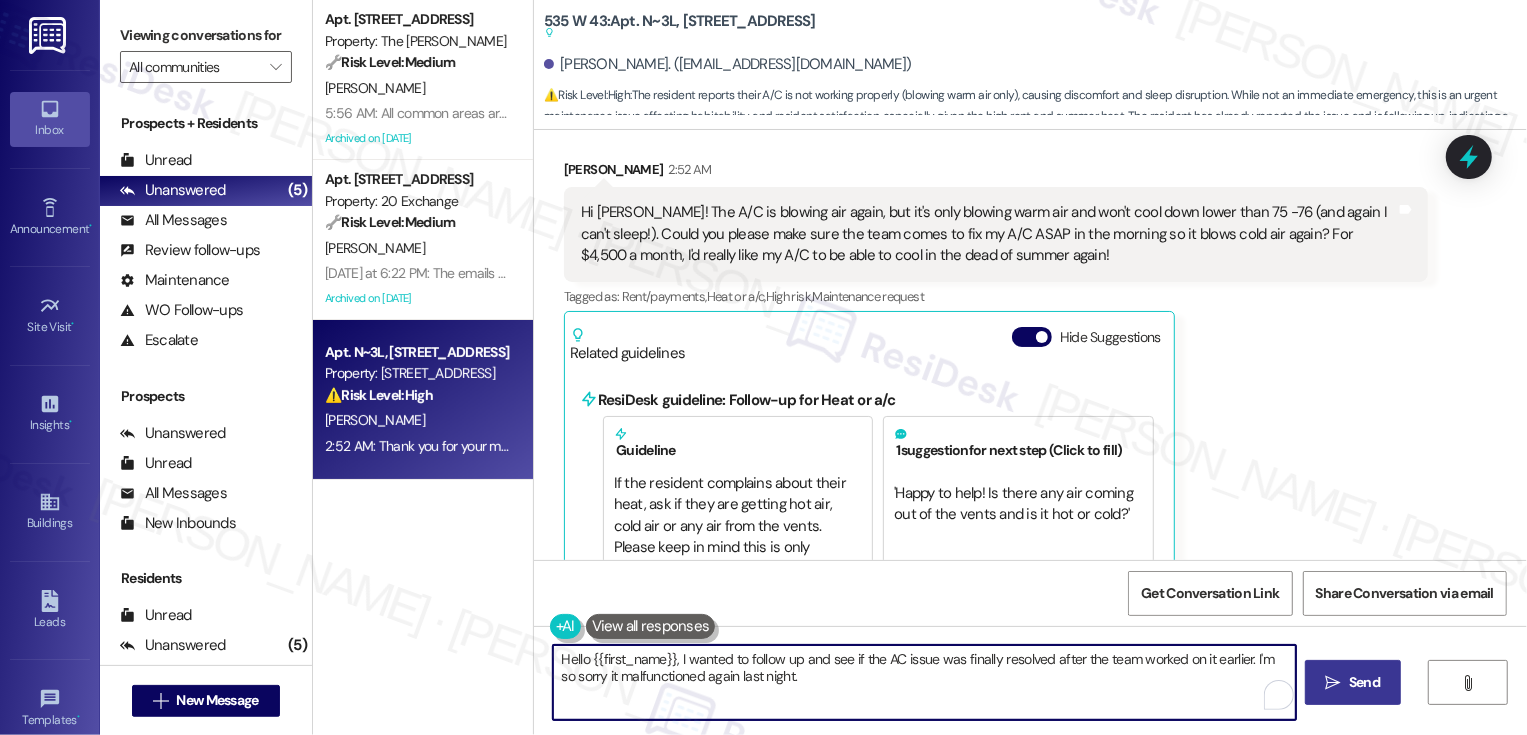 type on "Hello {{first_name}}, I wanted to follow up and see if the AC issue was finally resolved after the team worked on it earlier. I'm so sorry it malfunctioned again last night." 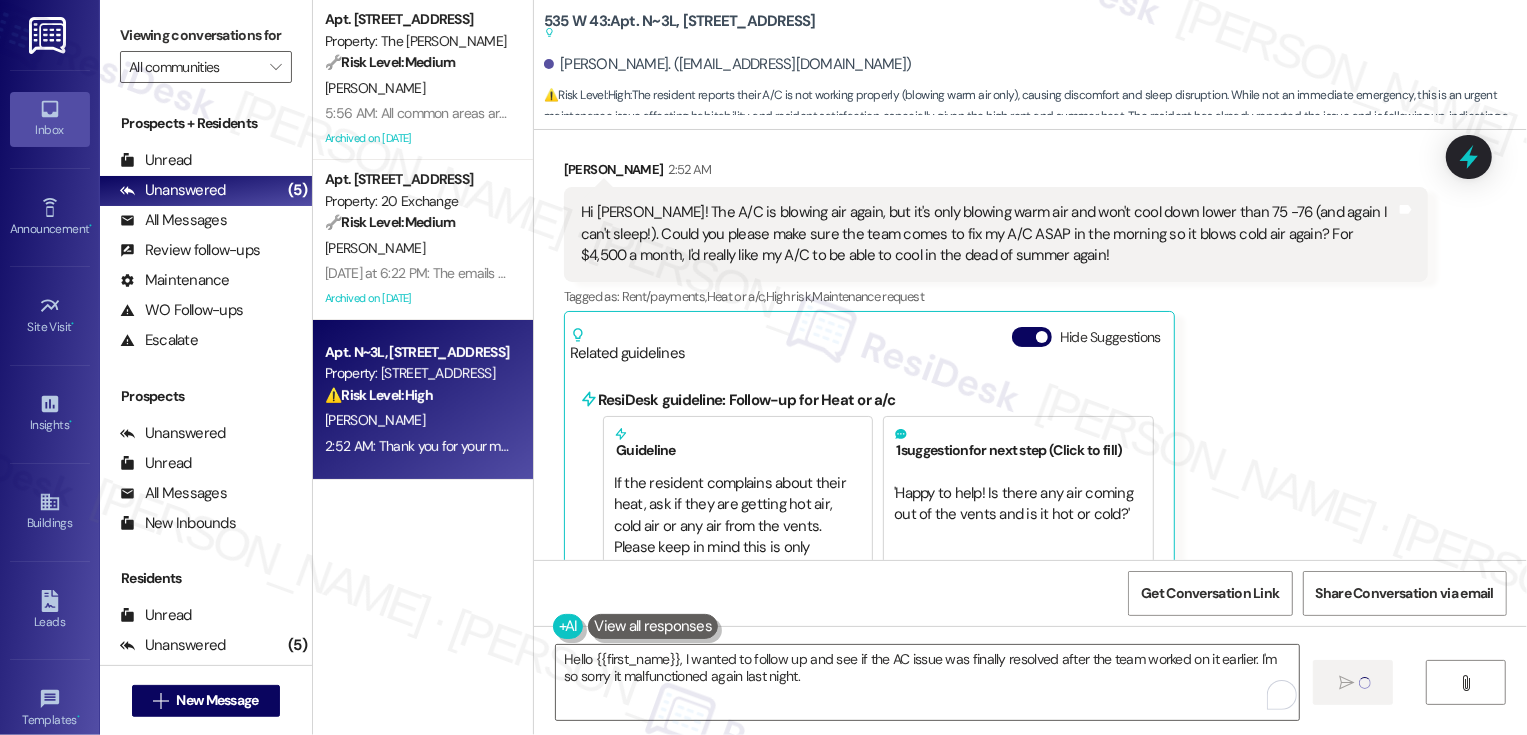 type 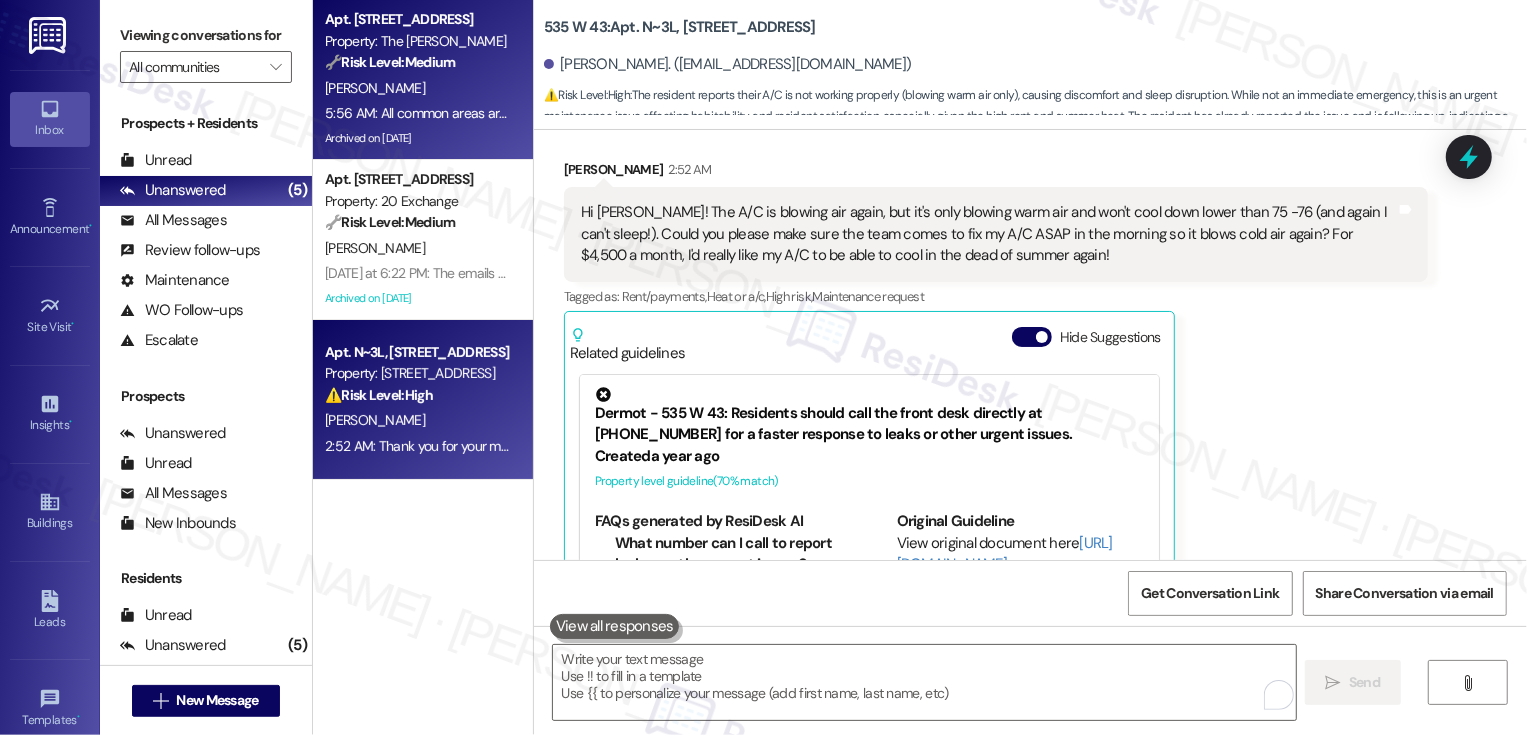 scroll, scrollTop: 11719, scrollLeft: 0, axis: vertical 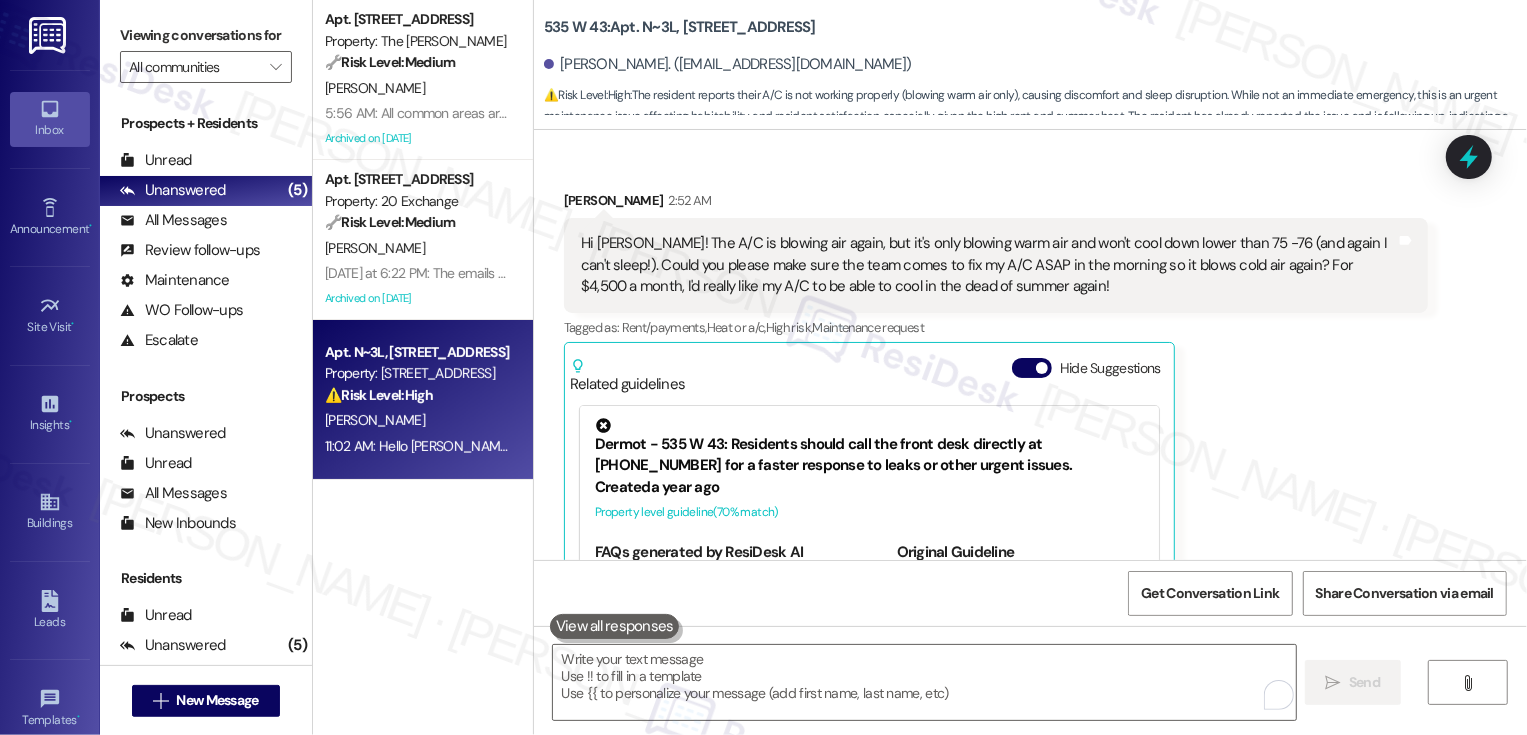 click on "[PERSON_NAME]" at bounding box center [417, 88] 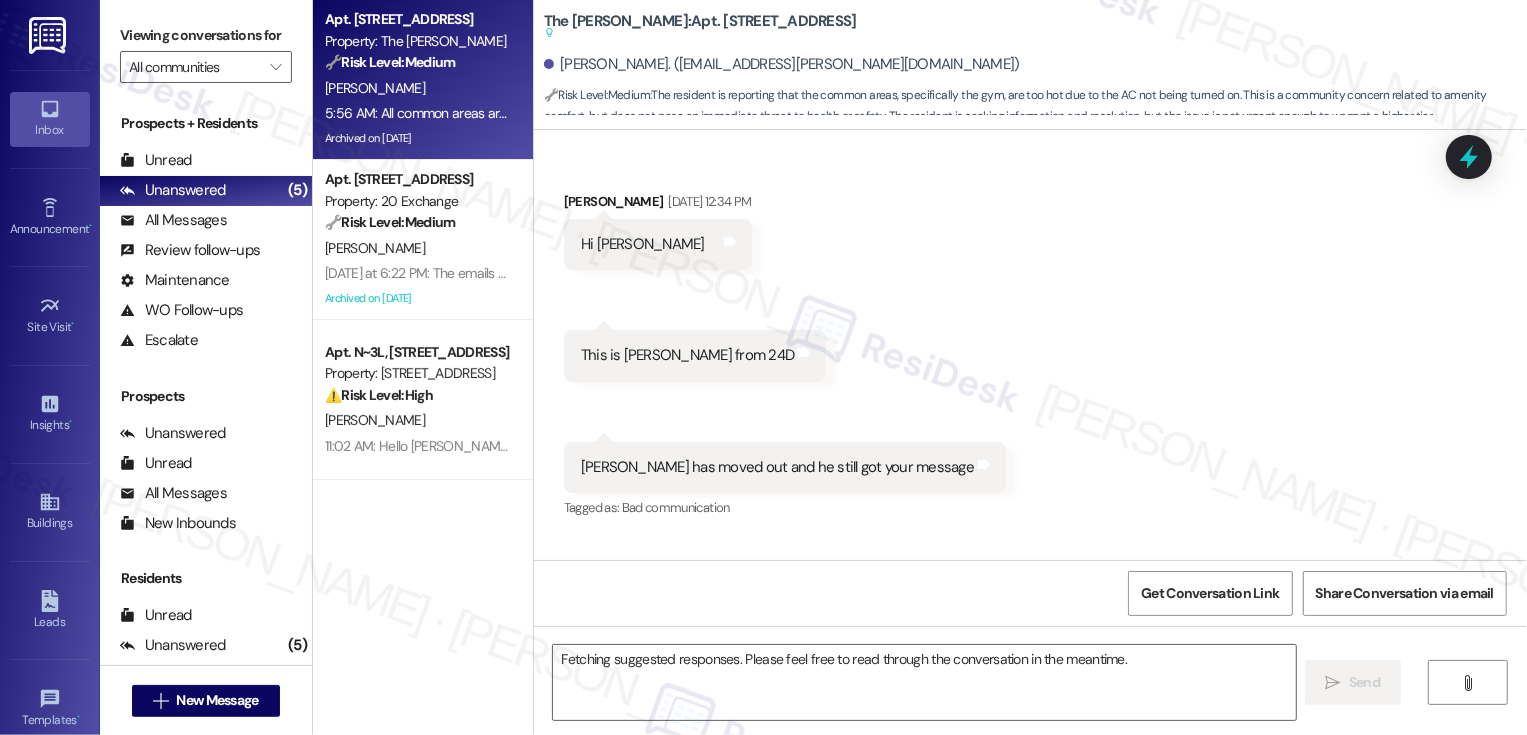 scroll, scrollTop: 29623, scrollLeft: 0, axis: vertical 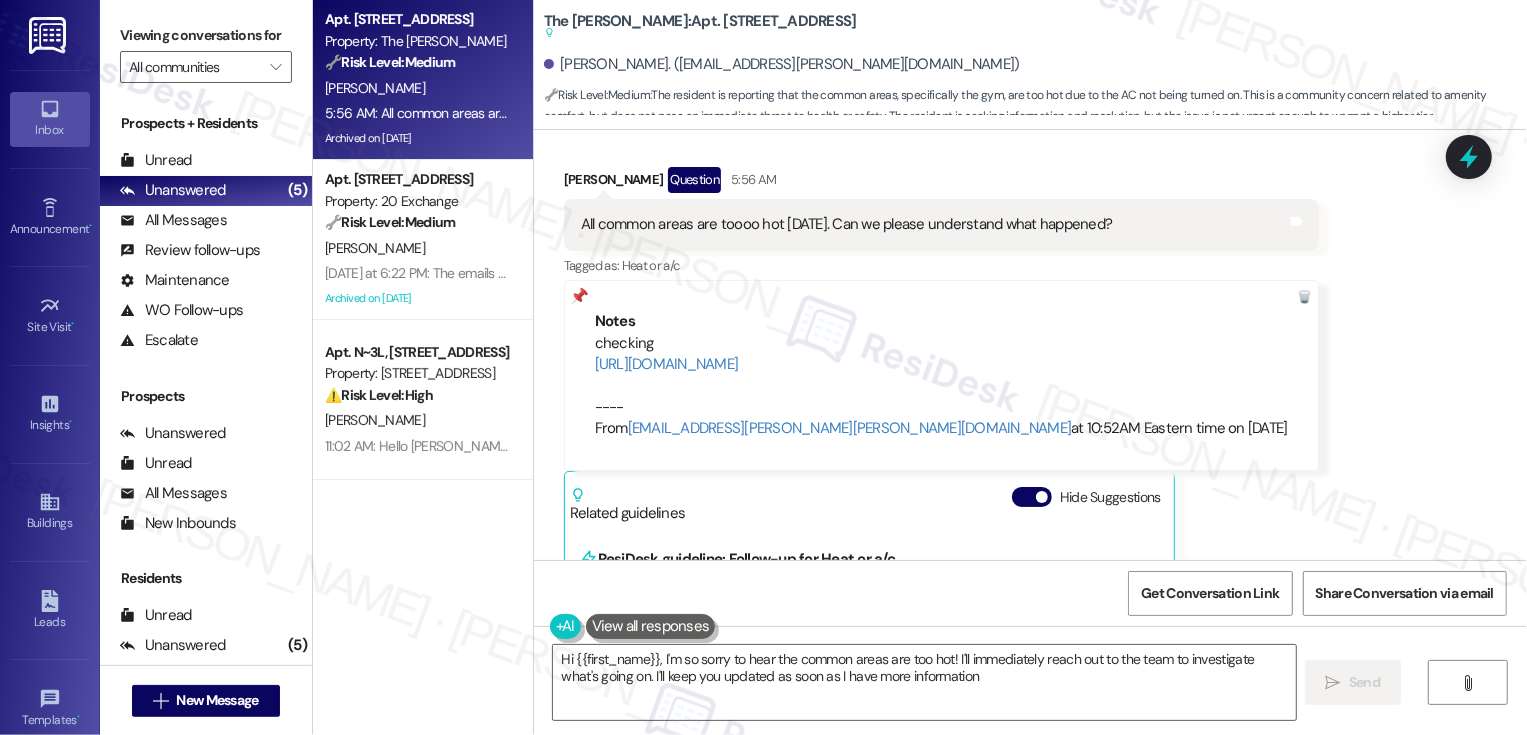 type on "Hi {{first_name}}, I'm so sorry to hear the common areas are too hot! I'll immediately reach out to the team to investigate what's going on. I'll keep you updated as soon as I have more information." 